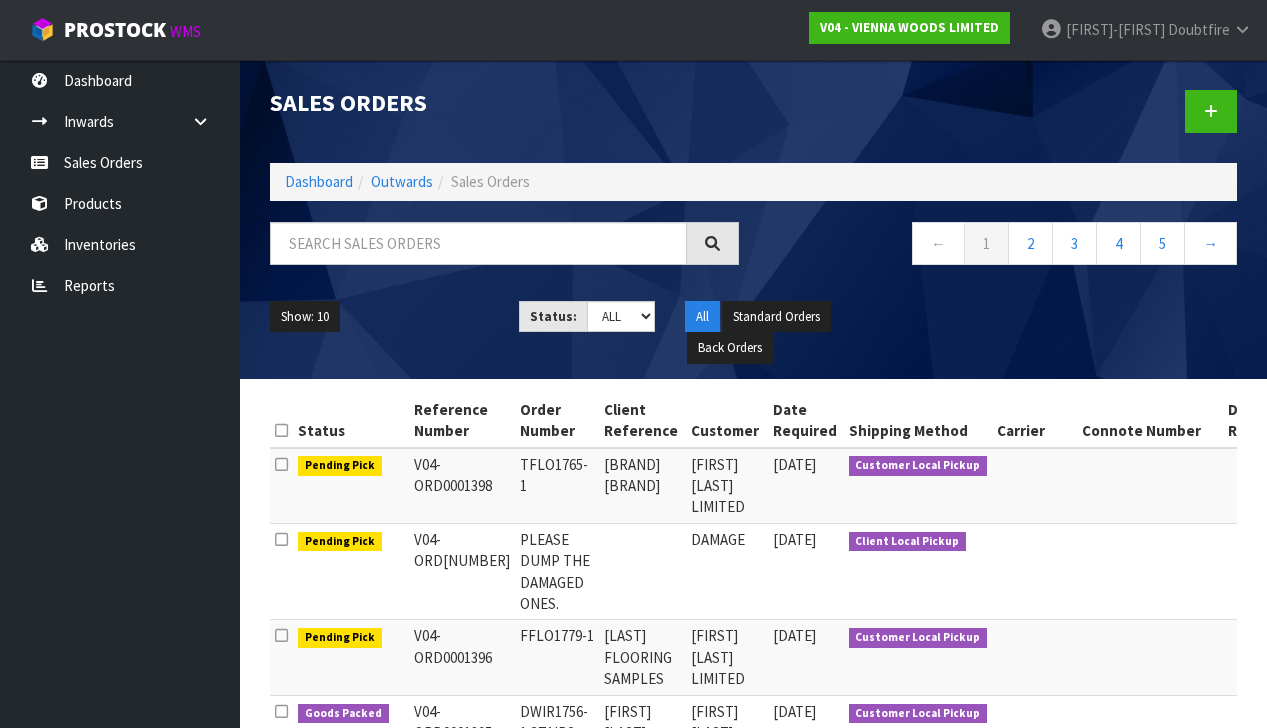 scroll, scrollTop: 1, scrollLeft: 0, axis: vertical 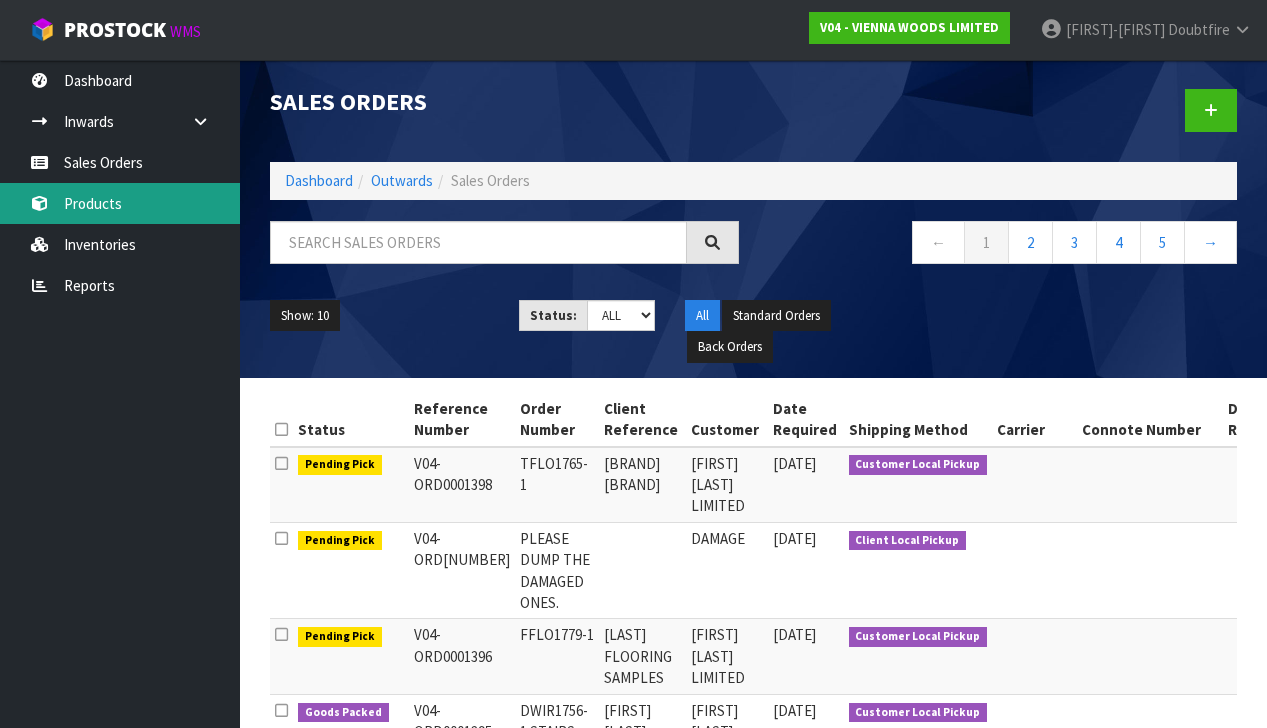 click on "Products" at bounding box center (120, 203) 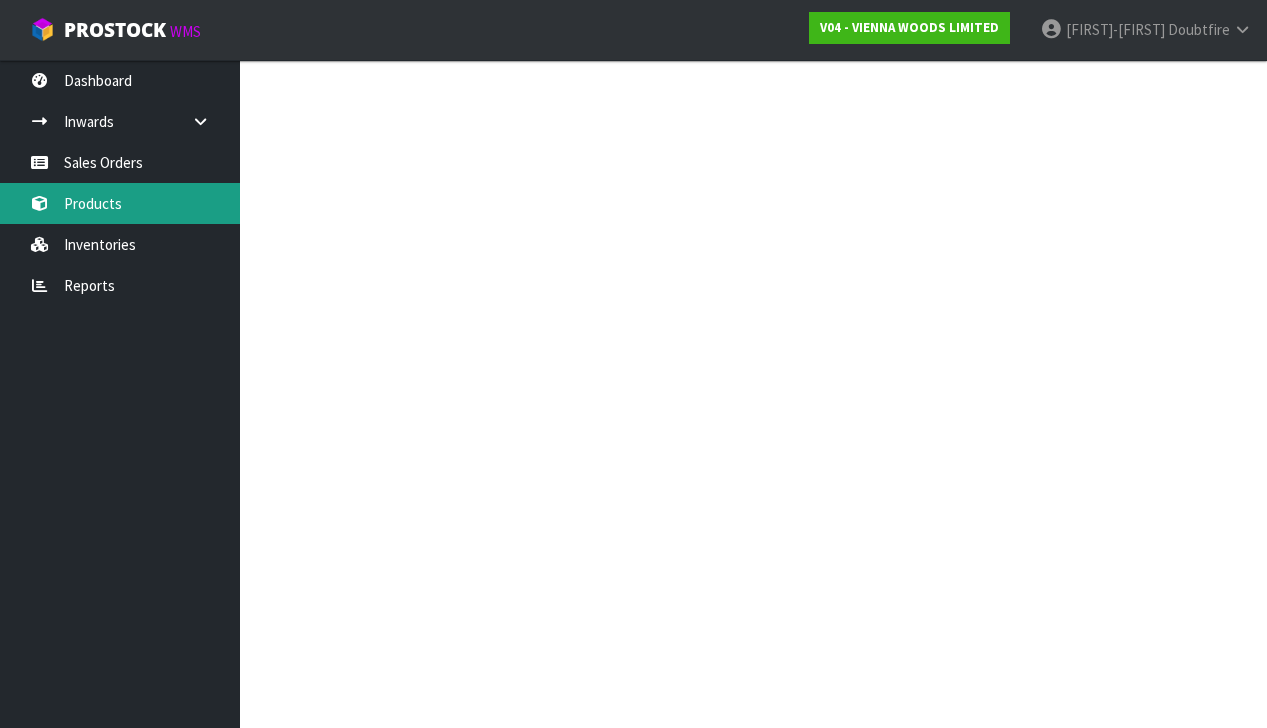 scroll, scrollTop: 0, scrollLeft: 0, axis: both 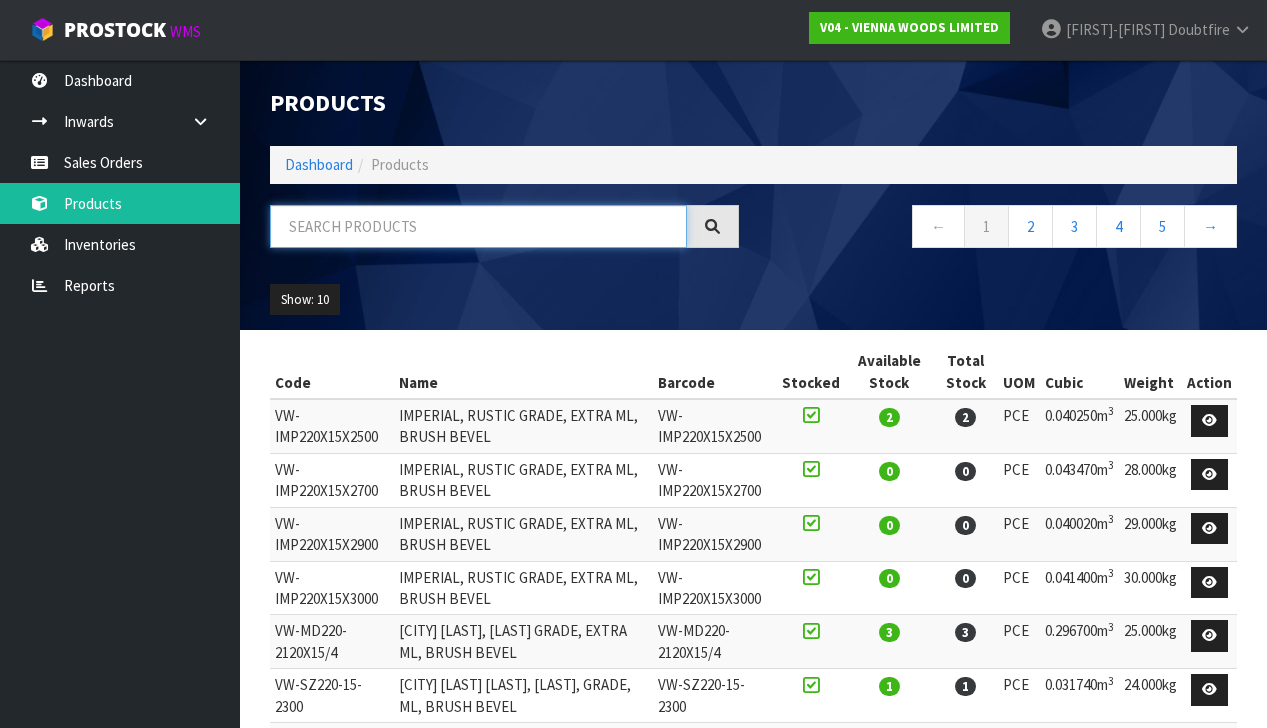 click at bounding box center (478, 226) 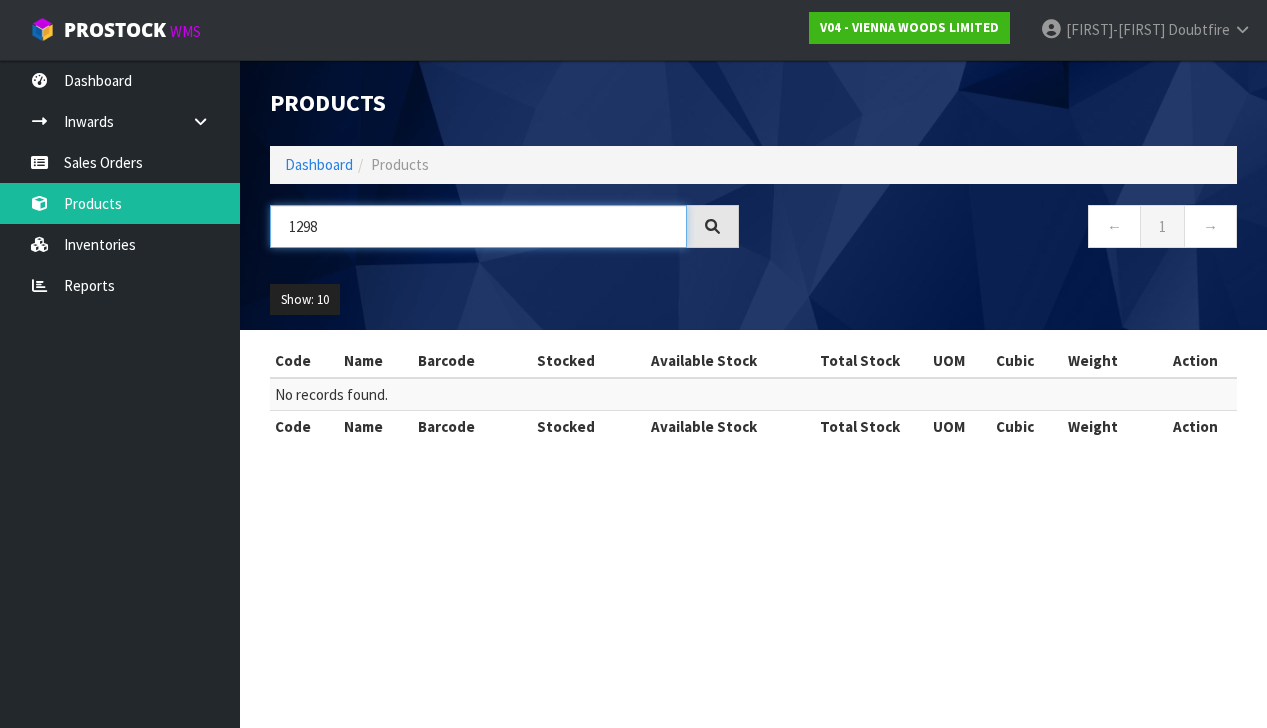 type on "1298" 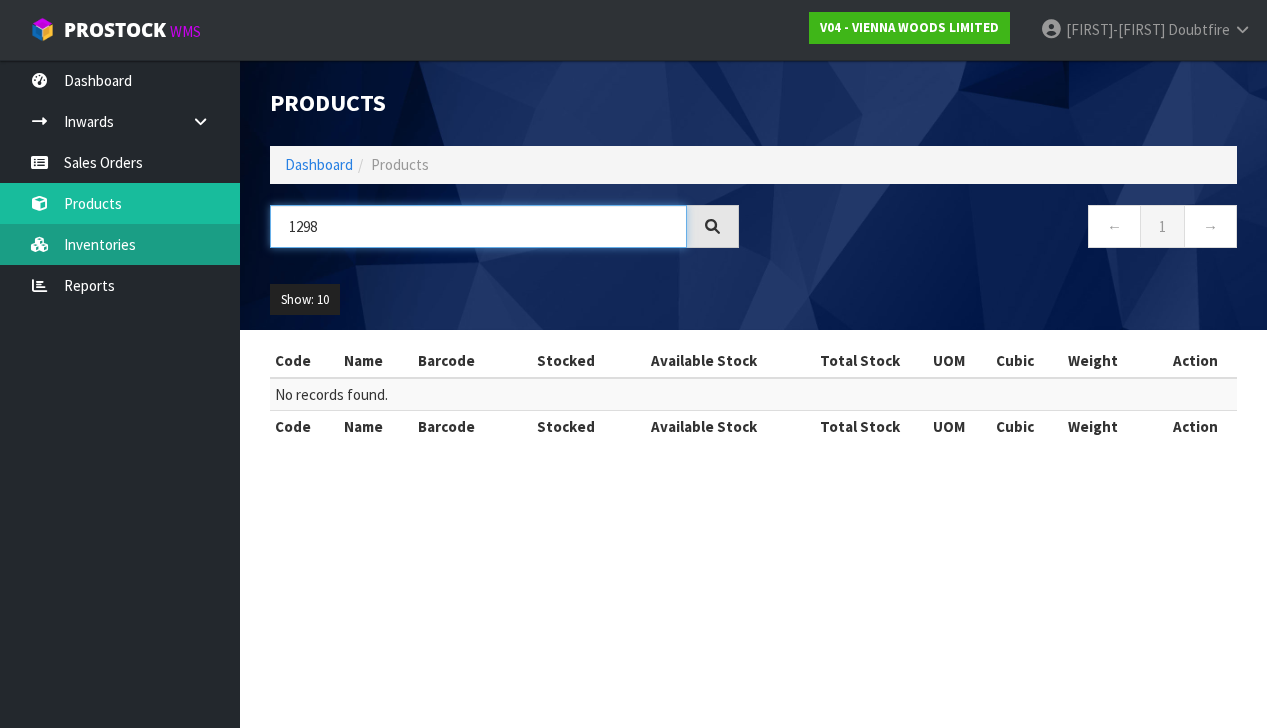 scroll, scrollTop: 0, scrollLeft: 0, axis: both 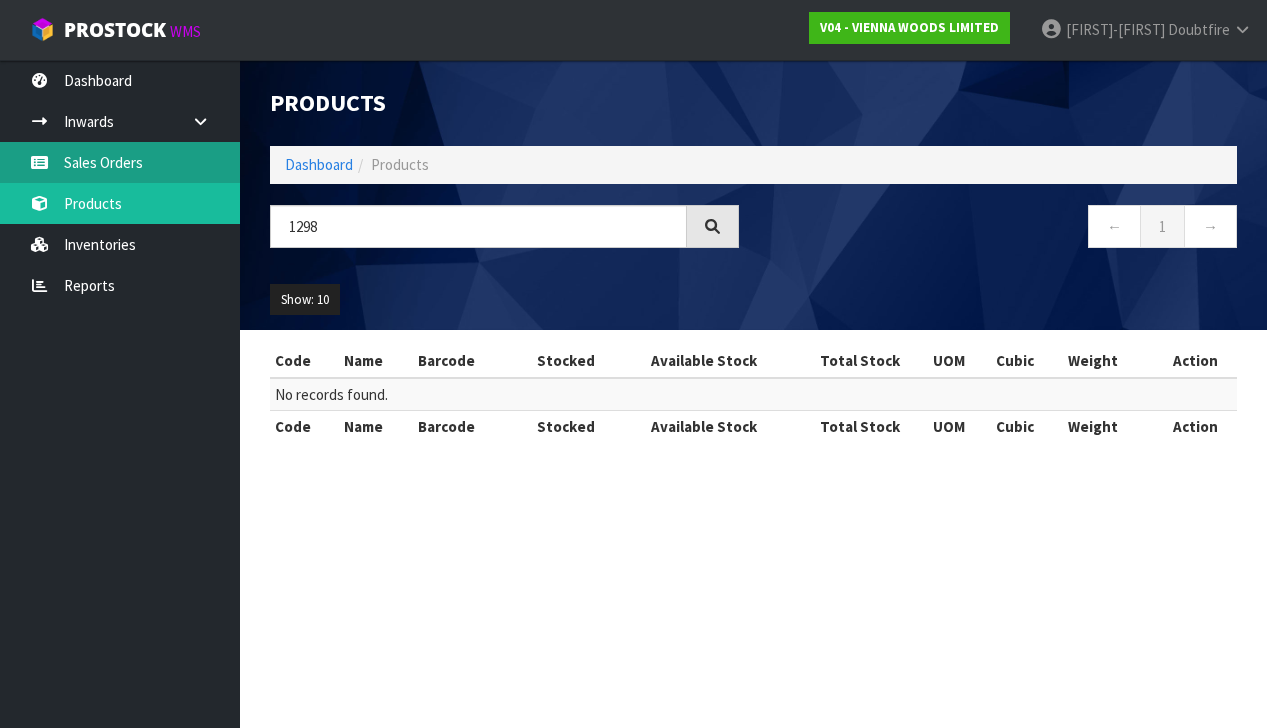 click on "Sales Orders" at bounding box center [120, 162] 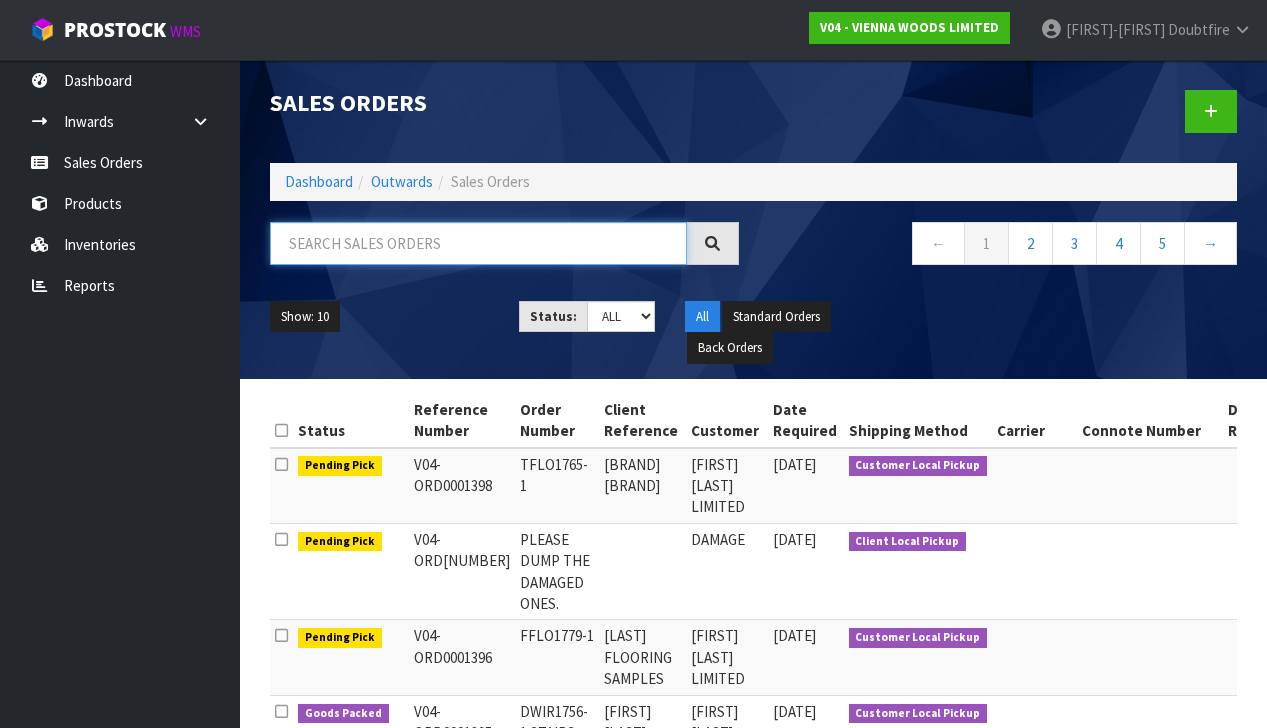 click at bounding box center (478, 243) 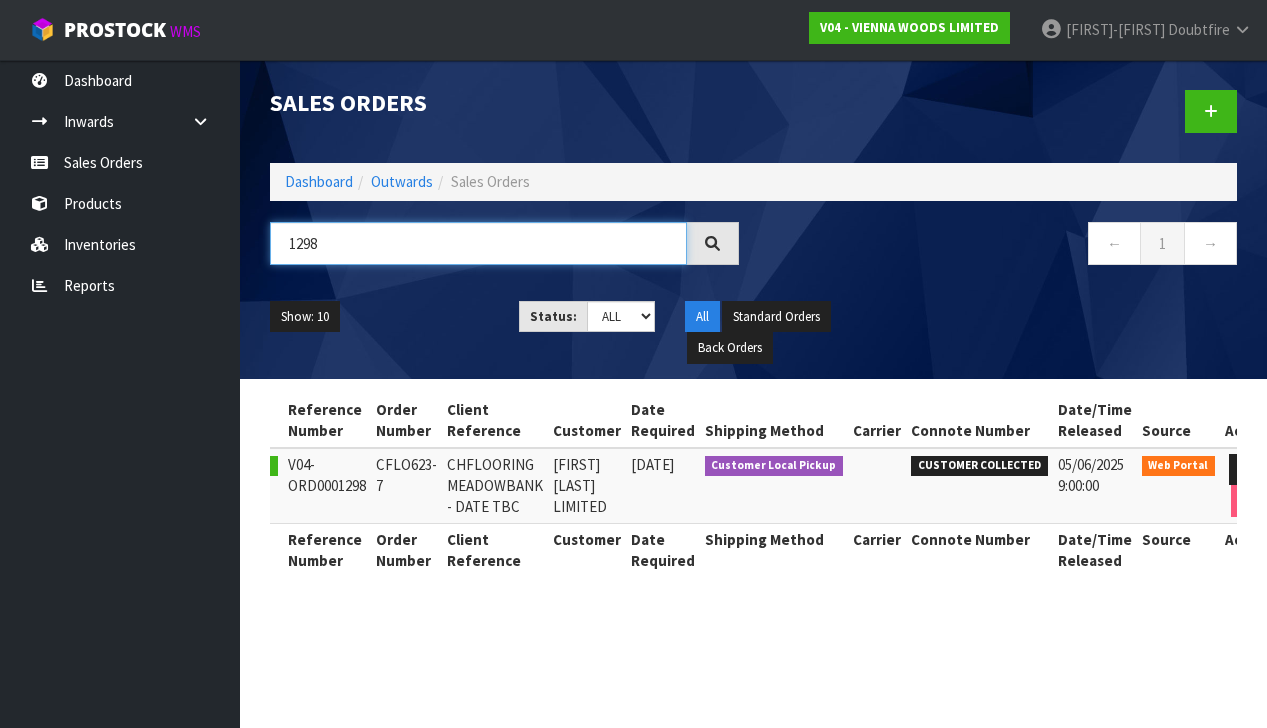 scroll, scrollTop: 0, scrollLeft: 82, axis: horizontal 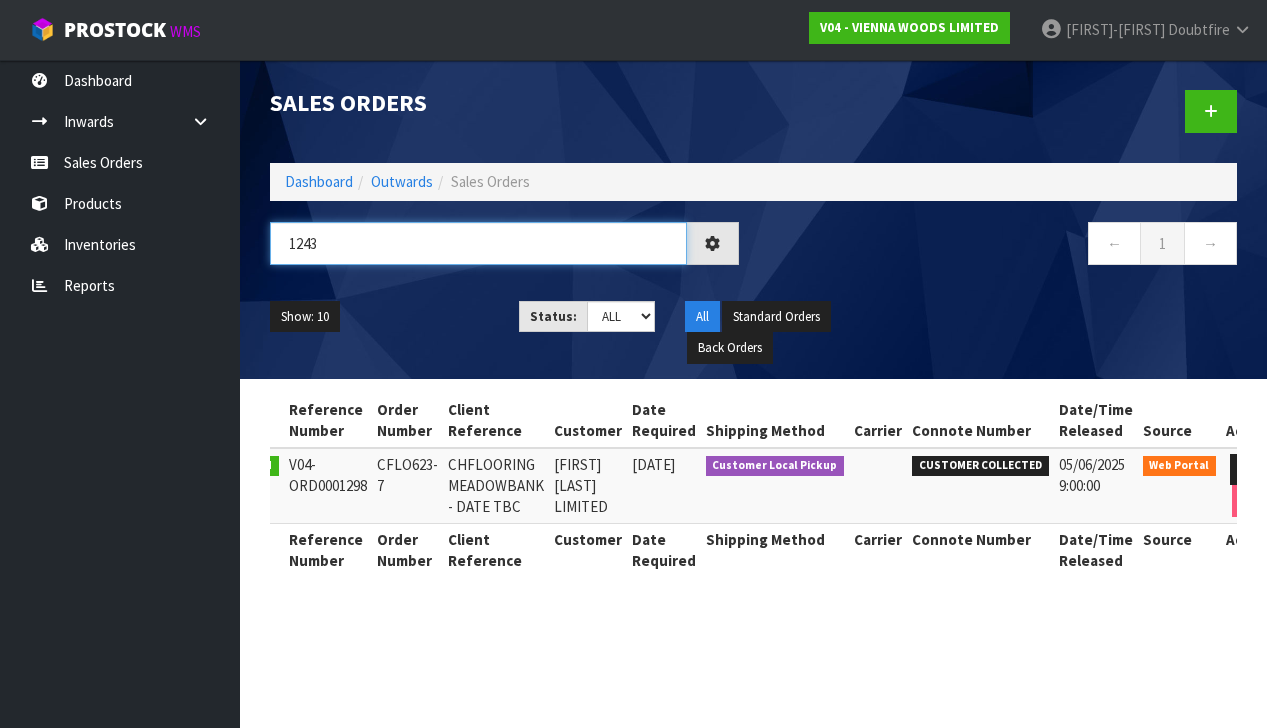 type on "1243" 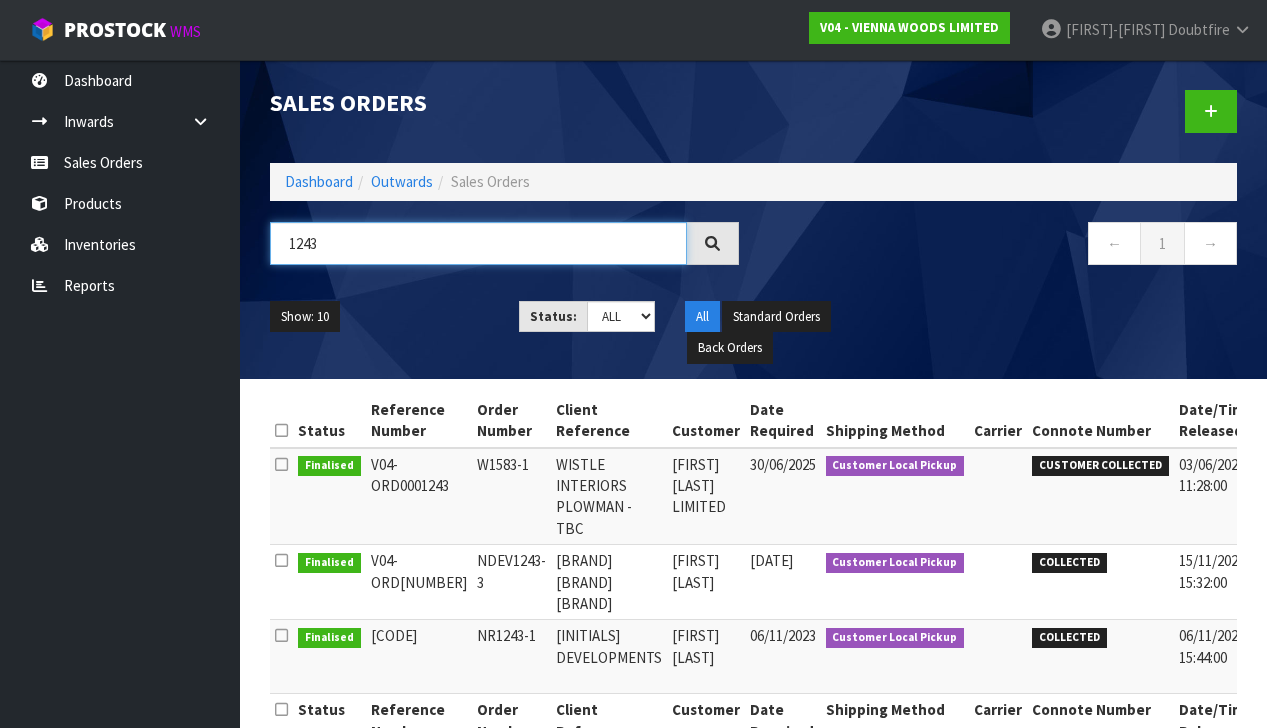 scroll, scrollTop: 0, scrollLeft: 0, axis: both 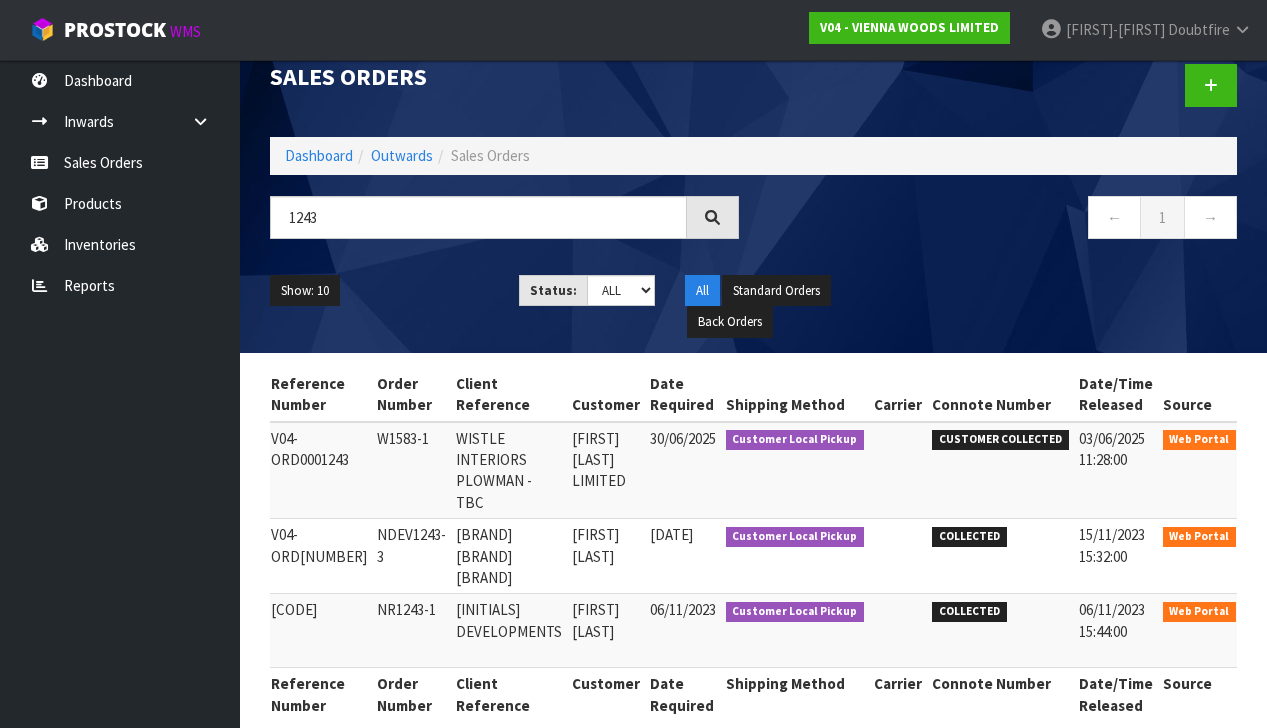 click at bounding box center [1268, 443] 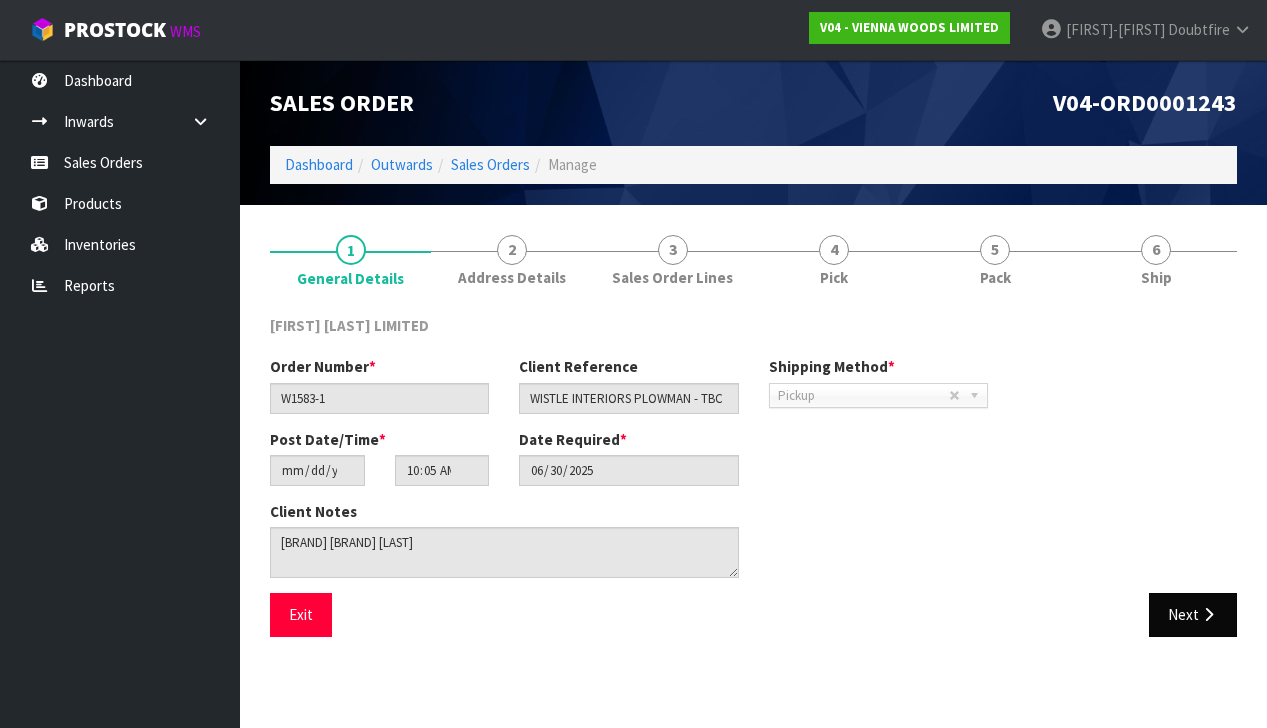 click at bounding box center [1208, 614] 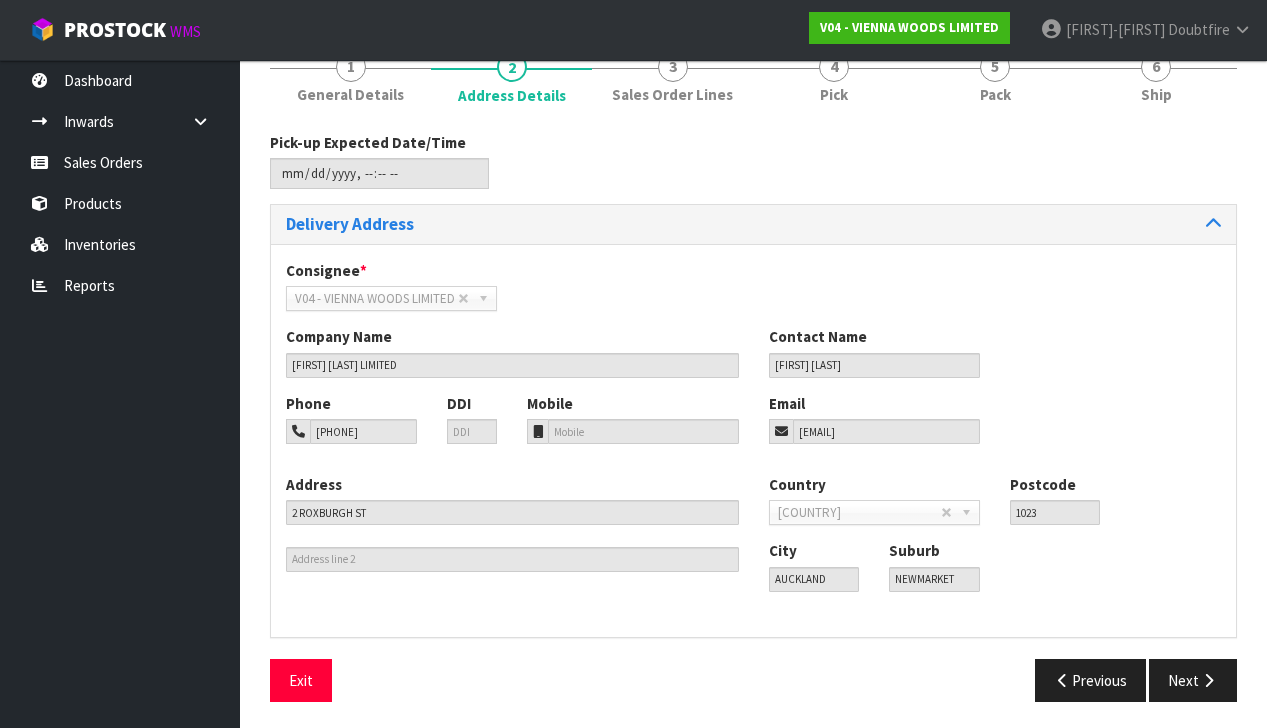 scroll, scrollTop: 182, scrollLeft: 0, axis: vertical 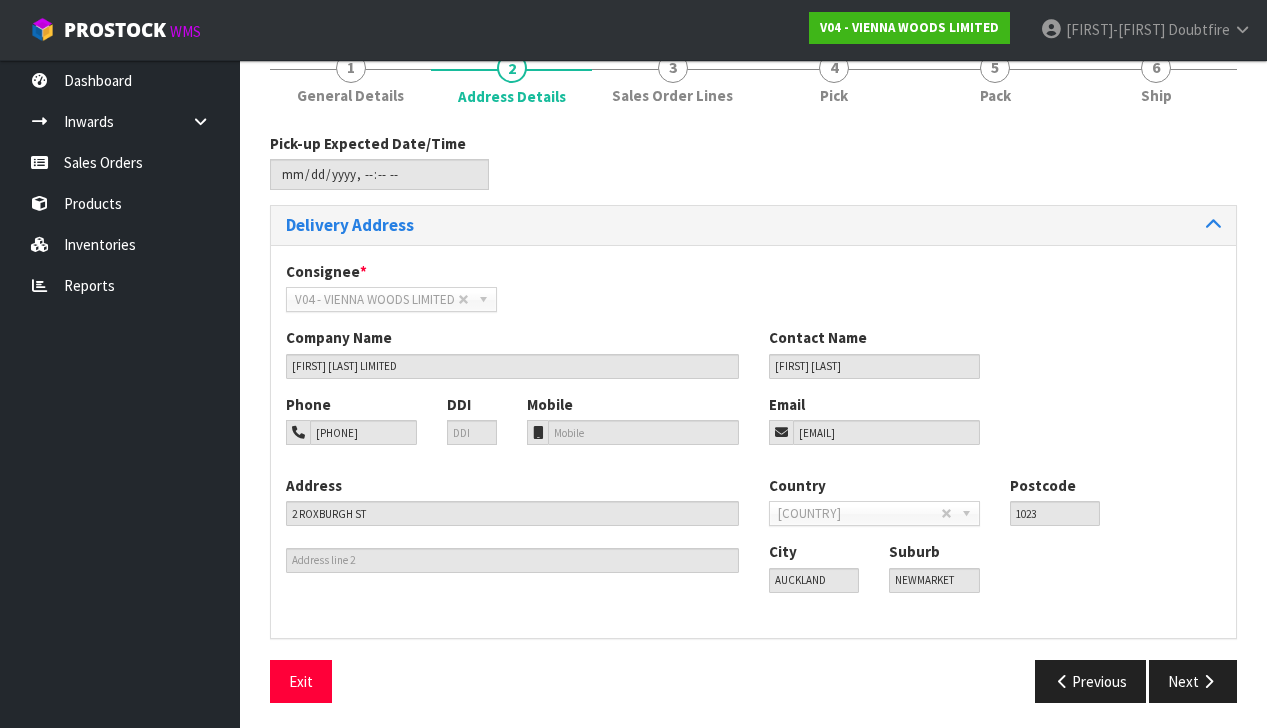 click on "Next" at bounding box center (1193, 681) 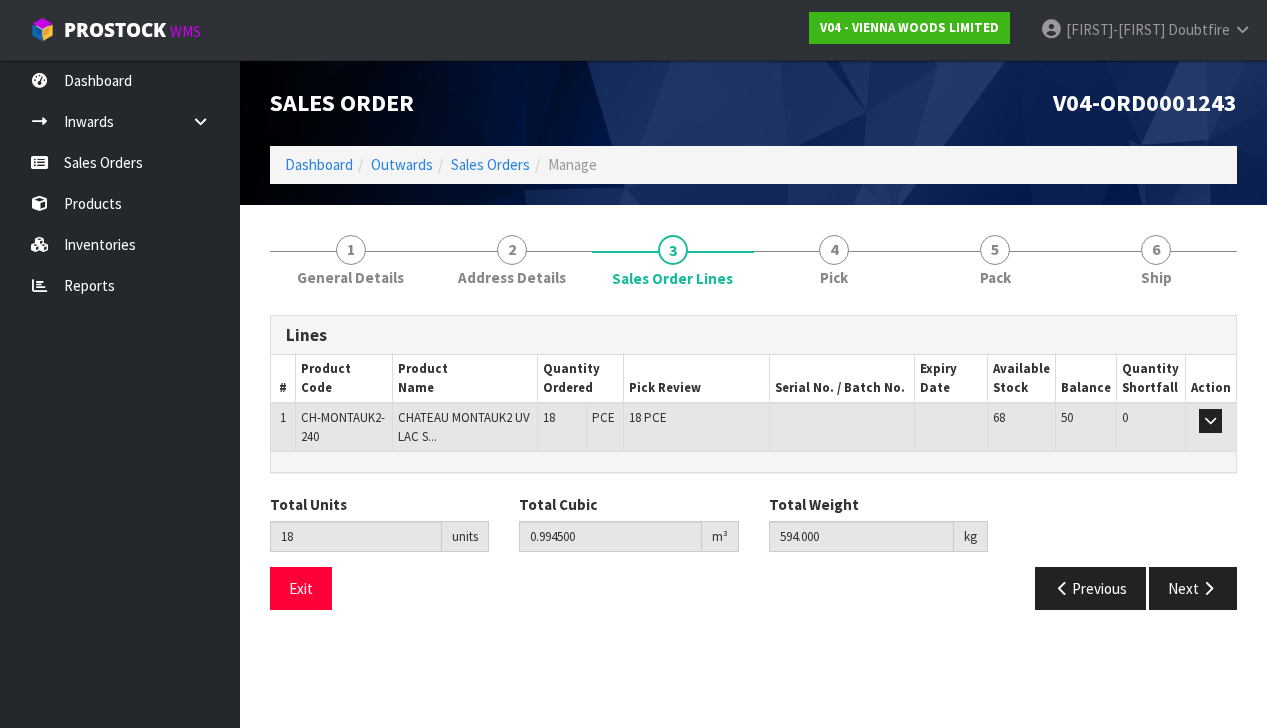 scroll, scrollTop: 0, scrollLeft: 0, axis: both 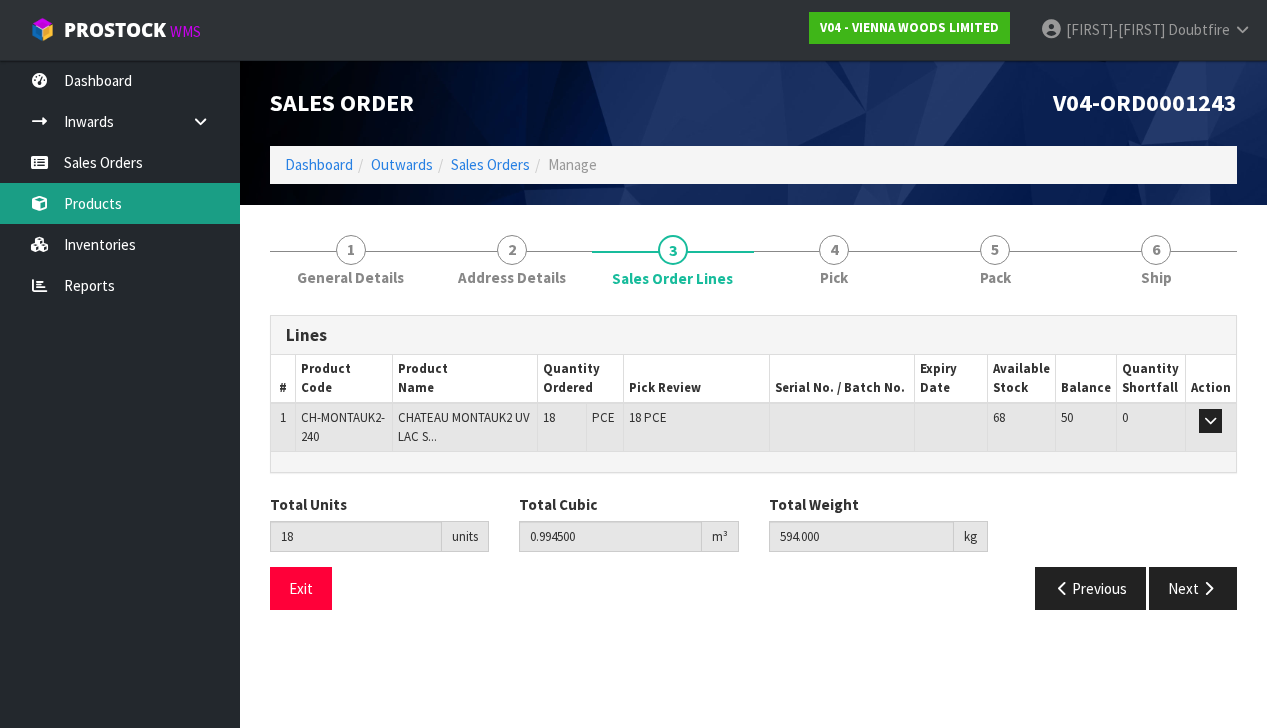 click on "Products" at bounding box center (120, 203) 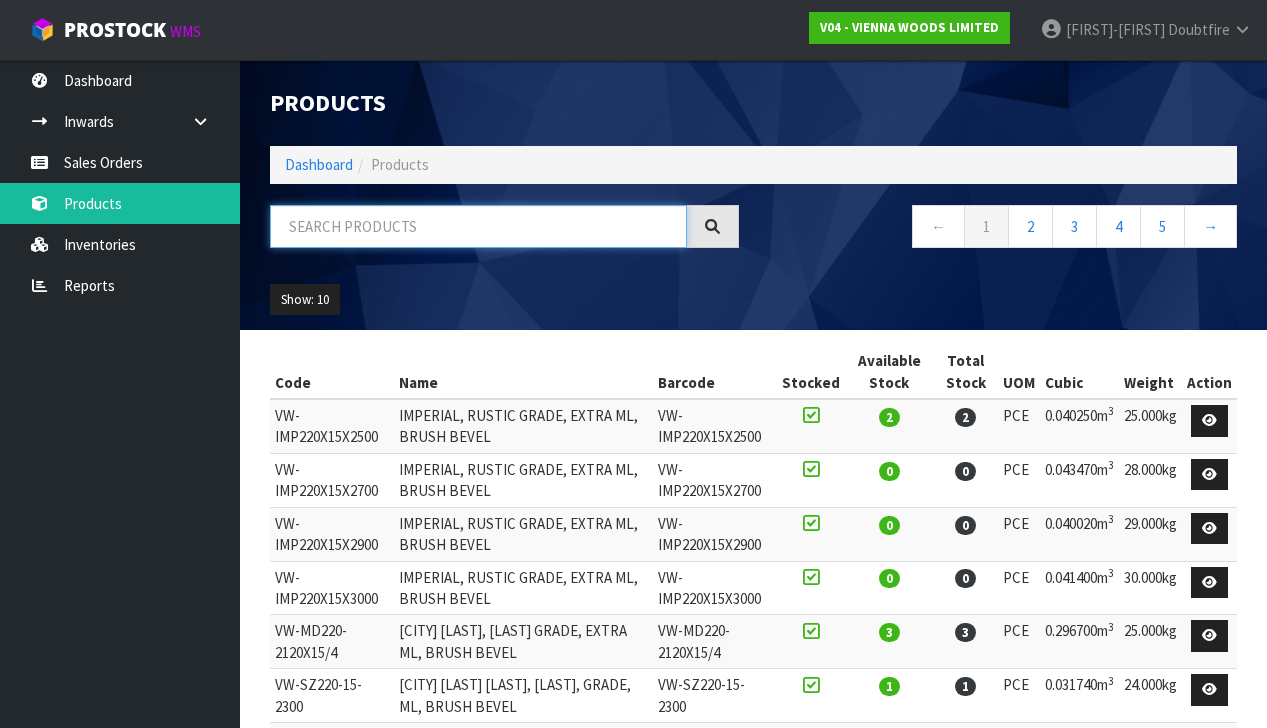 click at bounding box center (478, 226) 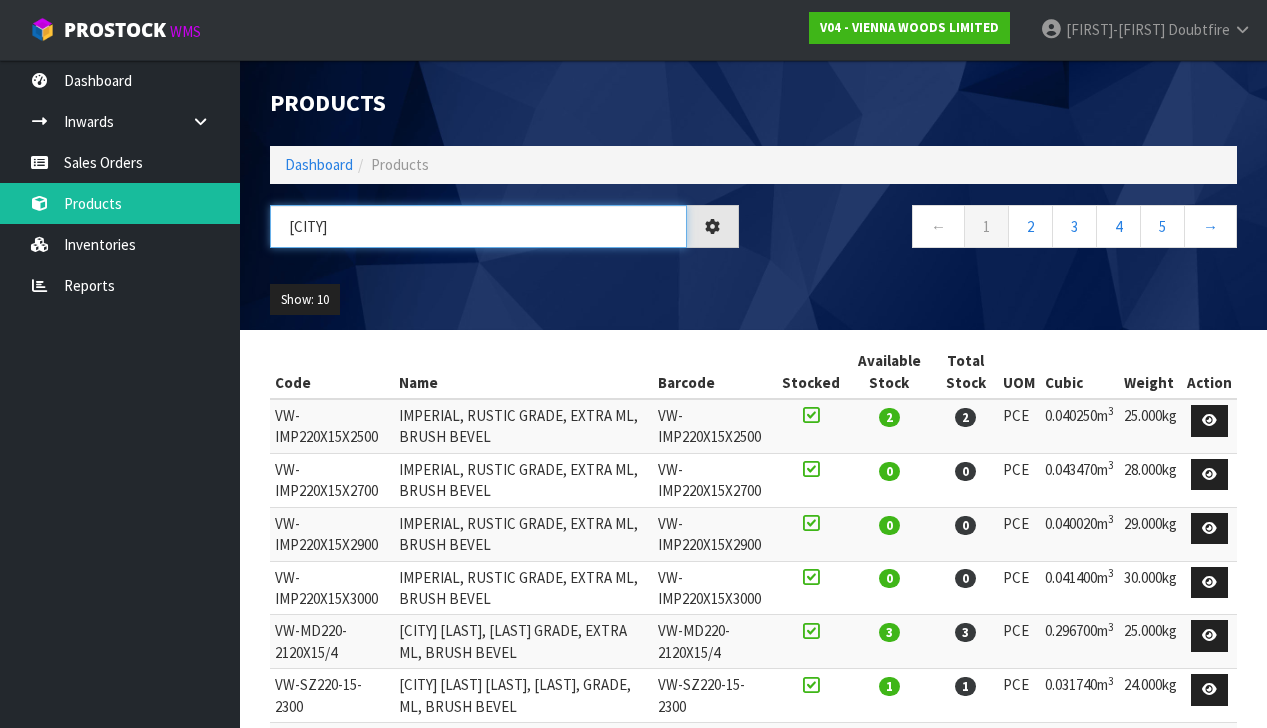 type on "[CITY]" 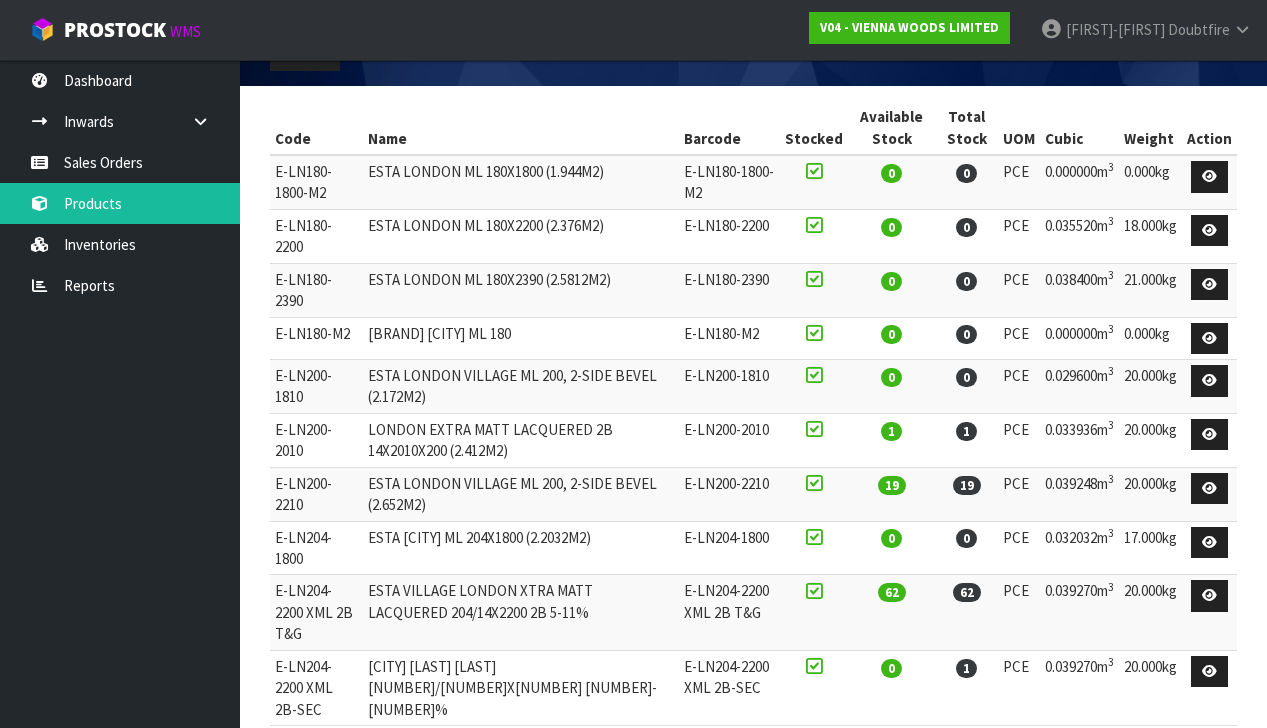 scroll, scrollTop: 243, scrollLeft: 0, axis: vertical 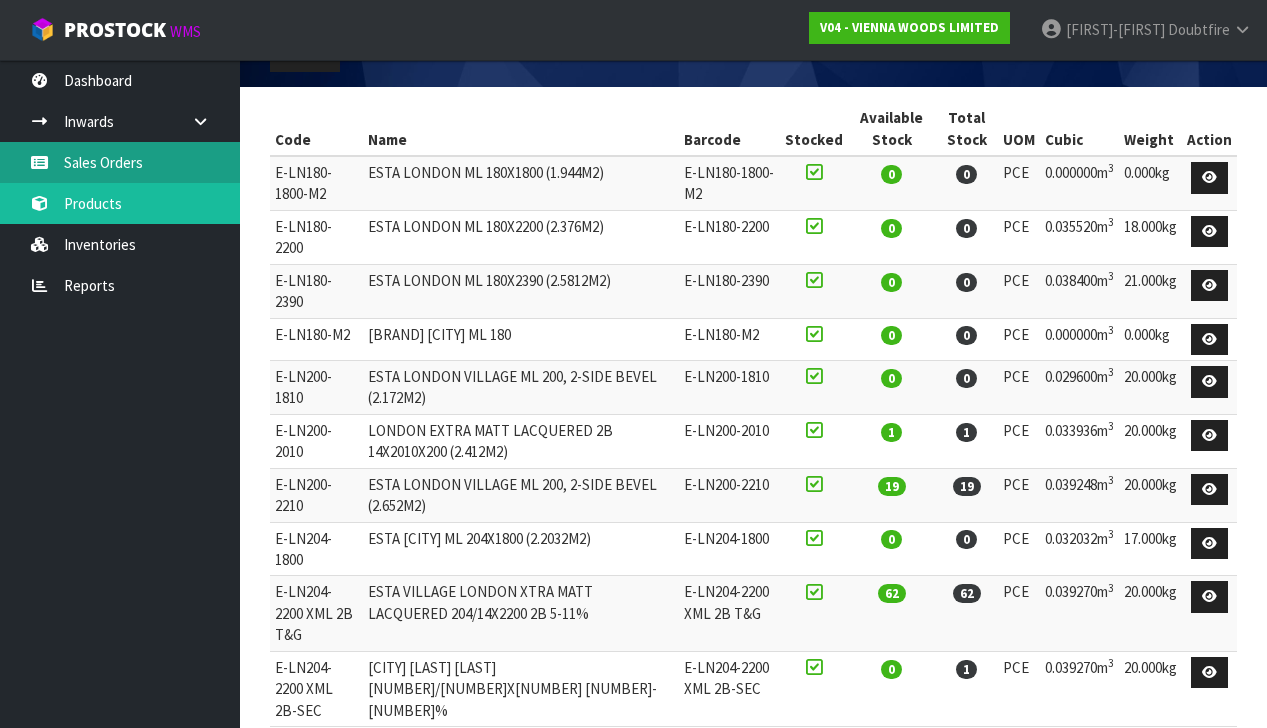 click on "Sales Orders" at bounding box center [120, 162] 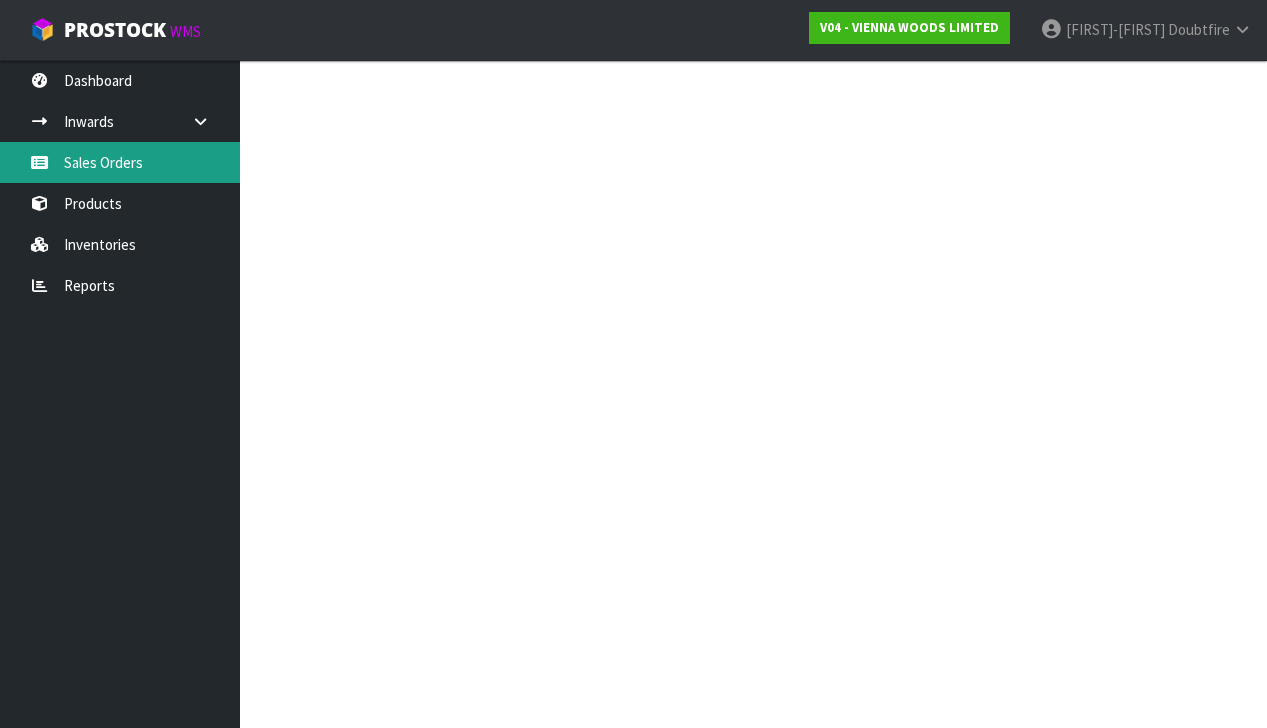 scroll, scrollTop: 0, scrollLeft: 0, axis: both 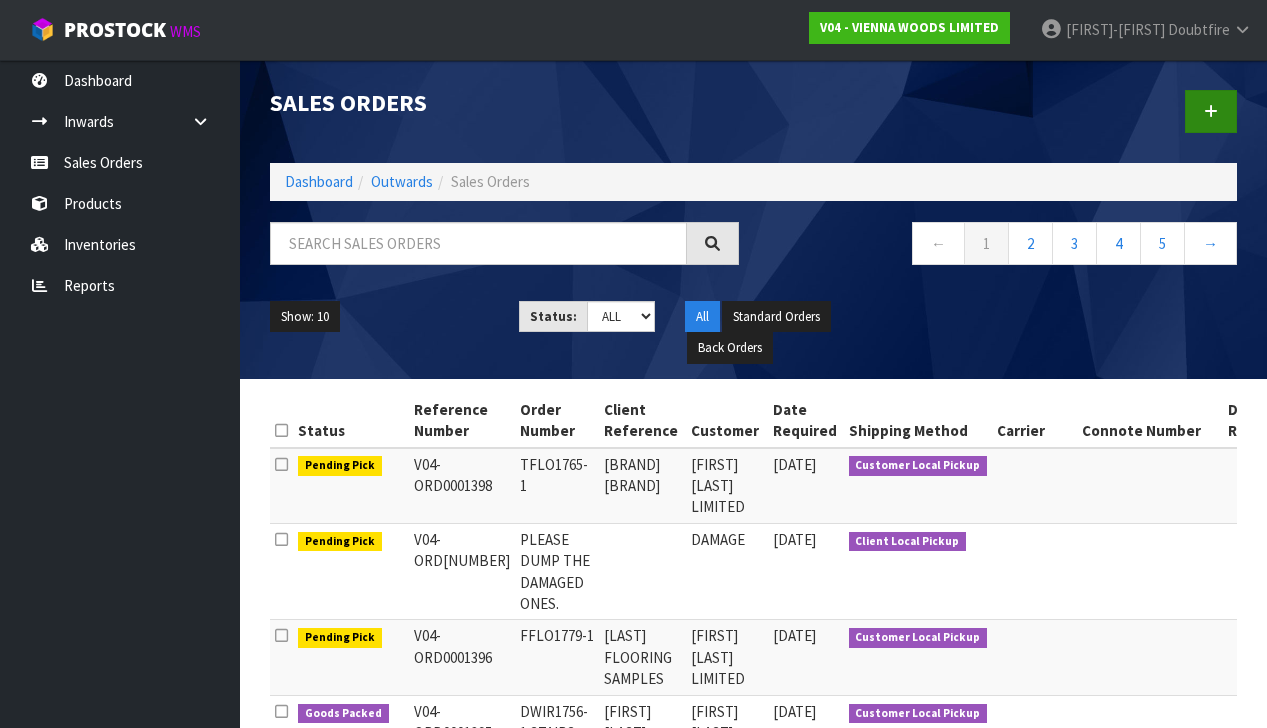 click at bounding box center (1211, 111) 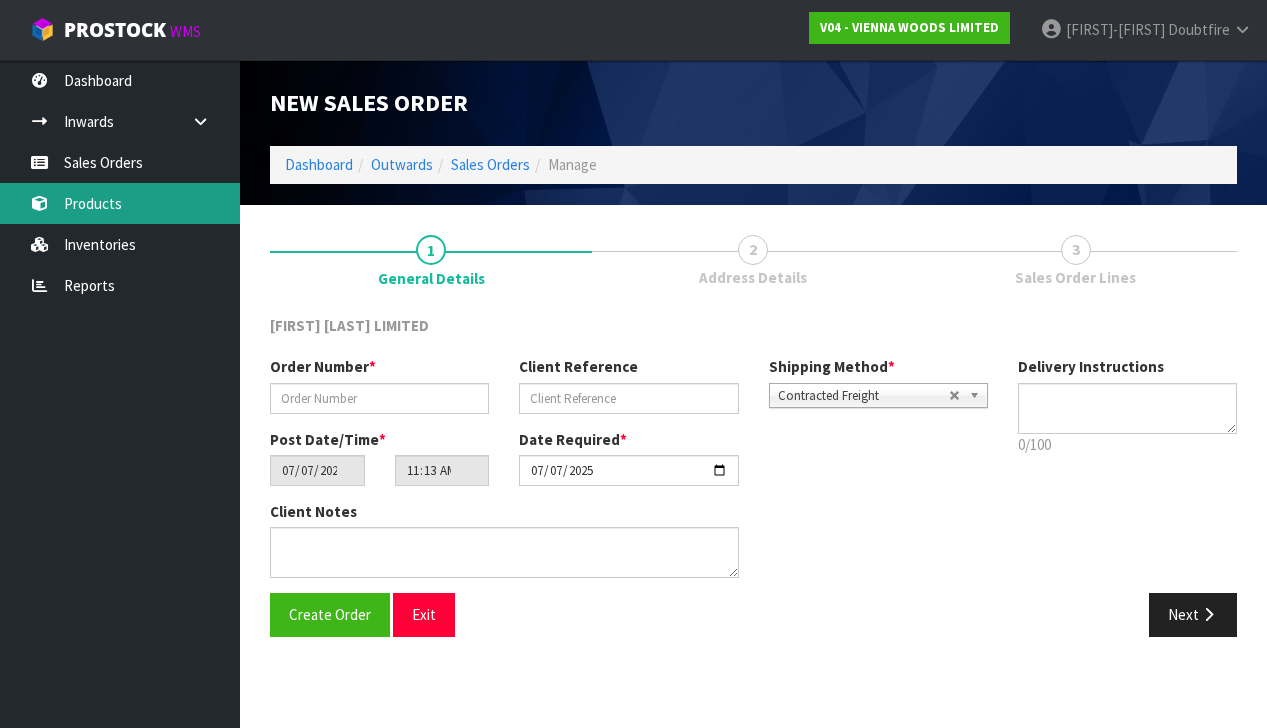 click on "Products" at bounding box center (120, 203) 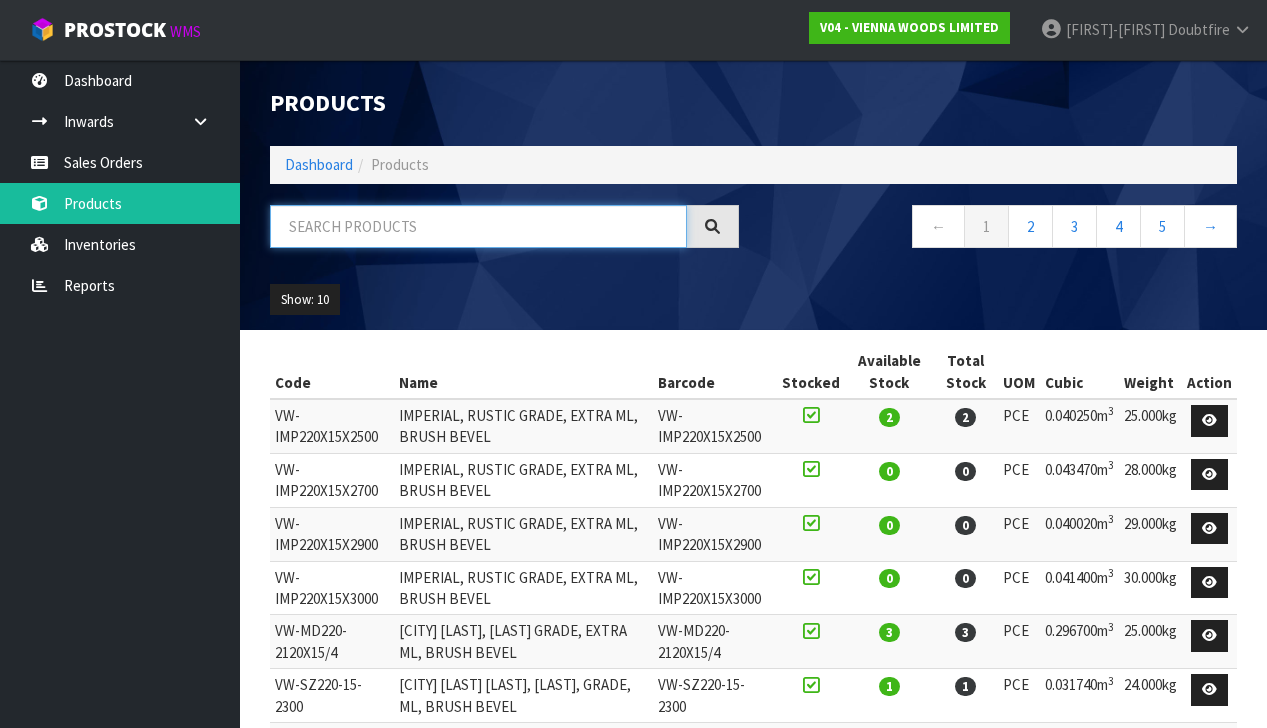 click at bounding box center (478, 226) 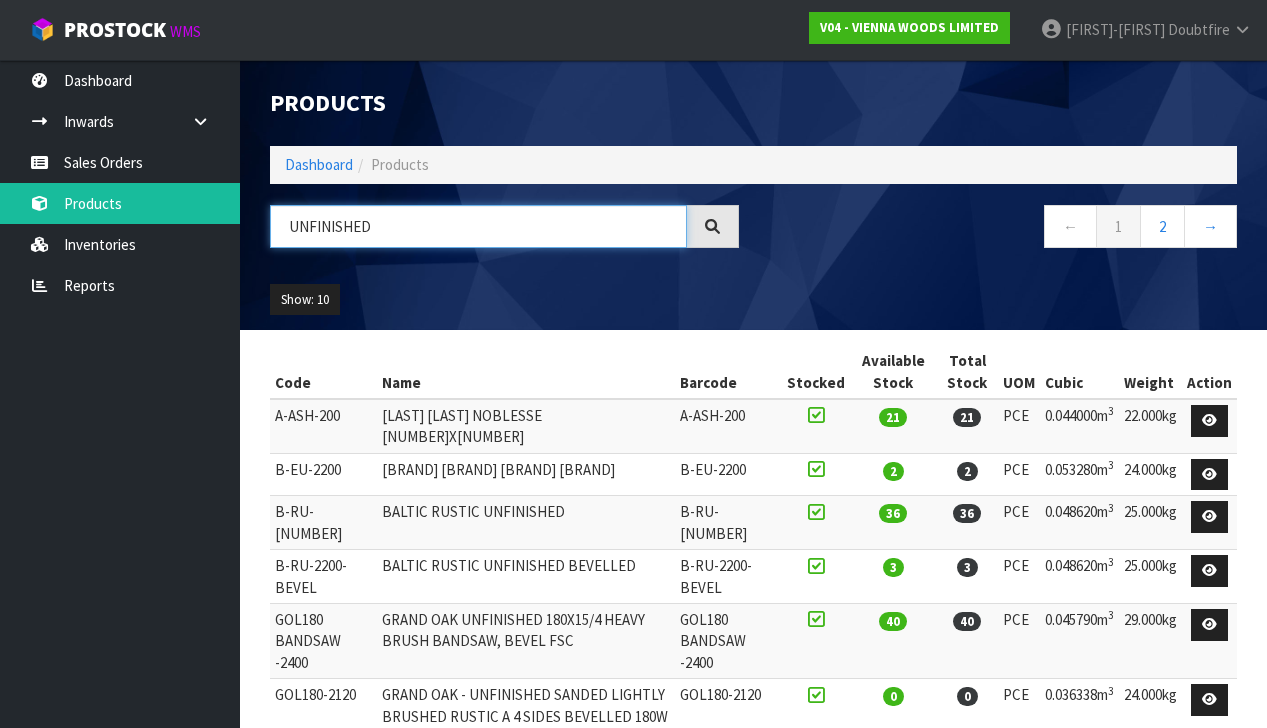 scroll, scrollTop: 0, scrollLeft: 0, axis: both 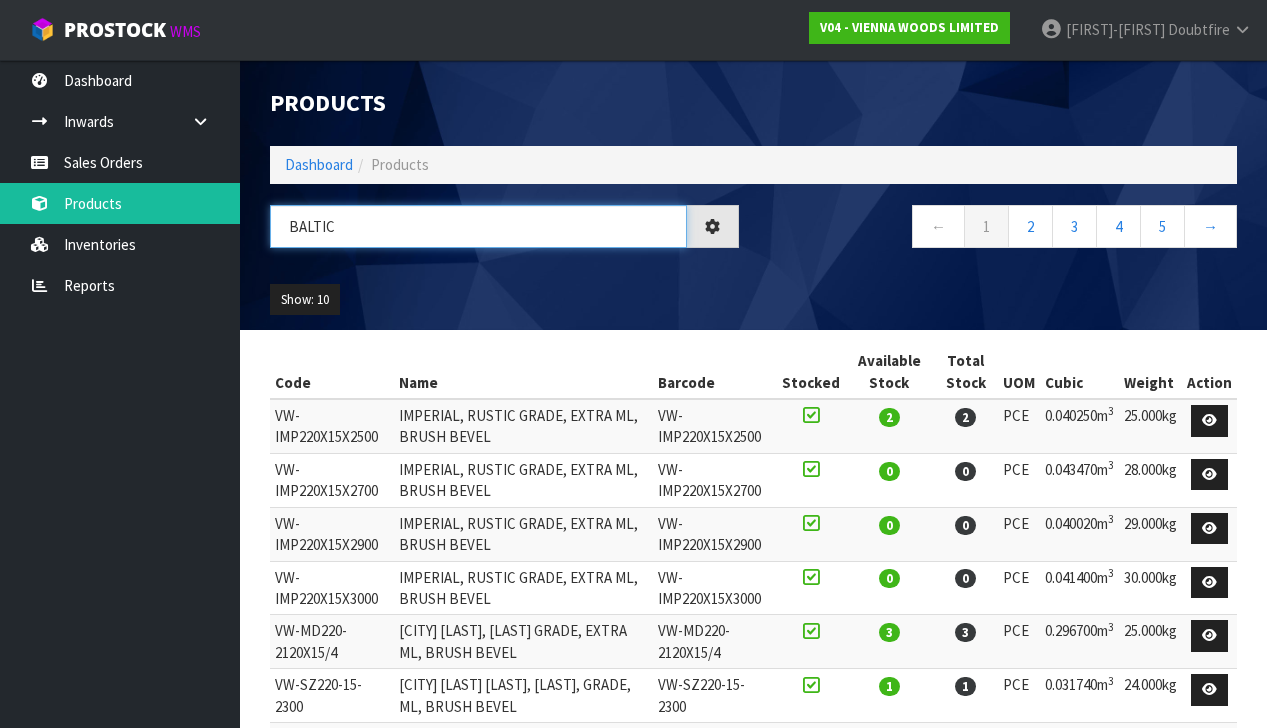 type on "baltic" 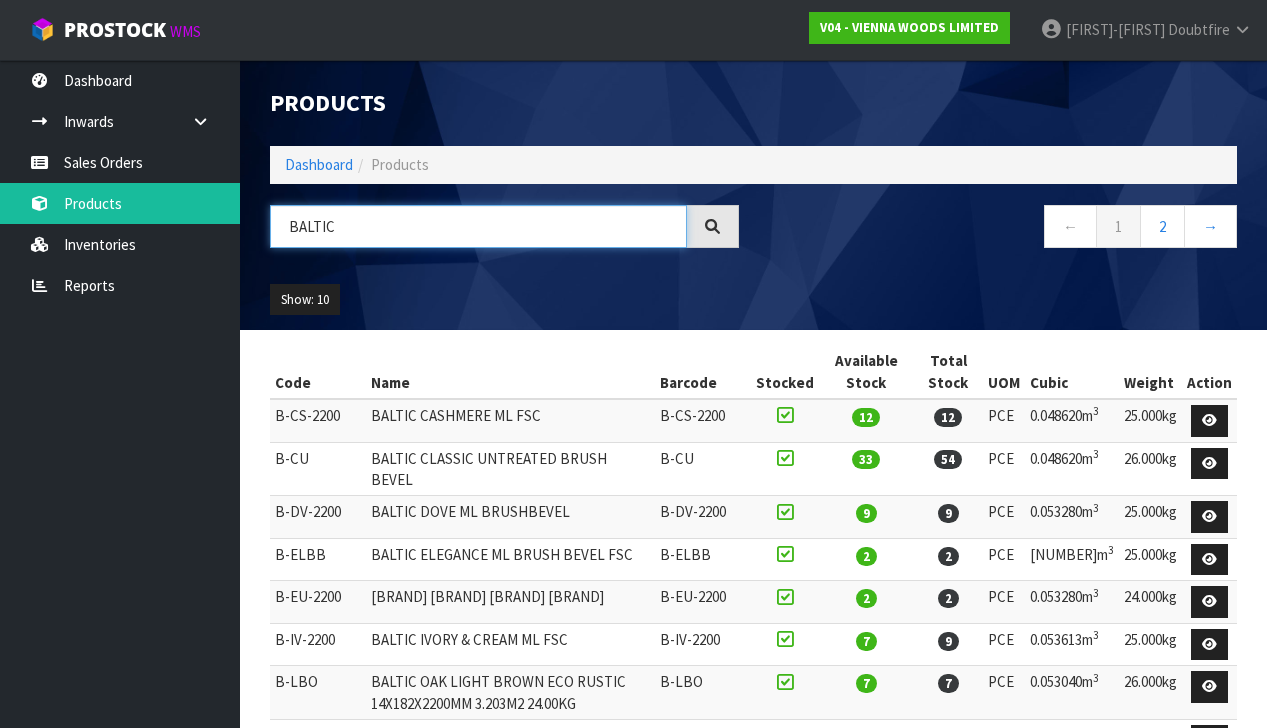 scroll, scrollTop: 0, scrollLeft: 0, axis: both 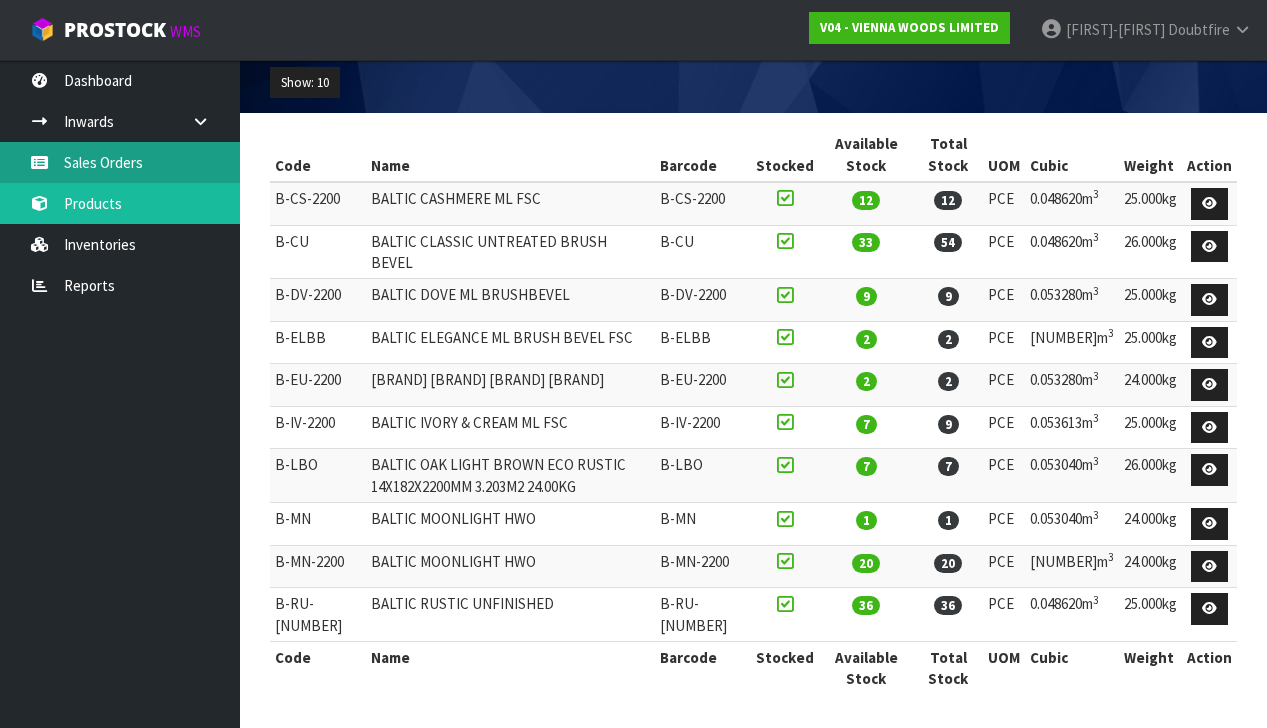 click on "Sales Orders" at bounding box center [120, 162] 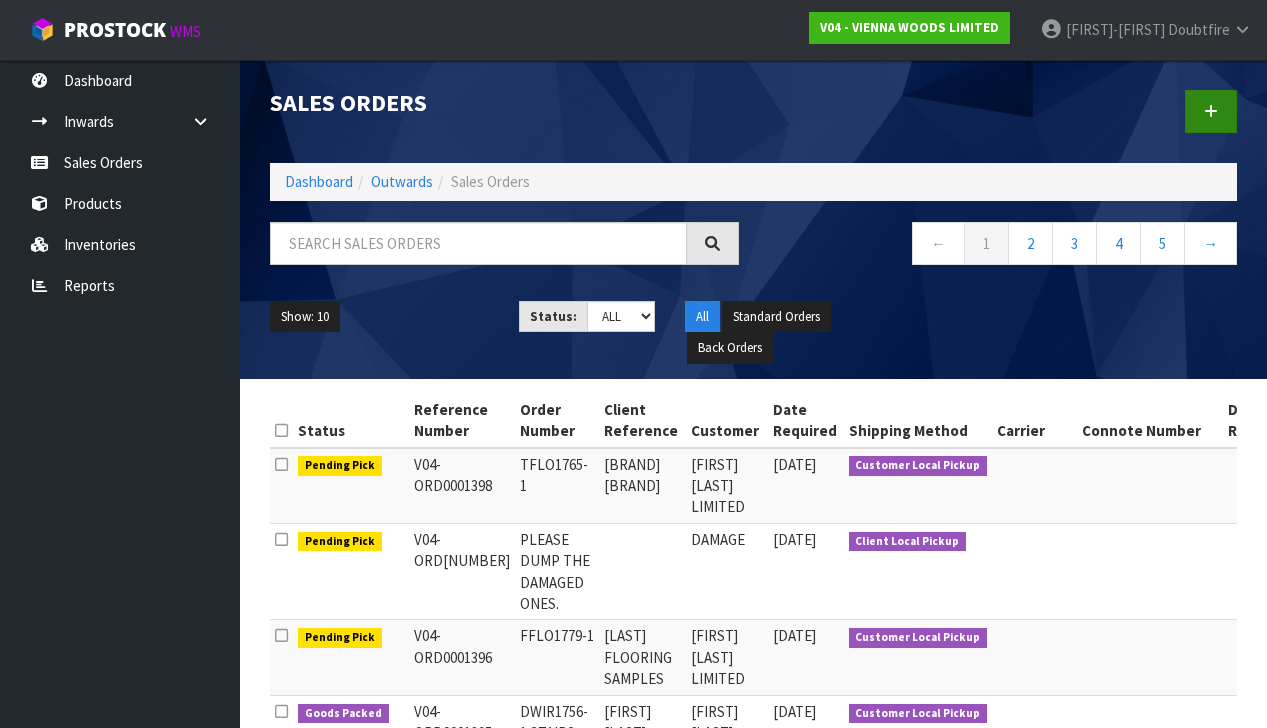 click at bounding box center [1211, 111] 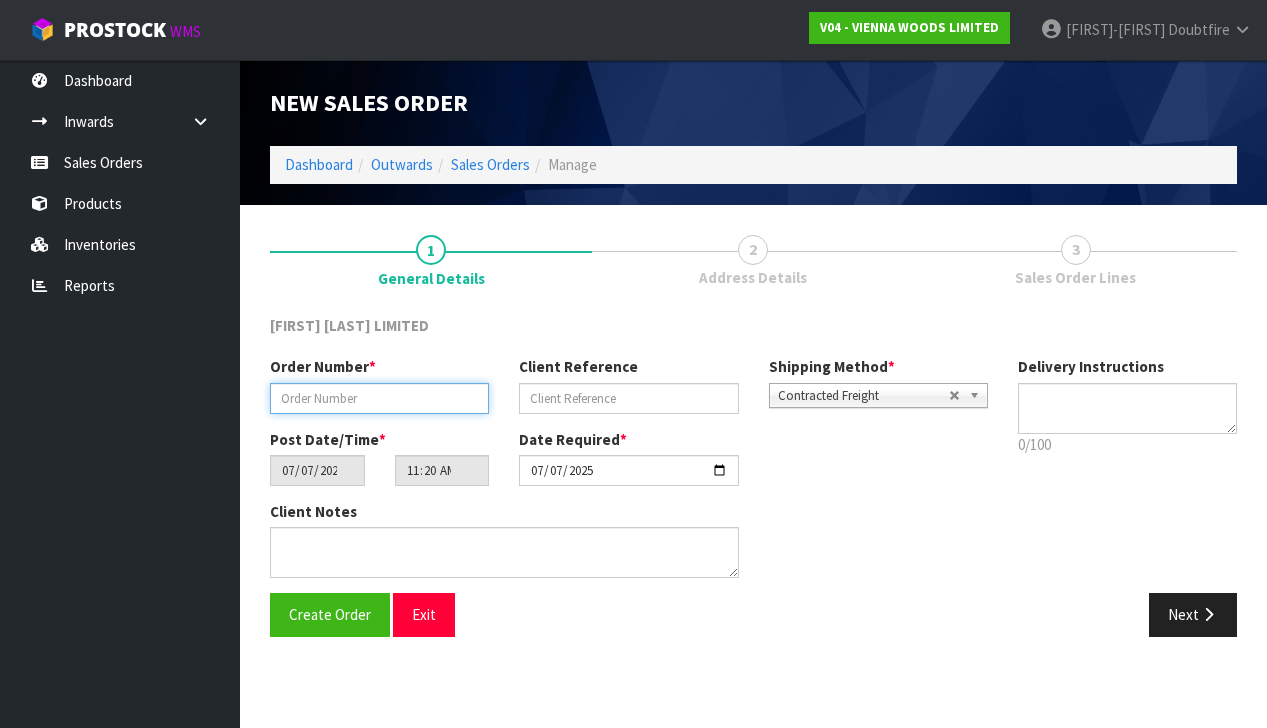 paste on "JLI1766-1" 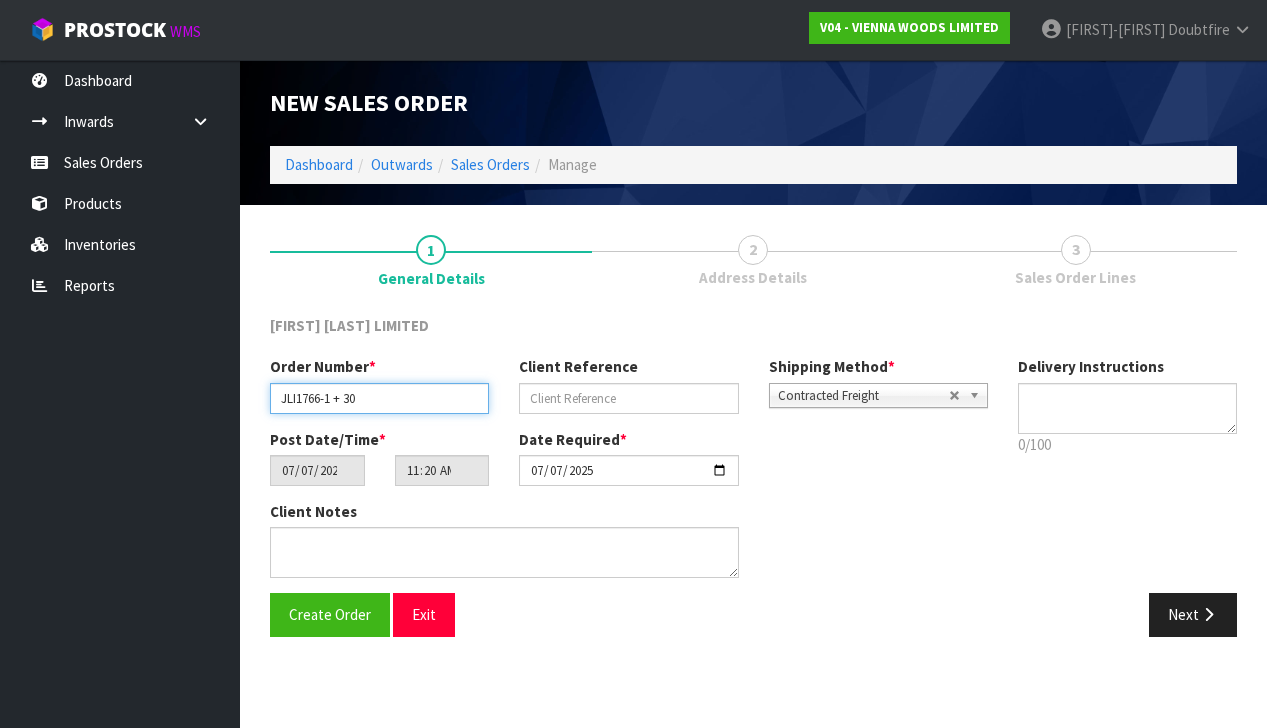 type on "JLI1766-1 + 30" 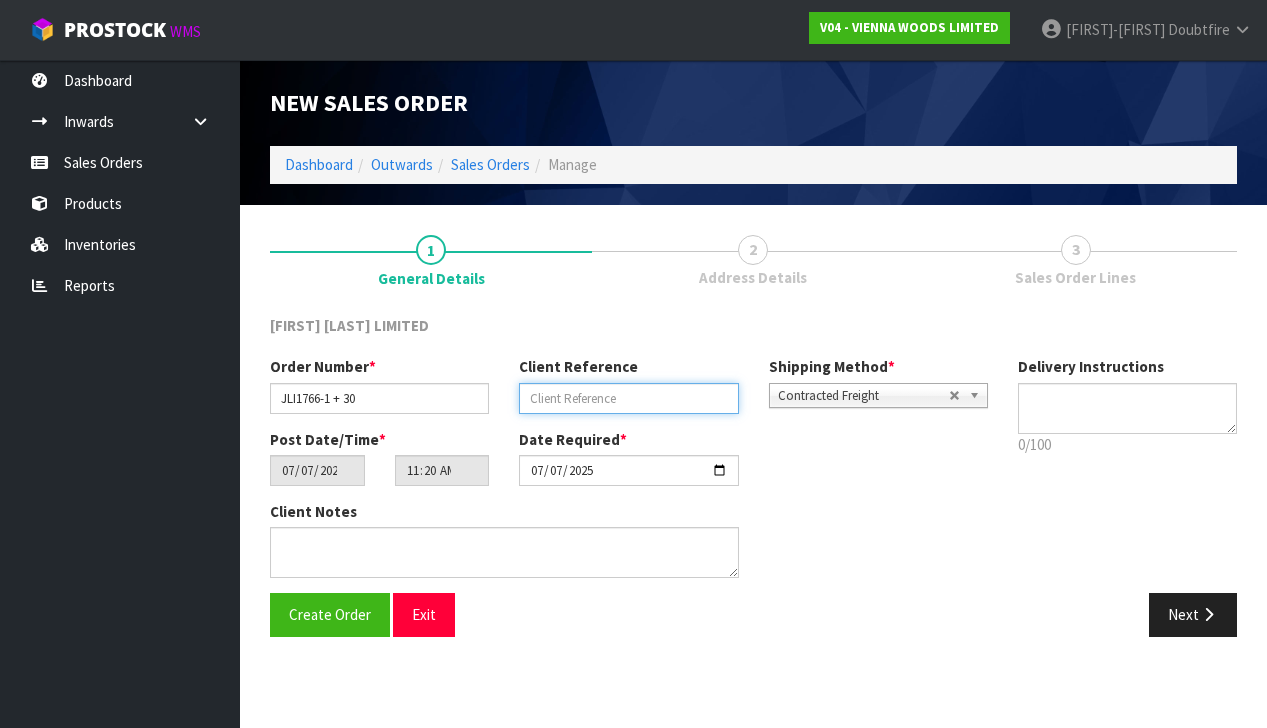 click at bounding box center [628, 398] 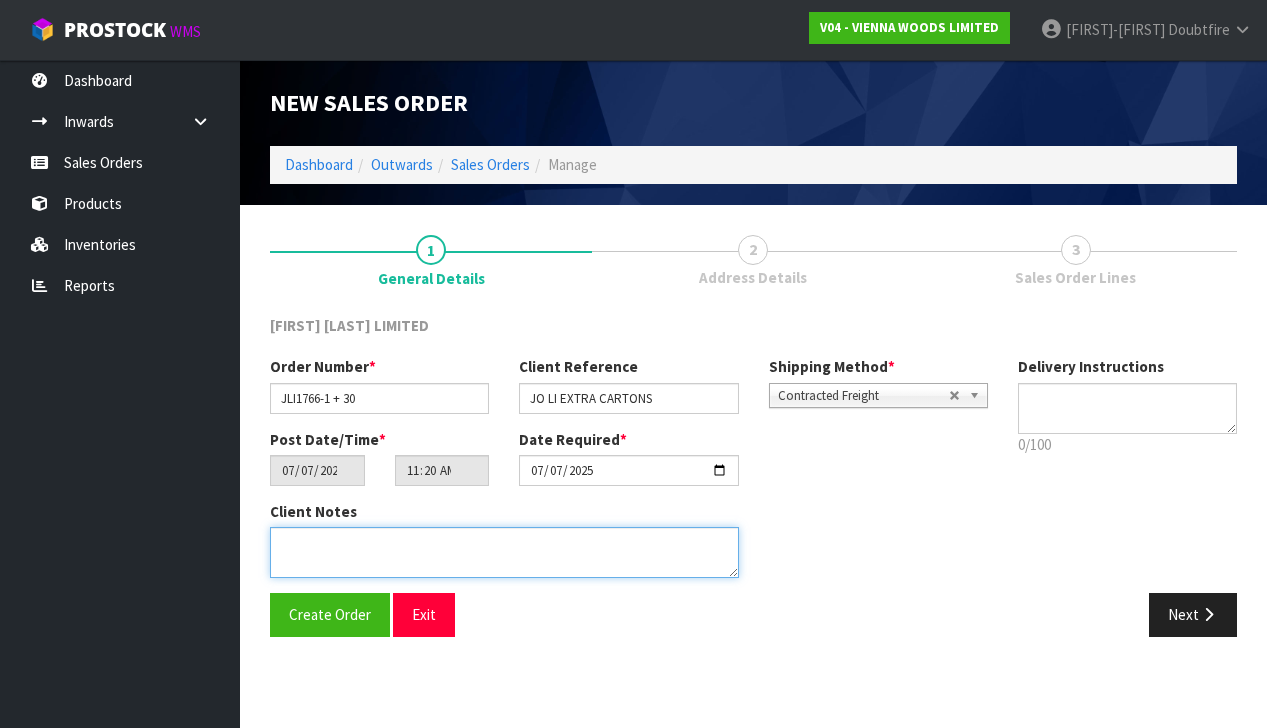 click at bounding box center (504, 552) 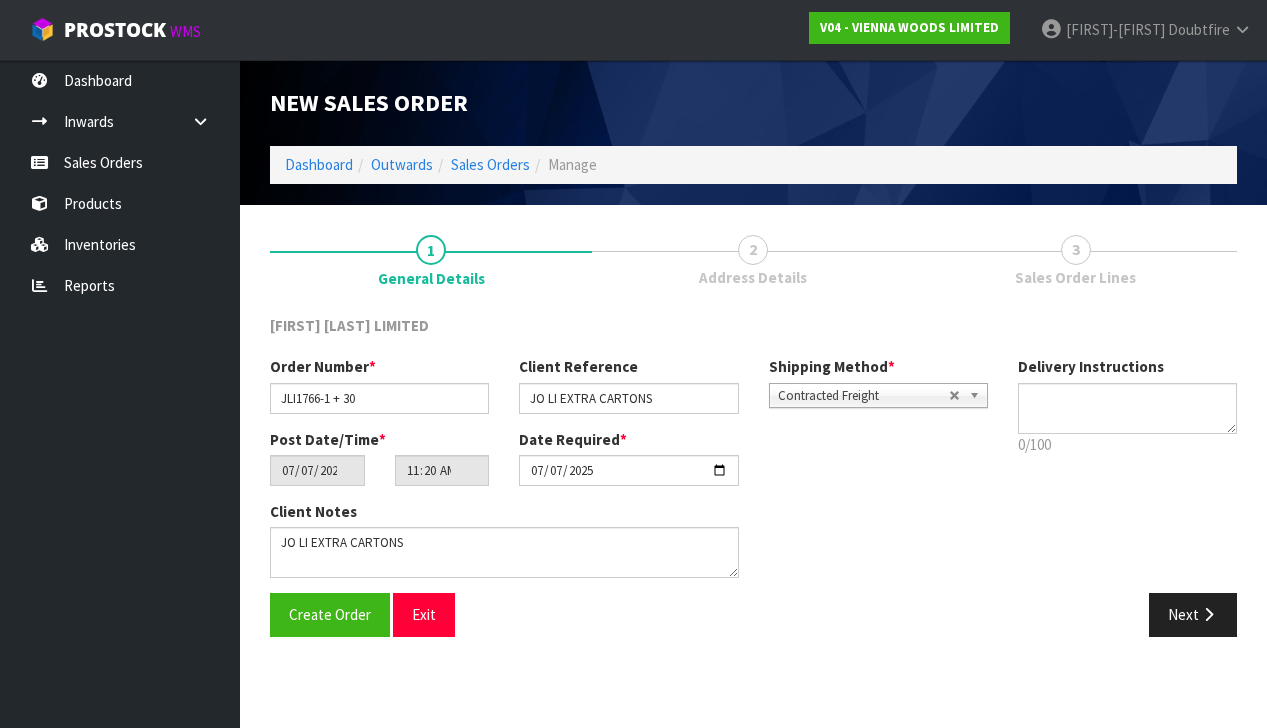 click on "Contracted Freight" at bounding box center (863, 396) 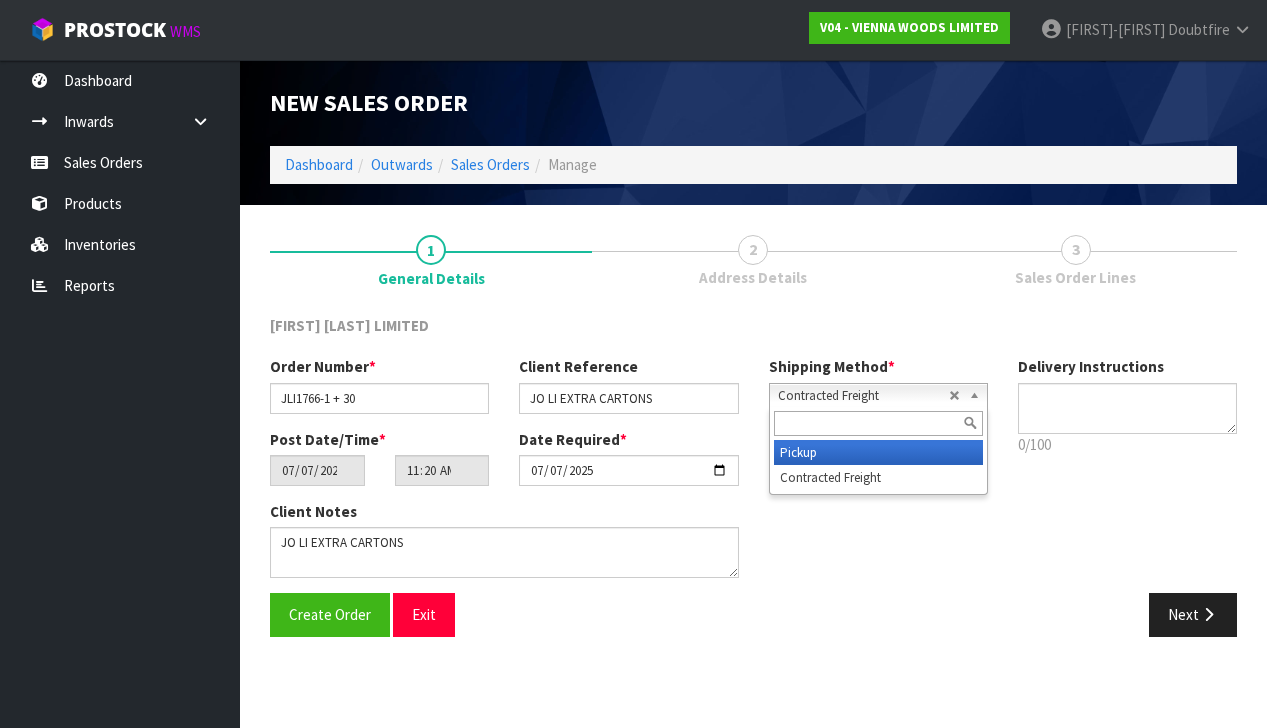 drag, startPoint x: 836, startPoint y: 452, endPoint x: 823, endPoint y: 452, distance: 13 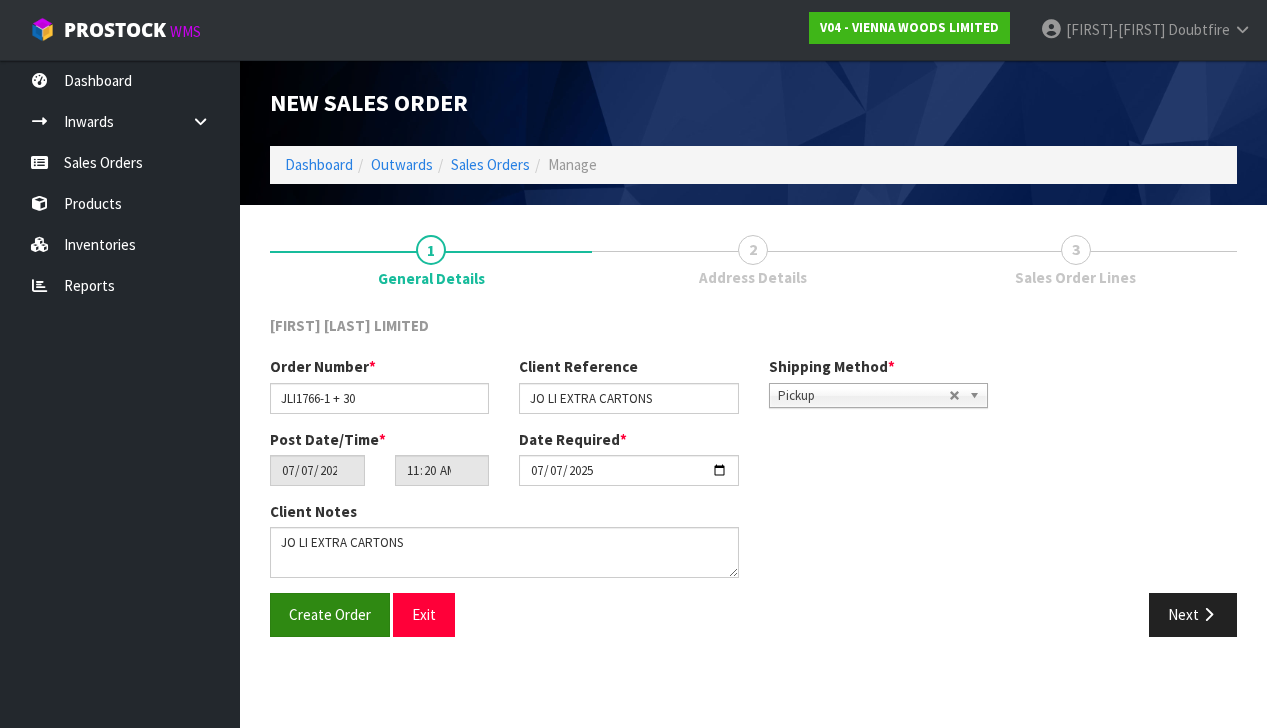 click on "Create Order" at bounding box center [330, 614] 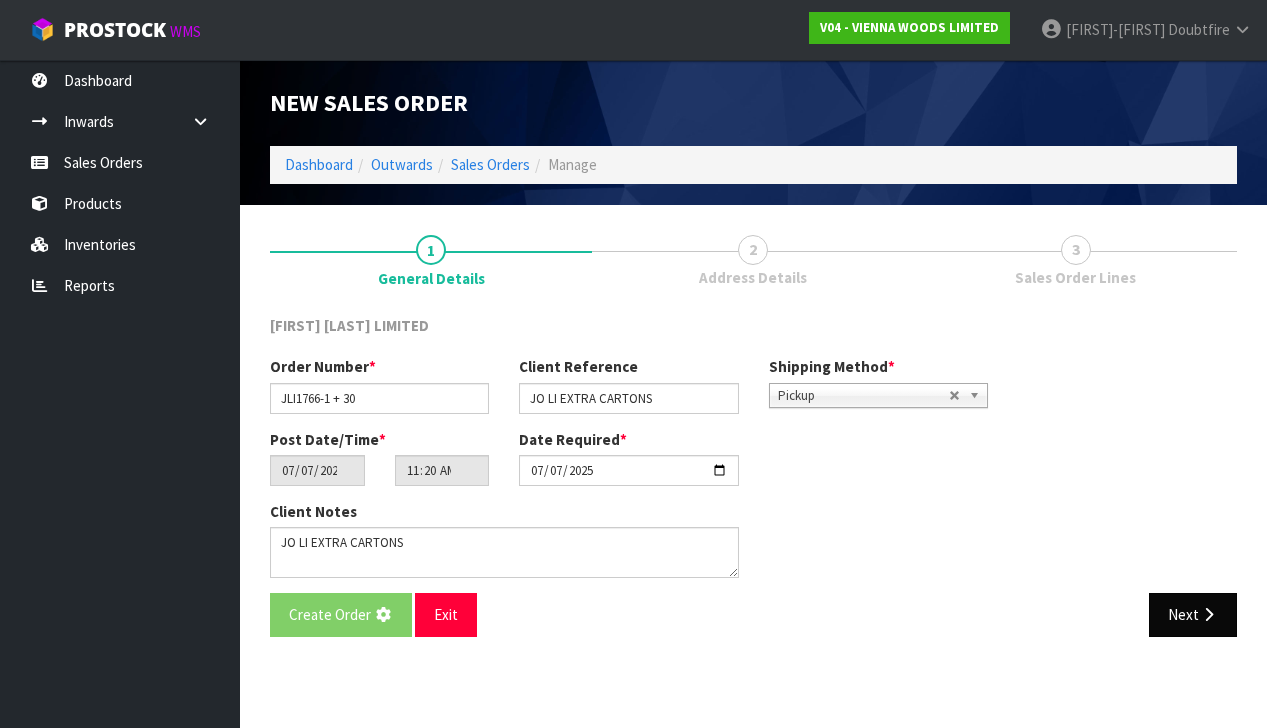 click on "Next" at bounding box center (1193, 614) 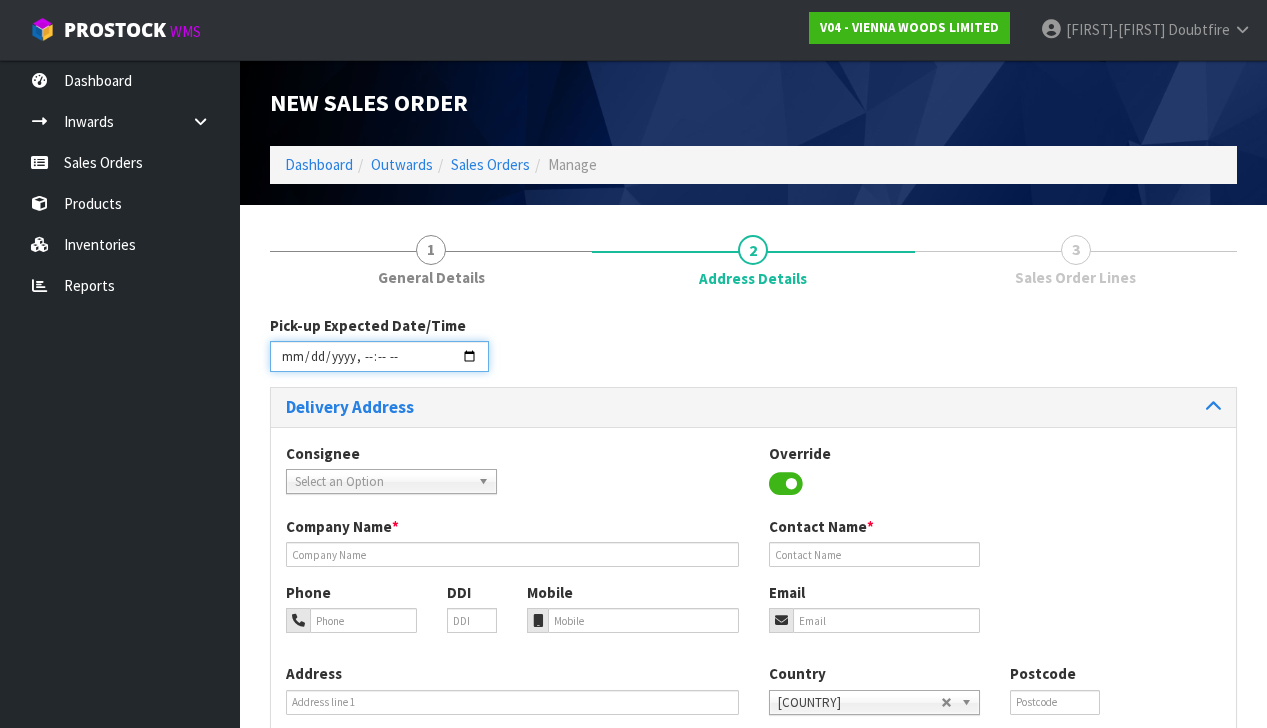 click at bounding box center [379, 356] 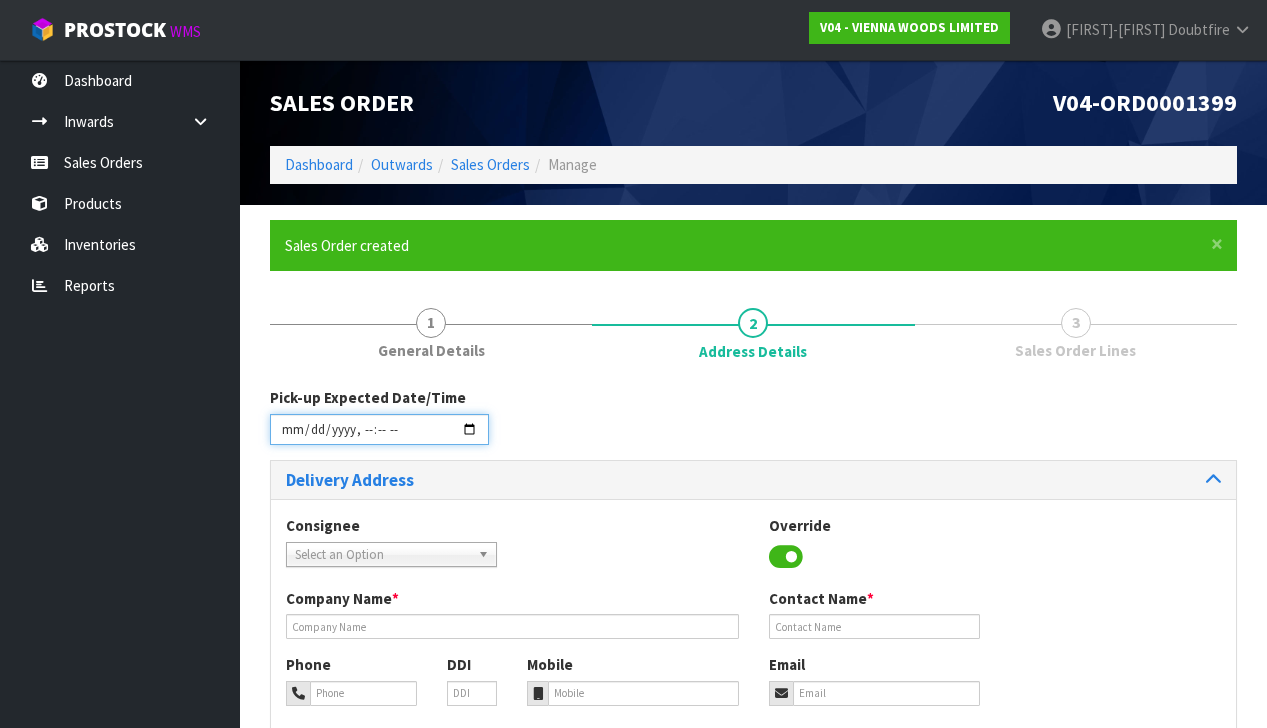 type on "[DATE]T[TIME]" 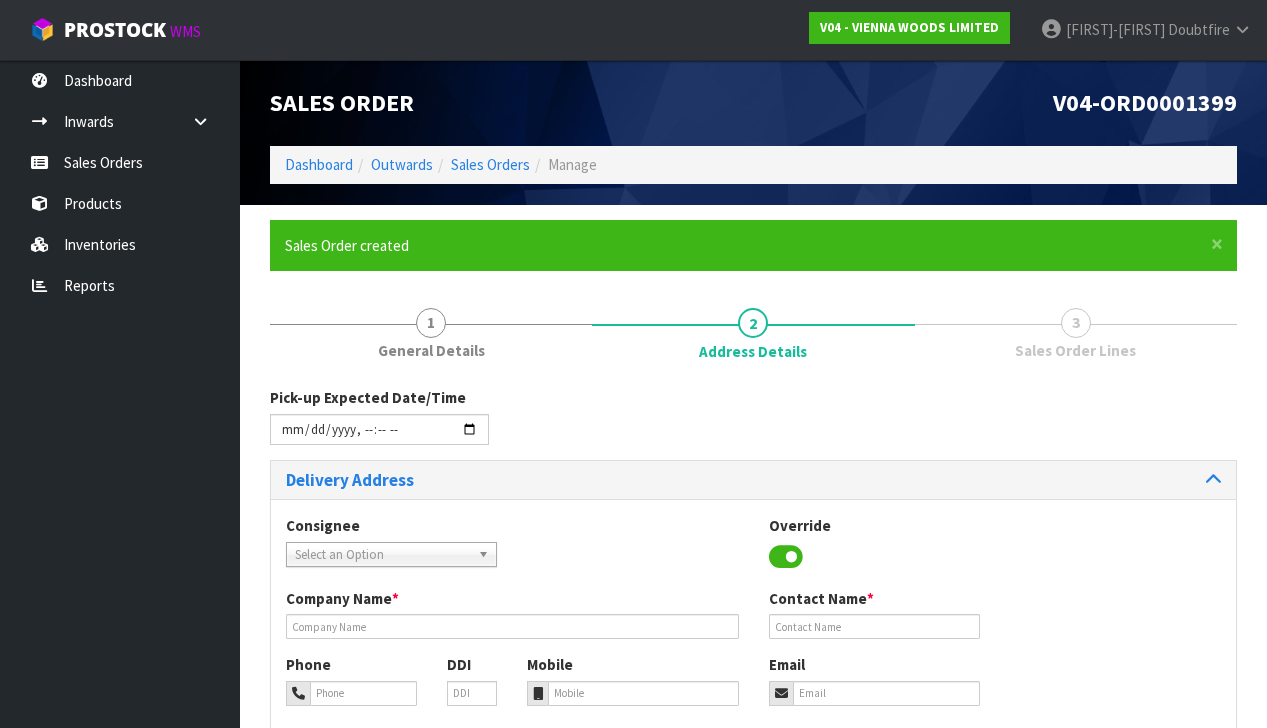 drag, startPoint x: 683, startPoint y: 423, endPoint x: 540, endPoint y: 447, distance: 145 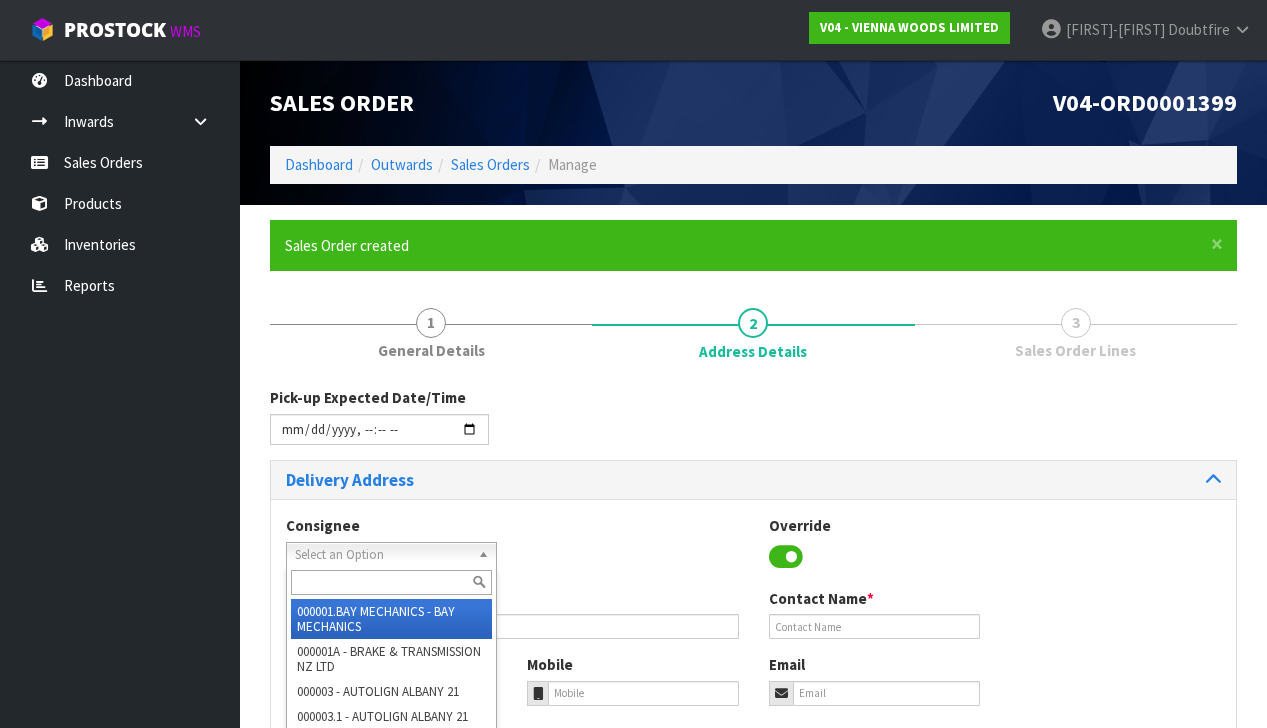 click on "Select an Option" at bounding box center [382, 555] 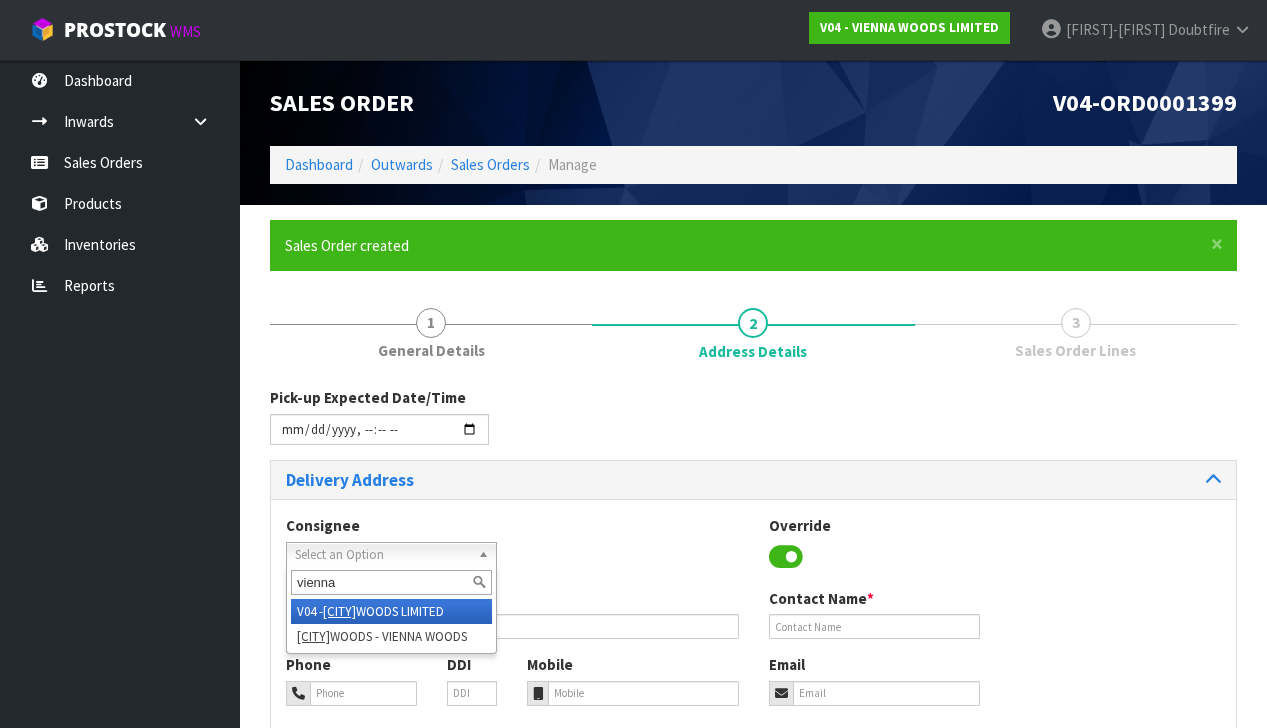 type on "vienna" 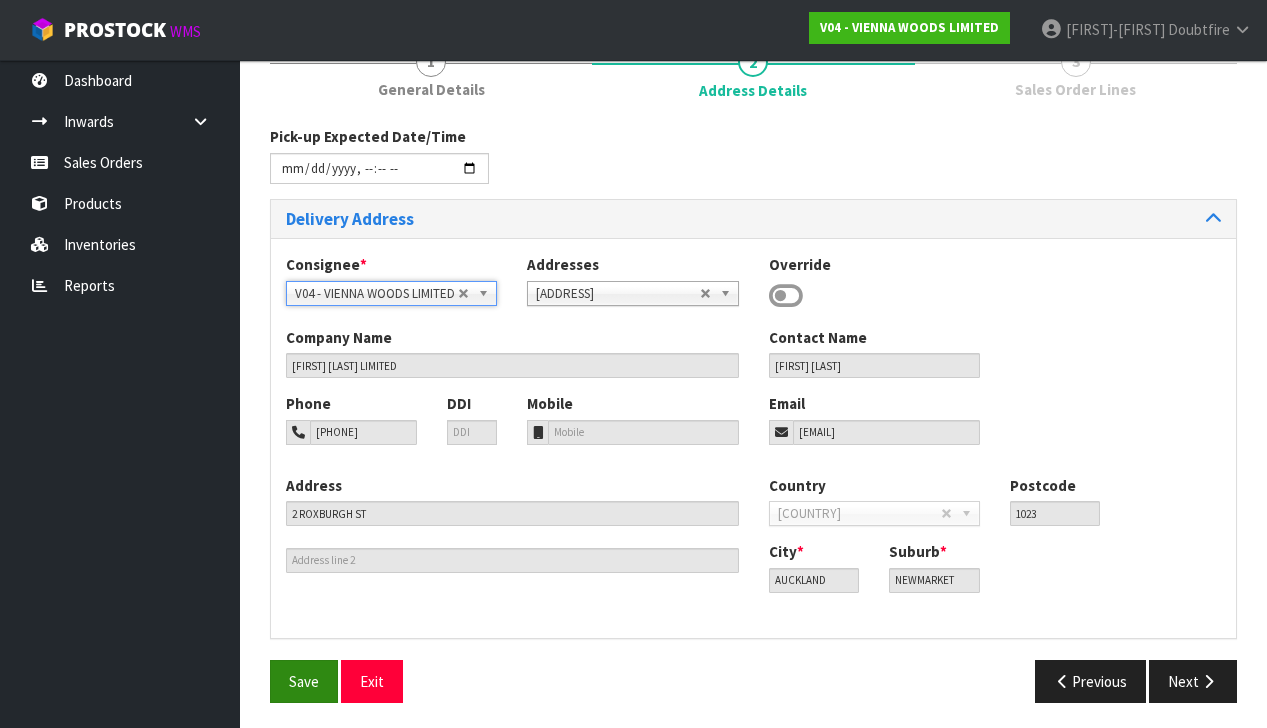 scroll, scrollTop: 260, scrollLeft: 0, axis: vertical 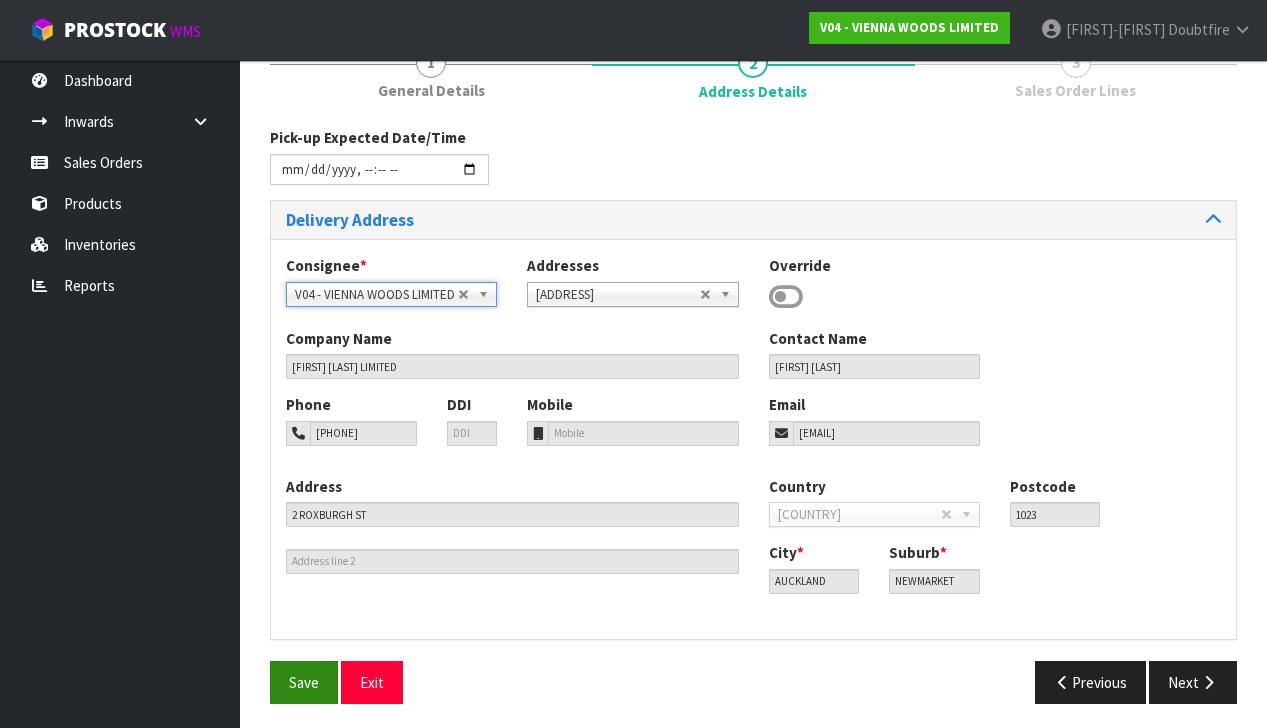 click on "Save" at bounding box center (304, 682) 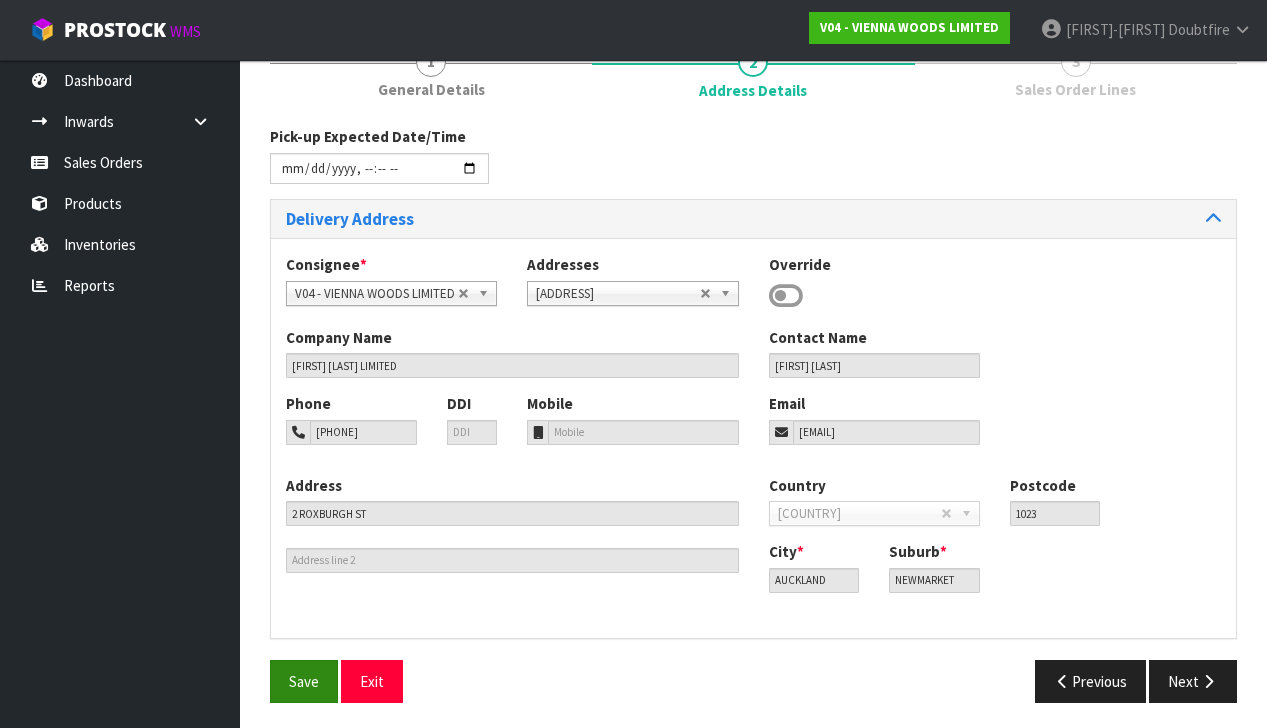 scroll, scrollTop: 260, scrollLeft: 0, axis: vertical 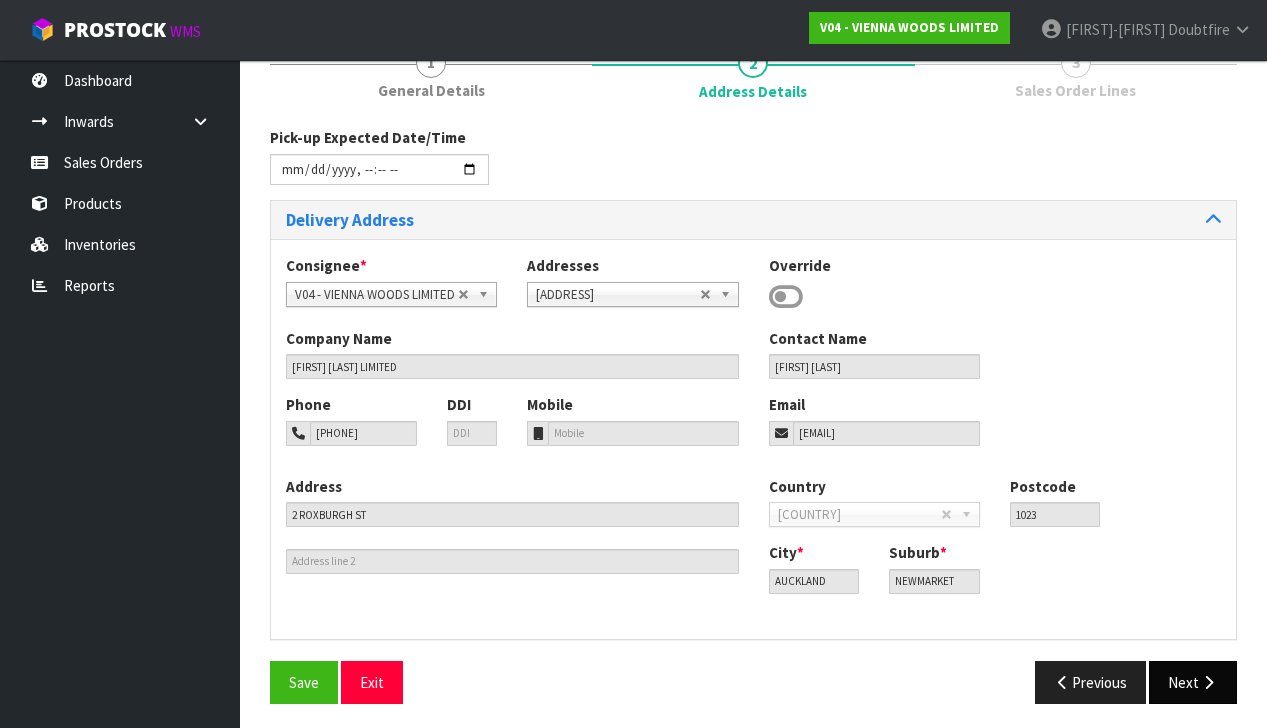 click at bounding box center (1208, 682) 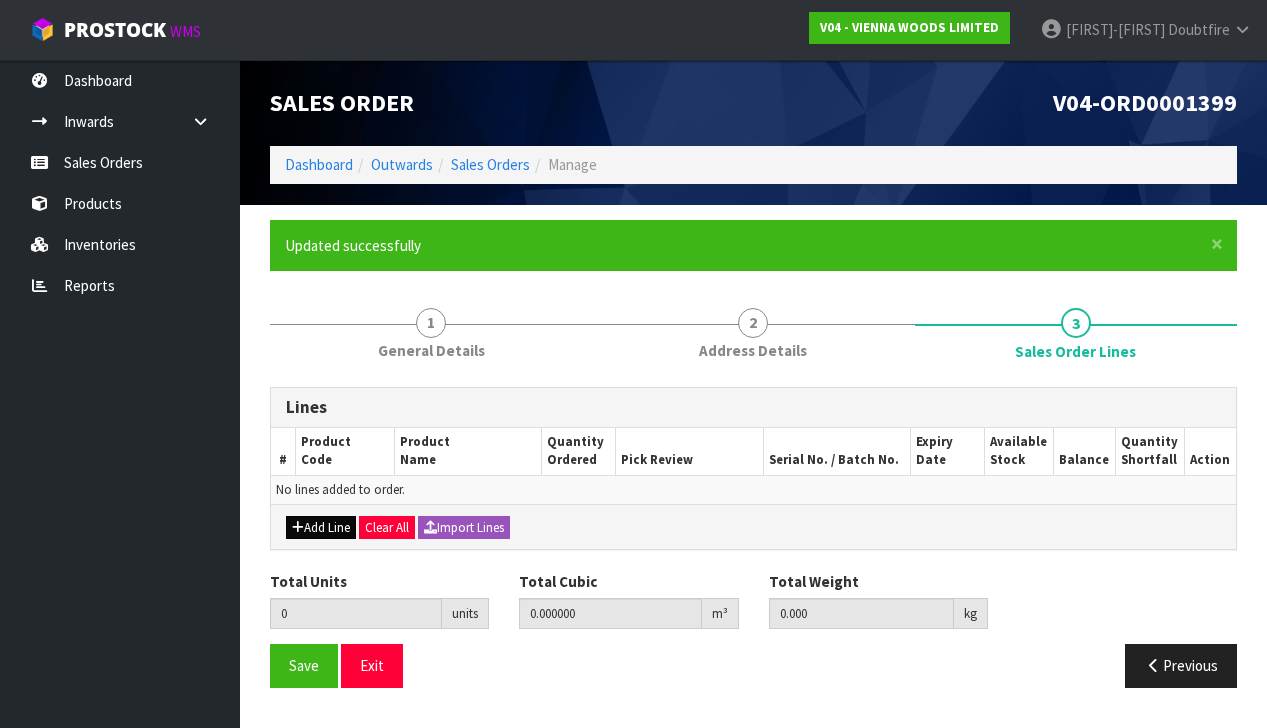 click on "Add Line" at bounding box center [321, 528] 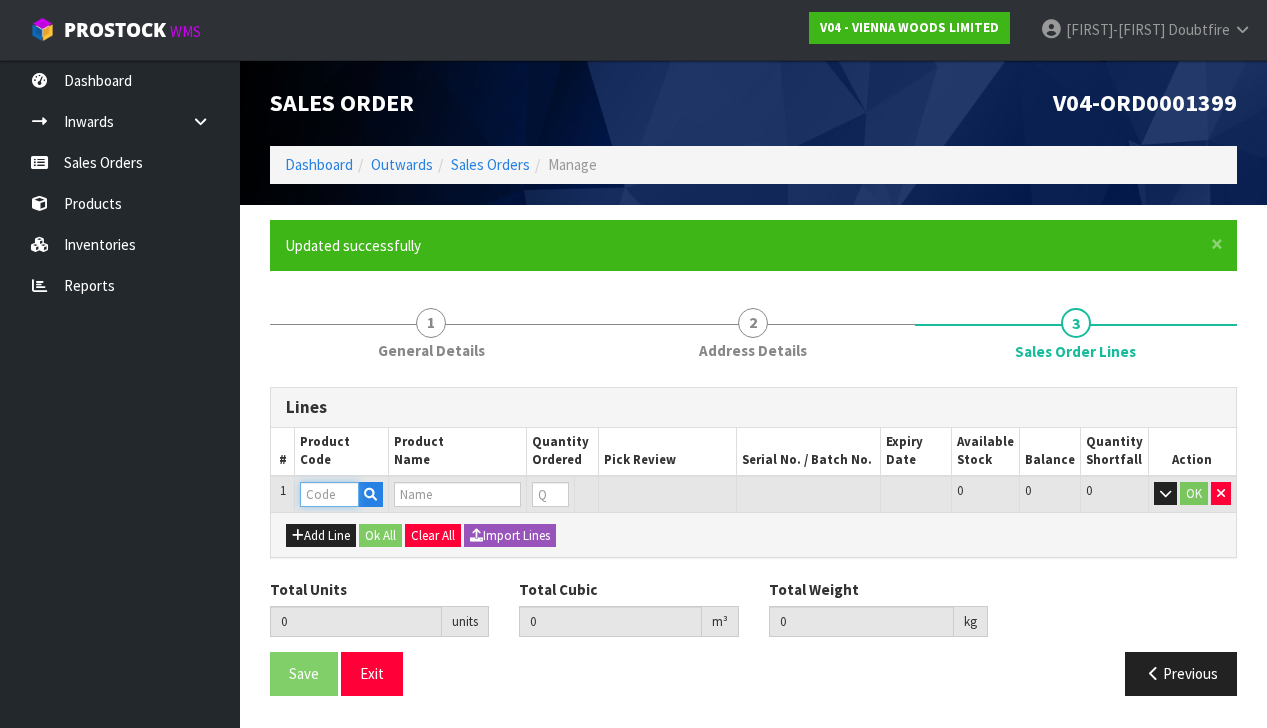 click at bounding box center (329, 494) 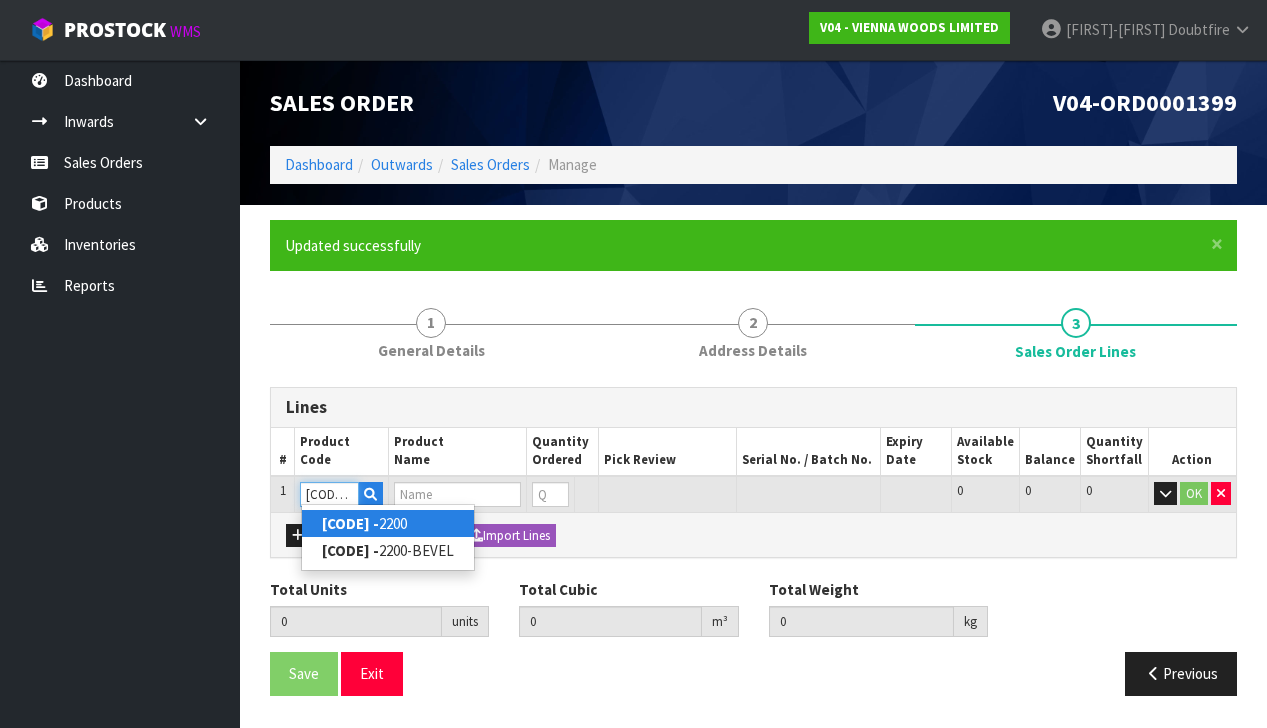 type on "[CODE] -" 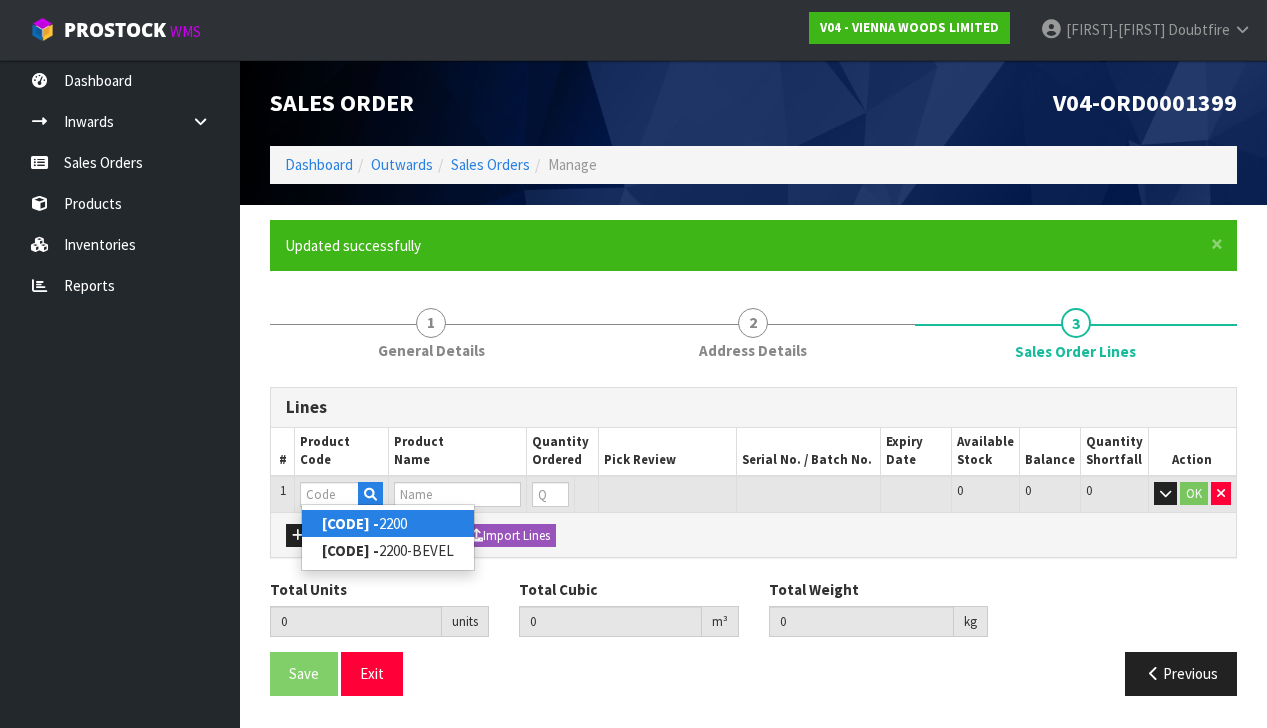 click on "[CODE] -" at bounding box center (388, 523) 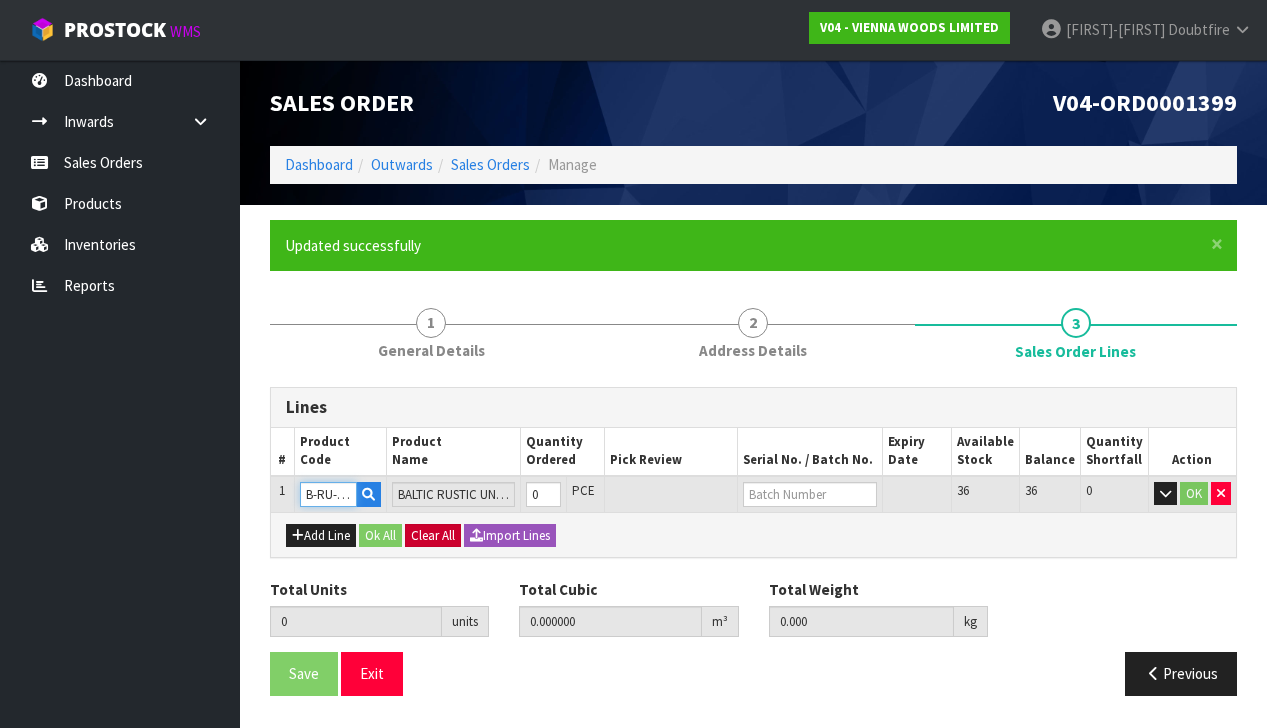 scroll, scrollTop: 0, scrollLeft: 1, axis: horizontal 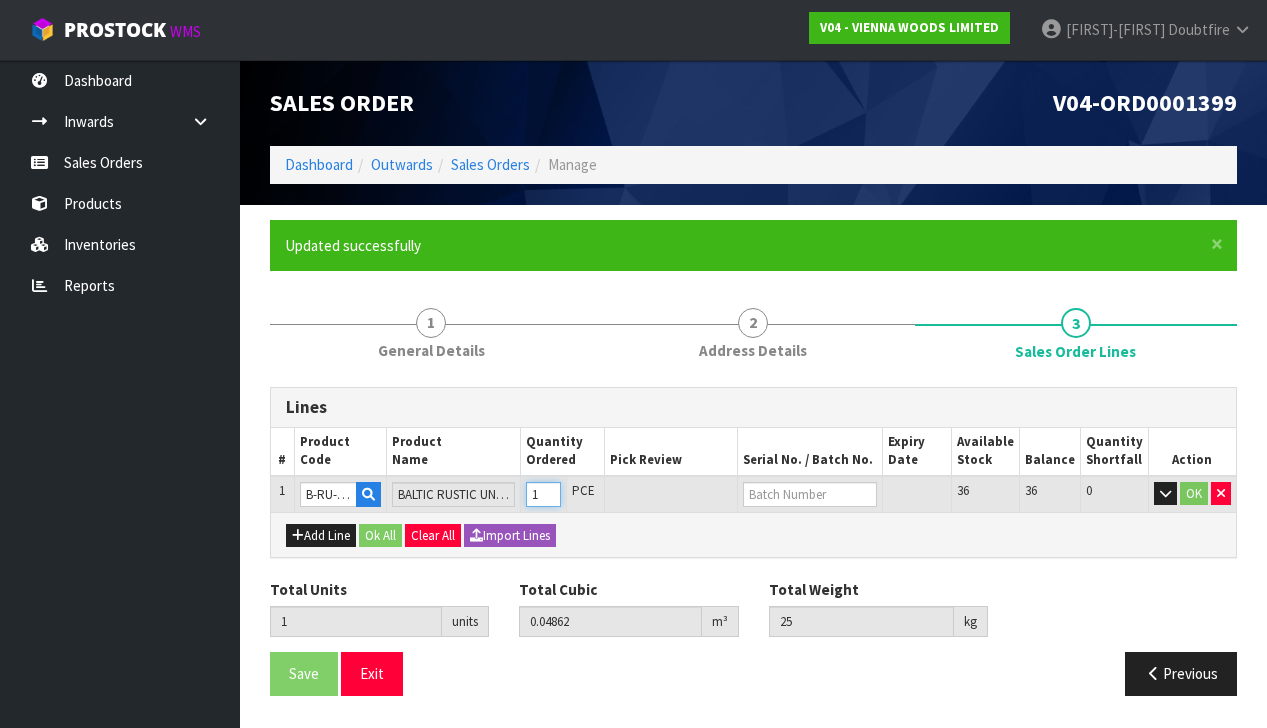 click on "1" at bounding box center [543, 494] 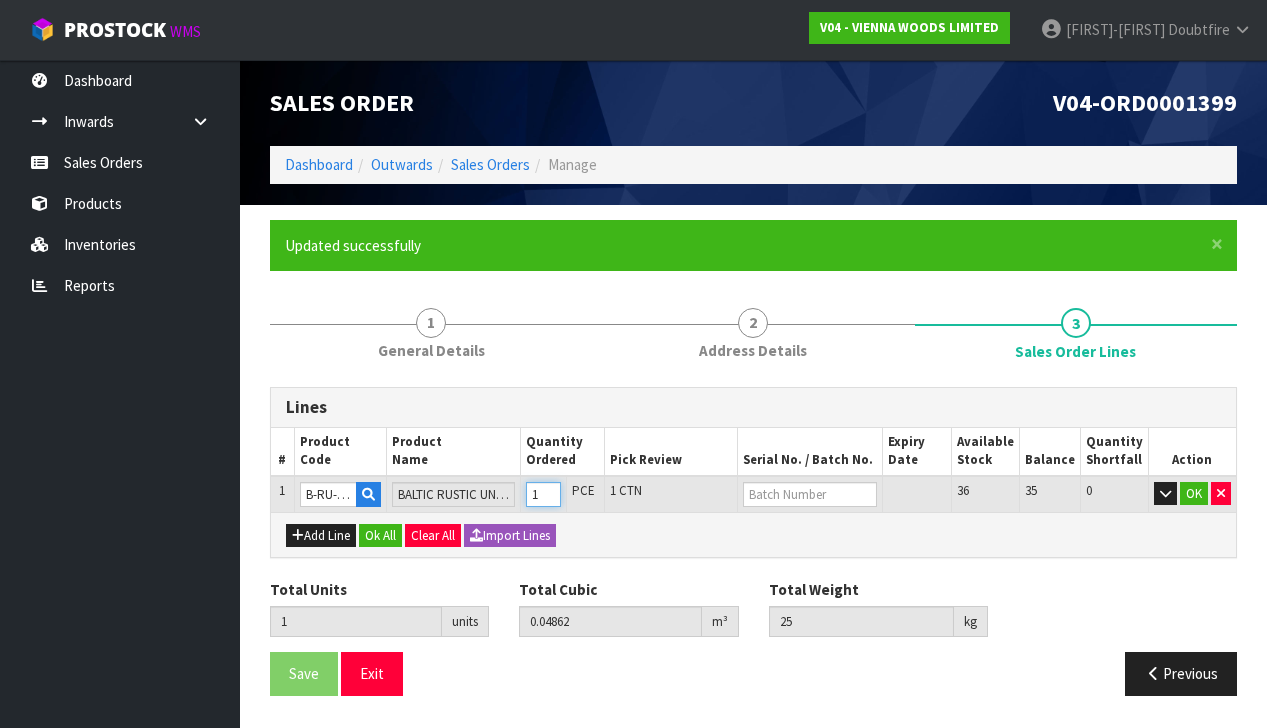 scroll, scrollTop: 0, scrollLeft: 0, axis: both 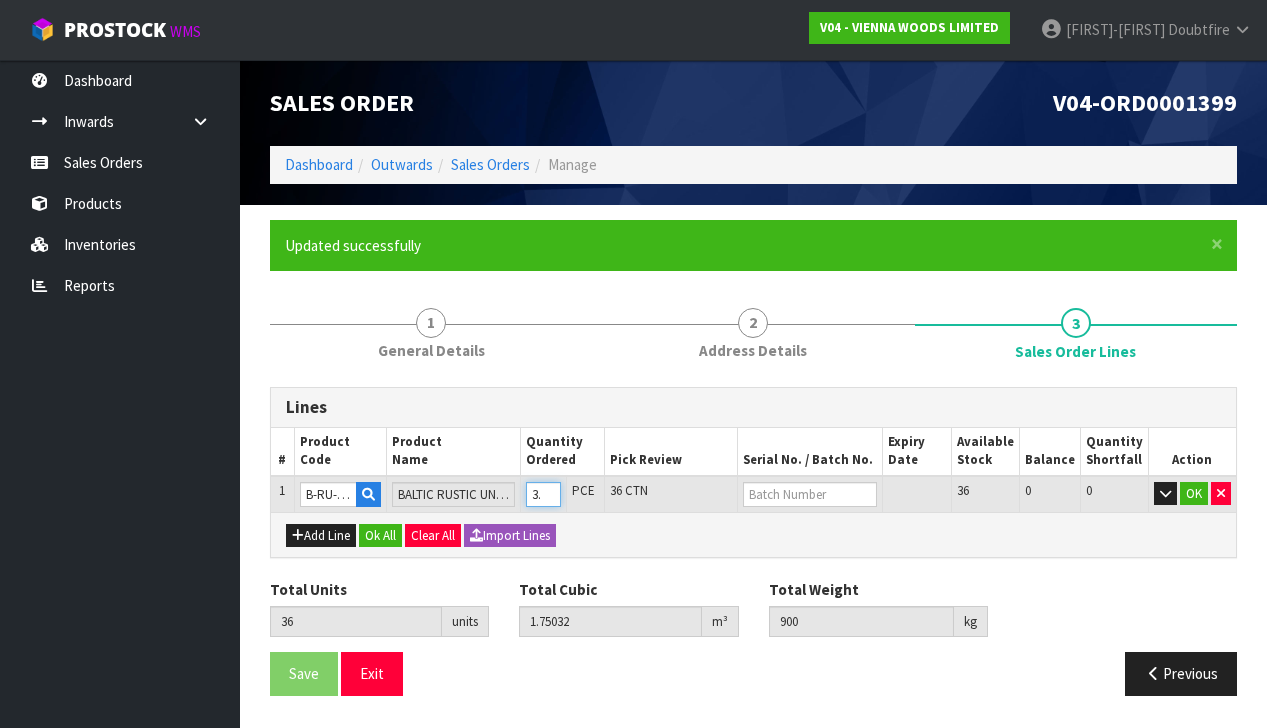 type on "36" 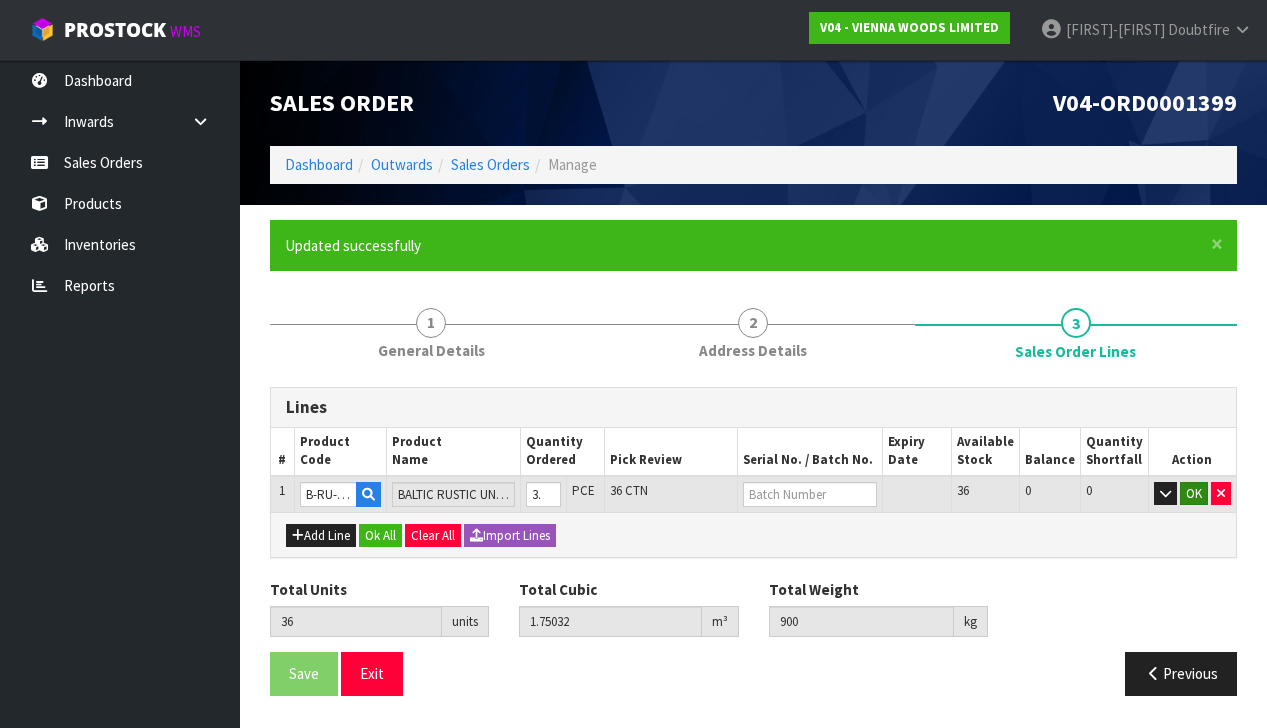 click on "OK" at bounding box center (1194, 494) 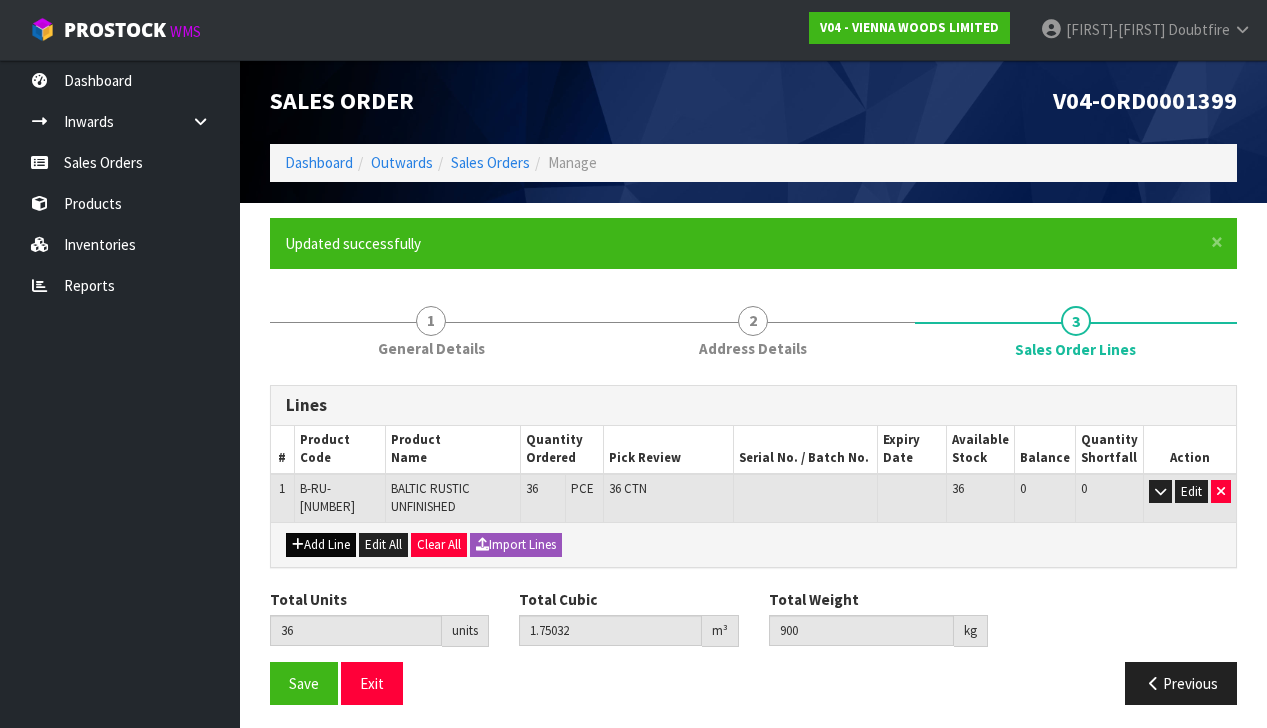 click on "Add Line" at bounding box center [321, 545] 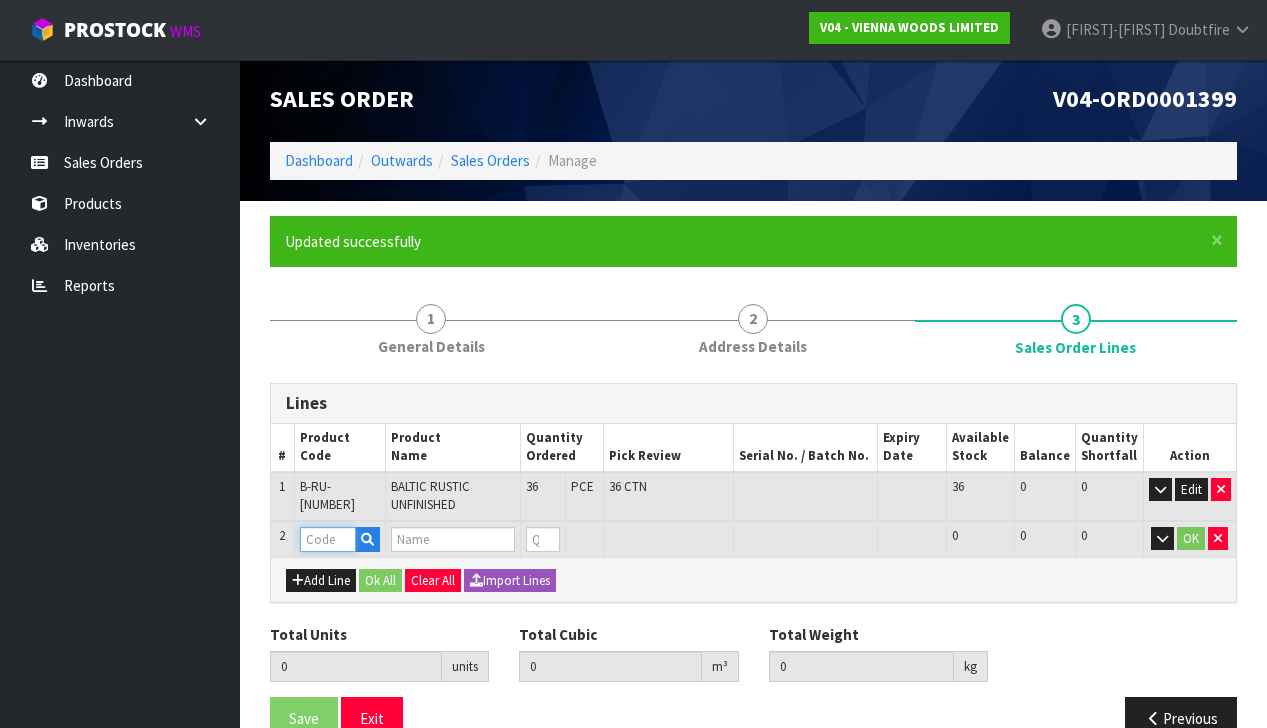 scroll, scrollTop: 1, scrollLeft: 0, axis: vertical 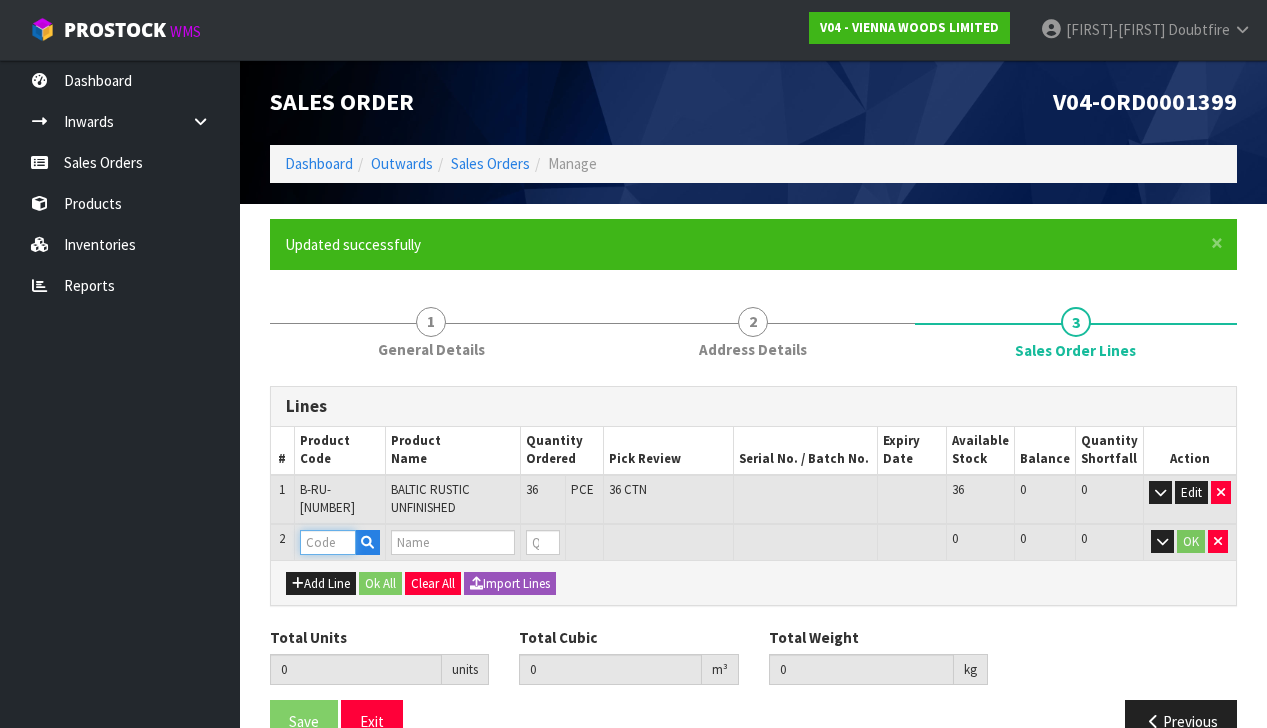 click at bounding box center [328, 542] 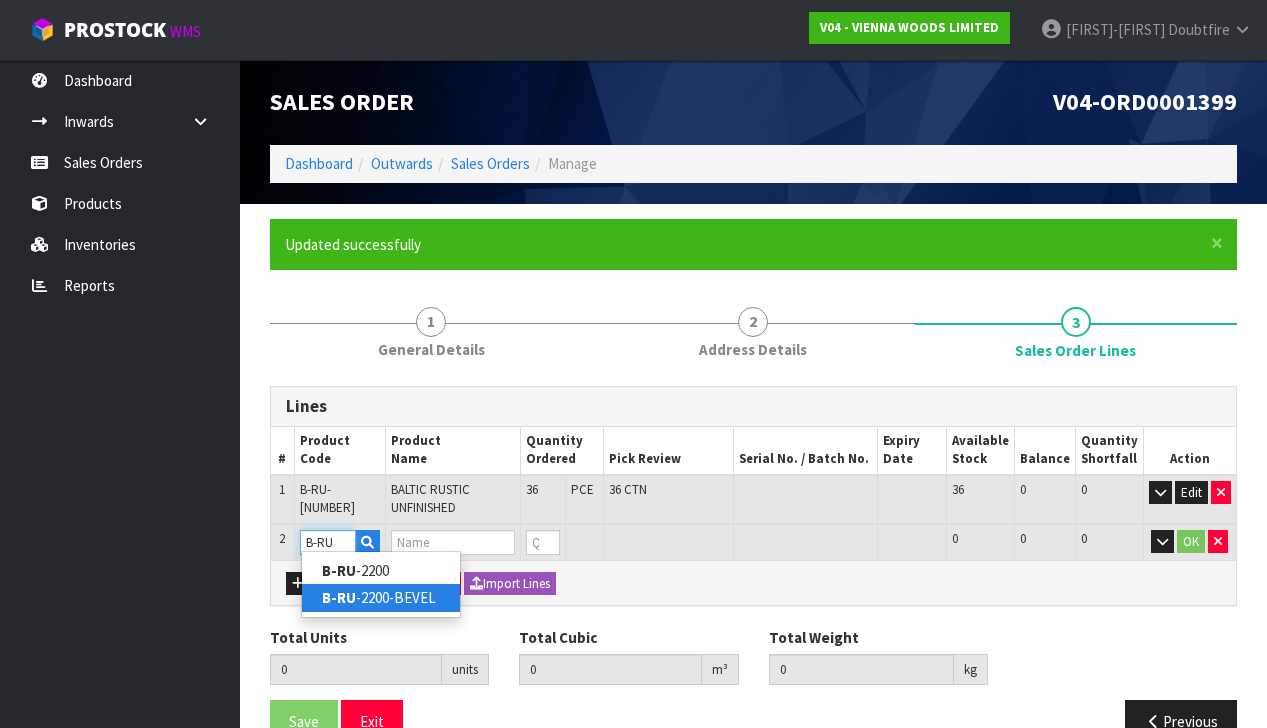 type on "B-RU" 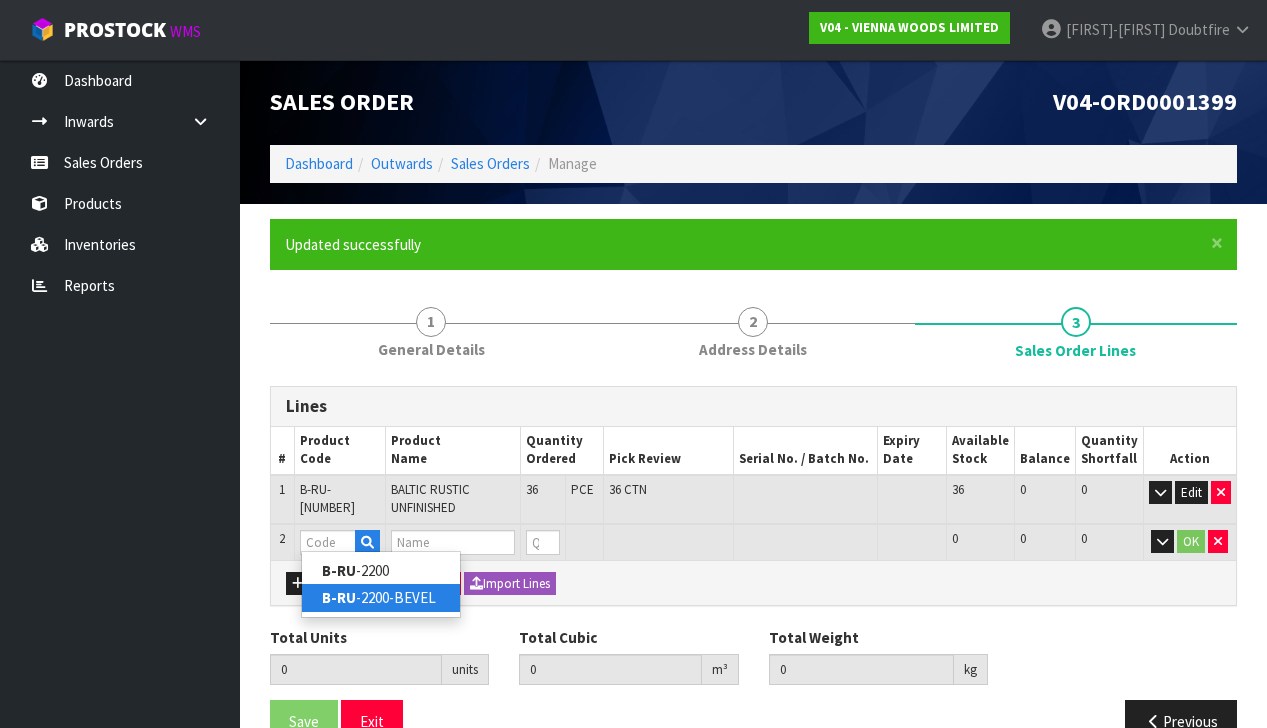 click on "B-RU -2200-BEVEL" at bounding box center [381, 597] 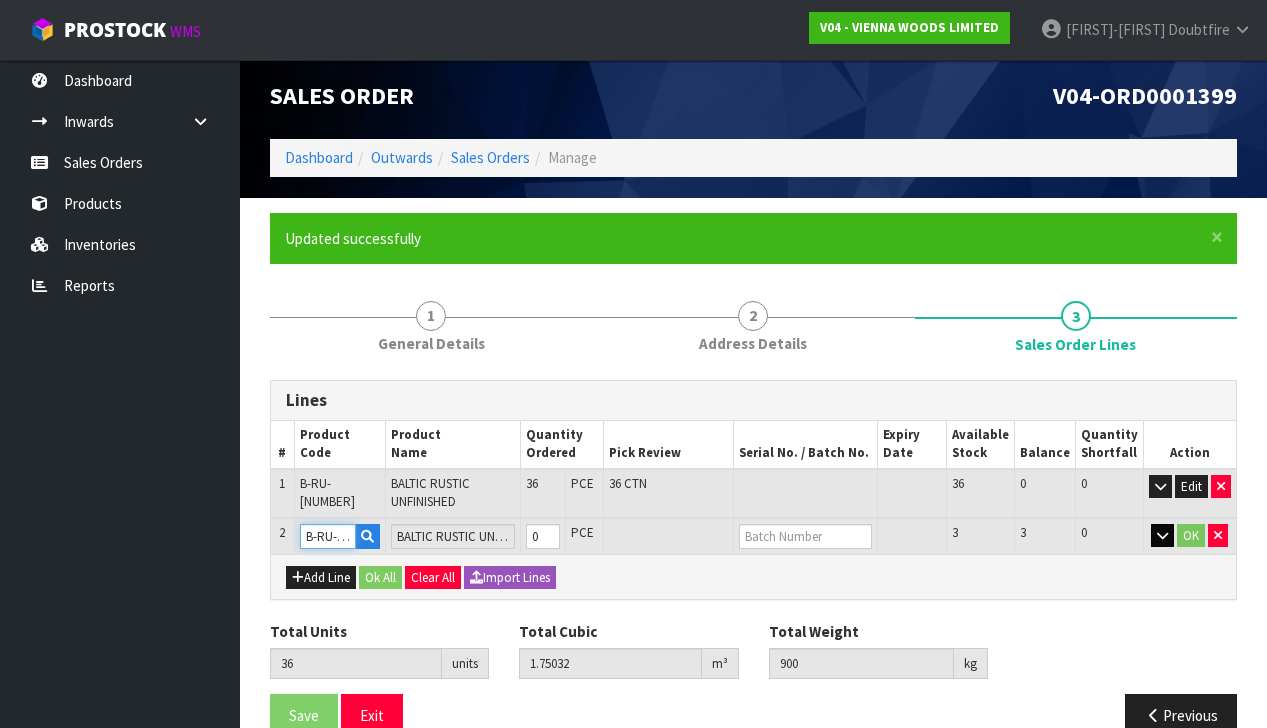 scroll, scrollTop: 7, scrollLeft: 0, axis: vertical 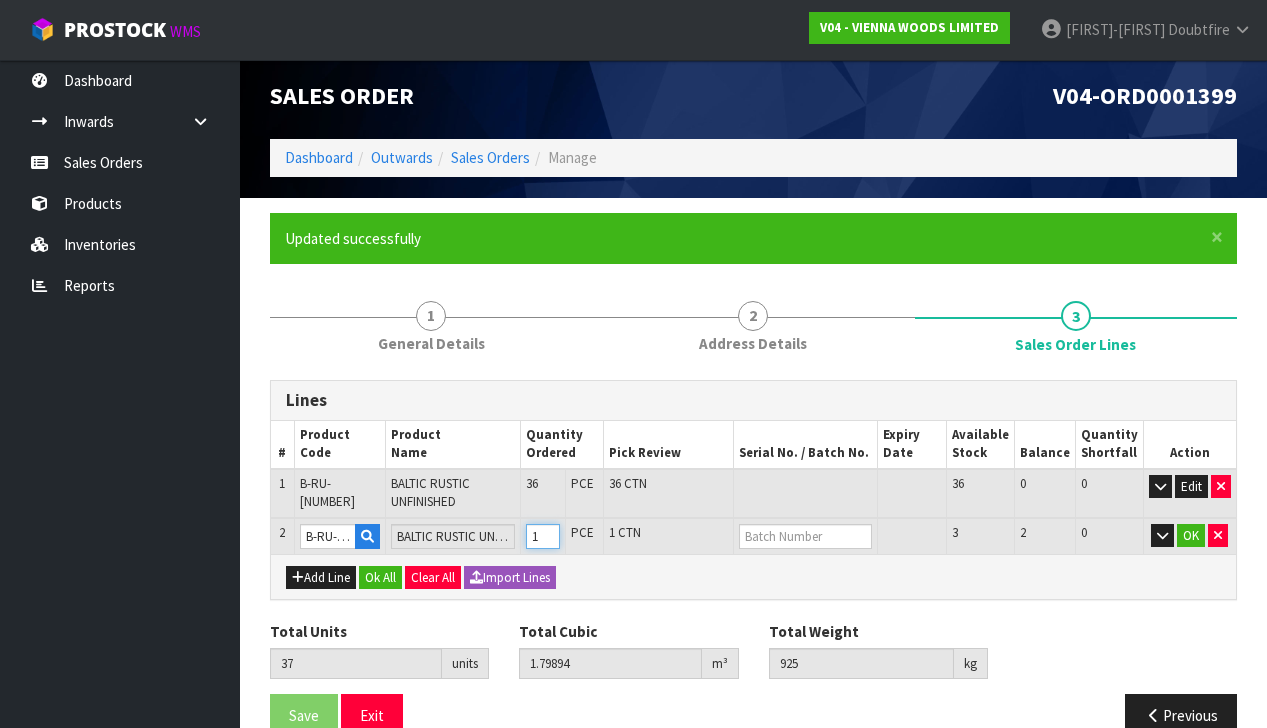 click on "1" at bounding box center (543, 536) 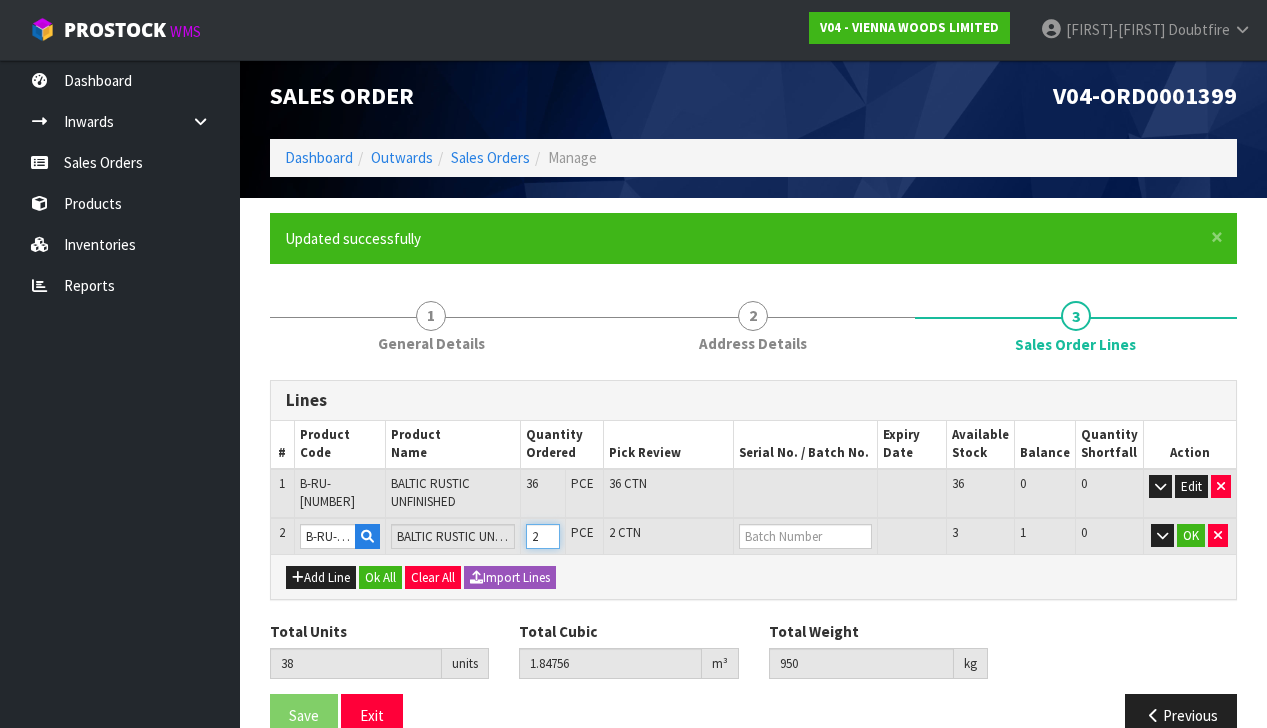 click on "2" at bounding box center [543, 536] 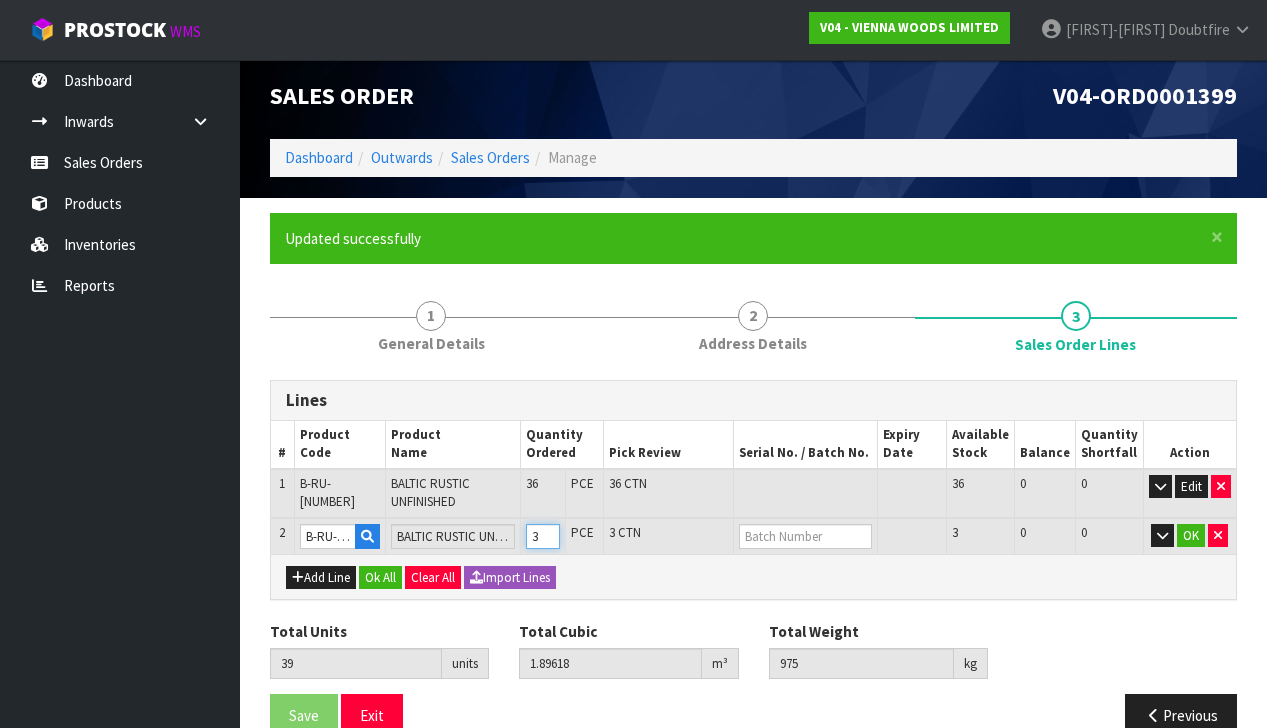 click on "3" at bounding box center (543, 536) 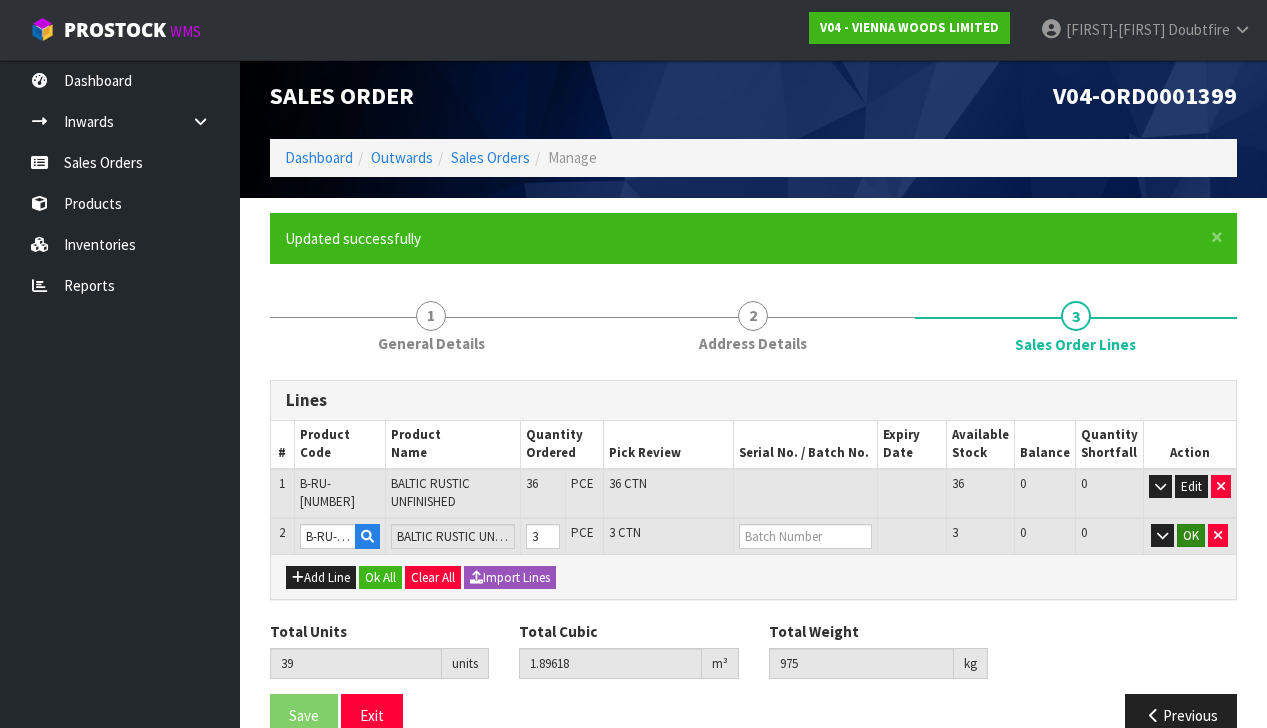 click on "OK" at bounding box center [1191, 536] 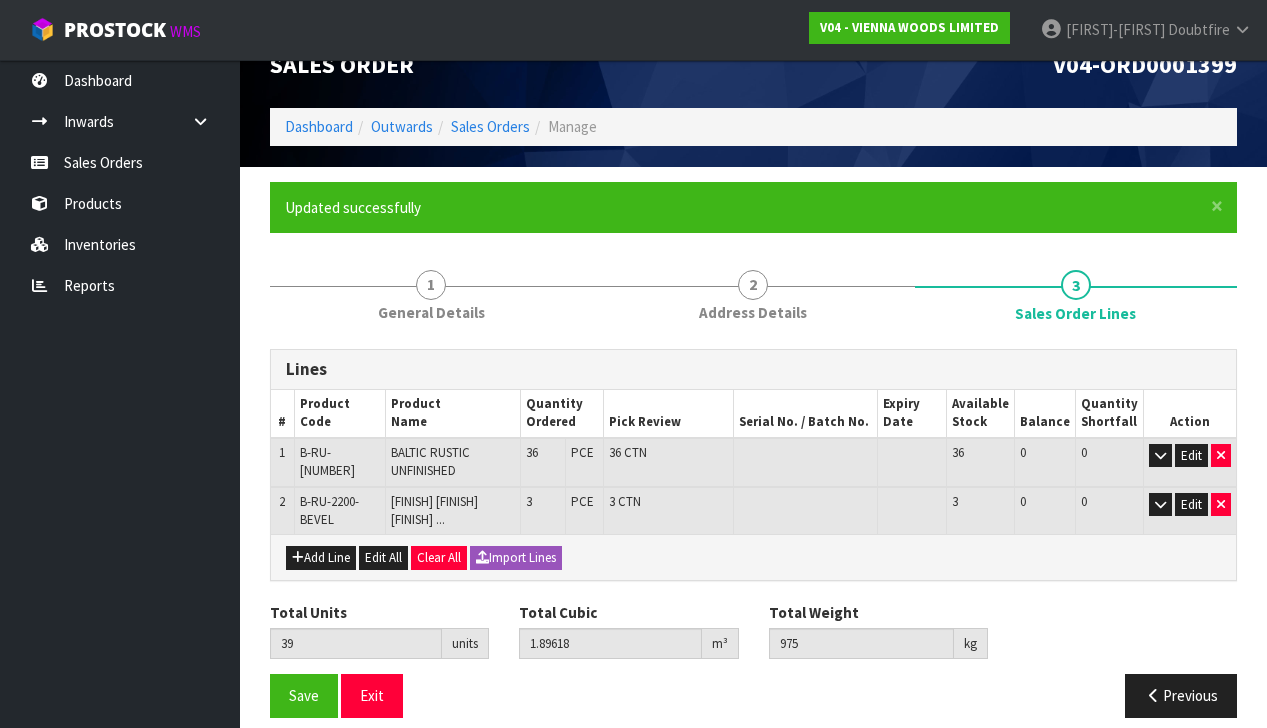 scroll, scrollTop: 41, scrollLeft: 0, axis: vertical 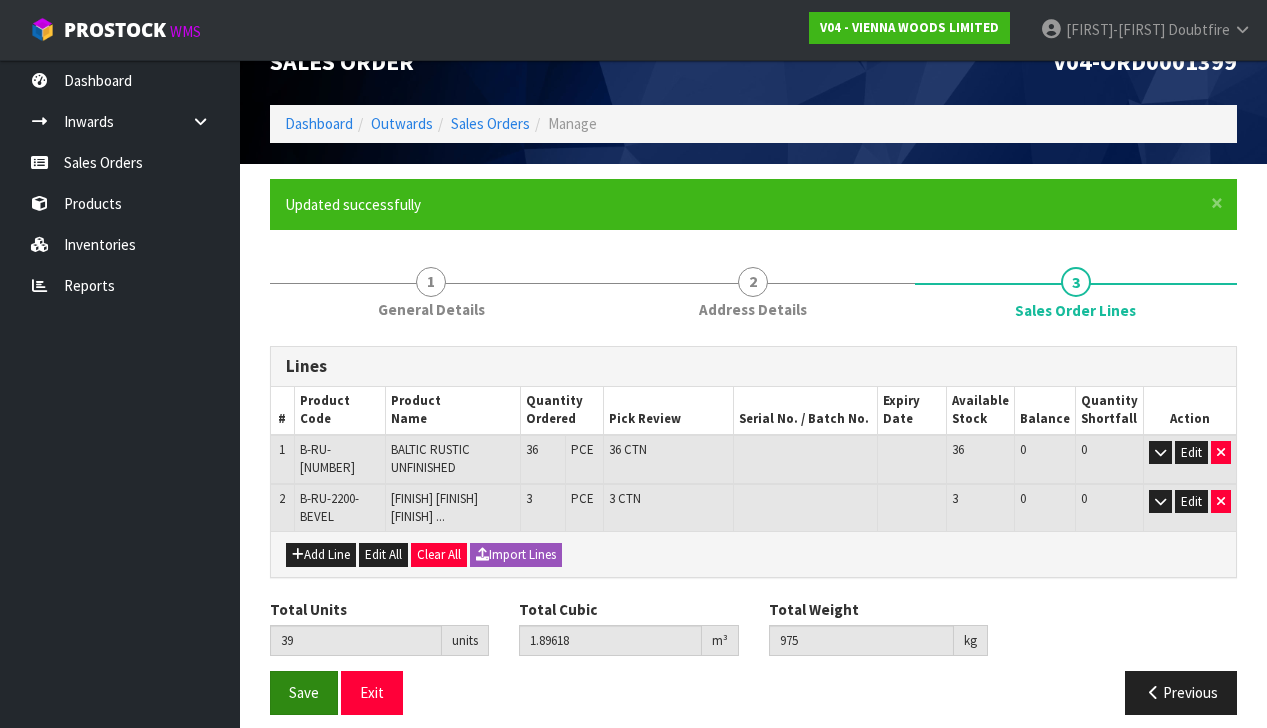 click on "Save" at bounding box center [304, 692] 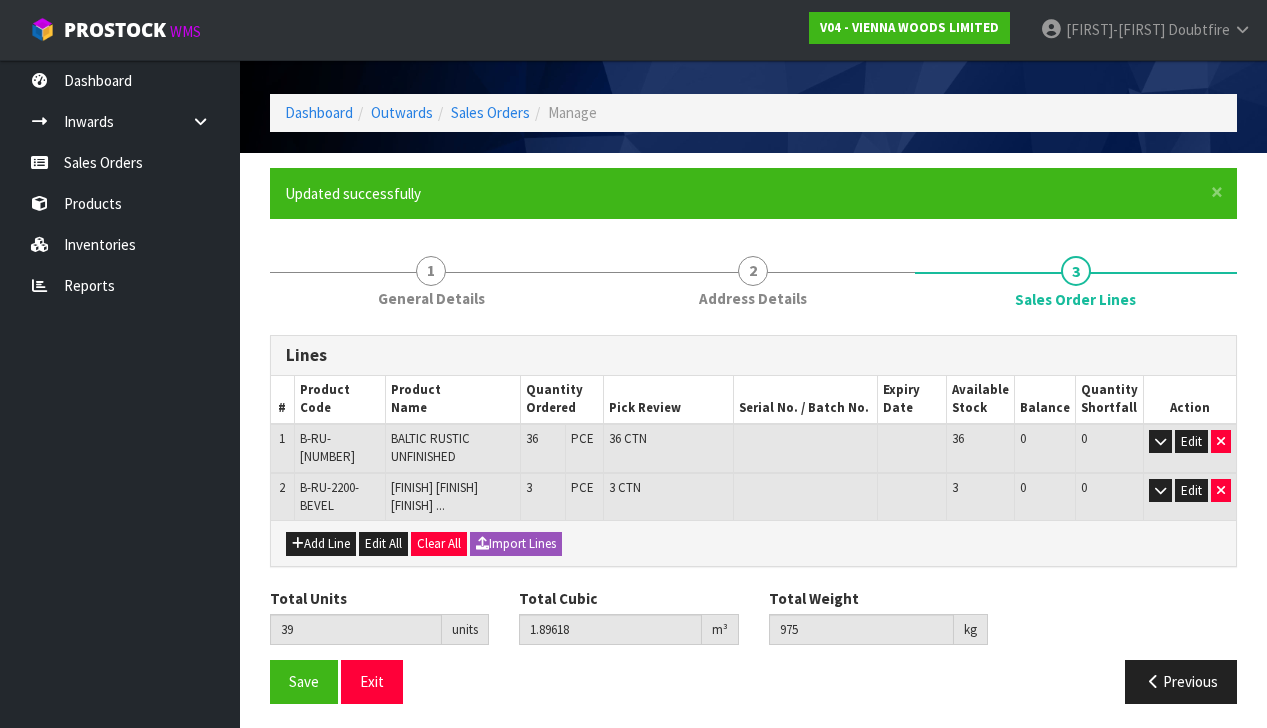 scroll, scrollTop: 51, scrollLeft: 0, axis: vertical 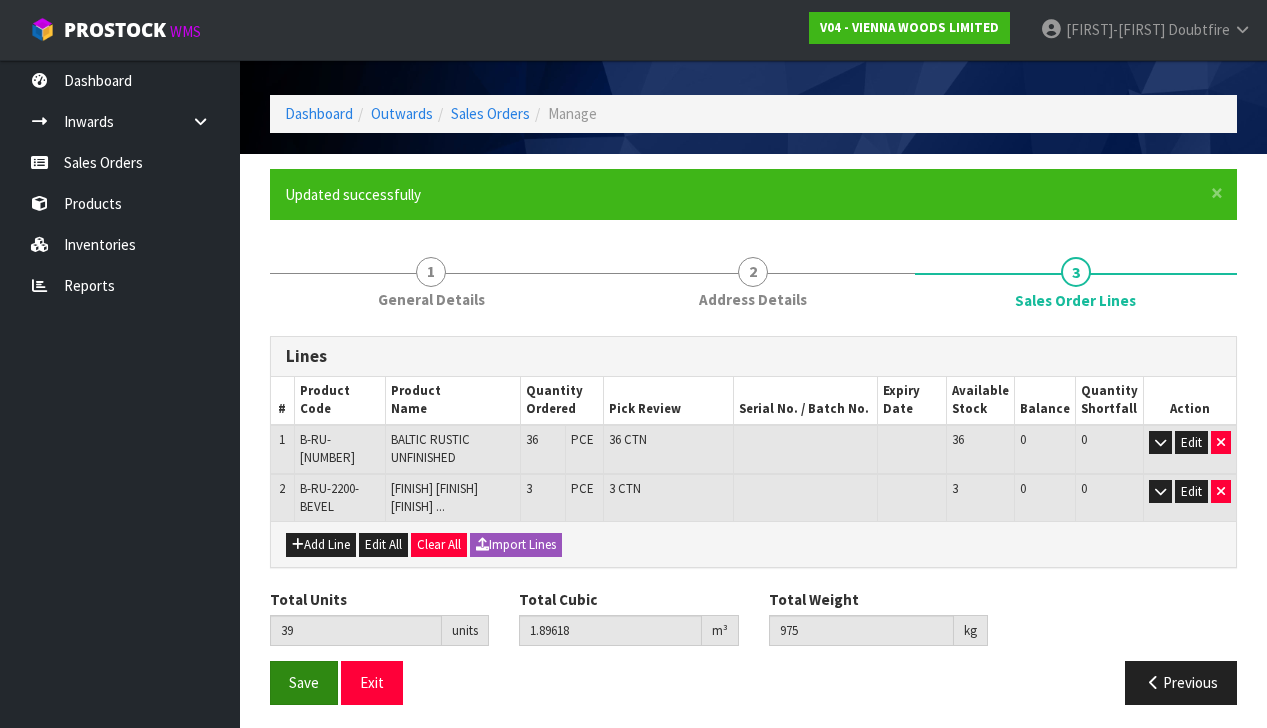 click on "Save" at bounding box center (304, 682) 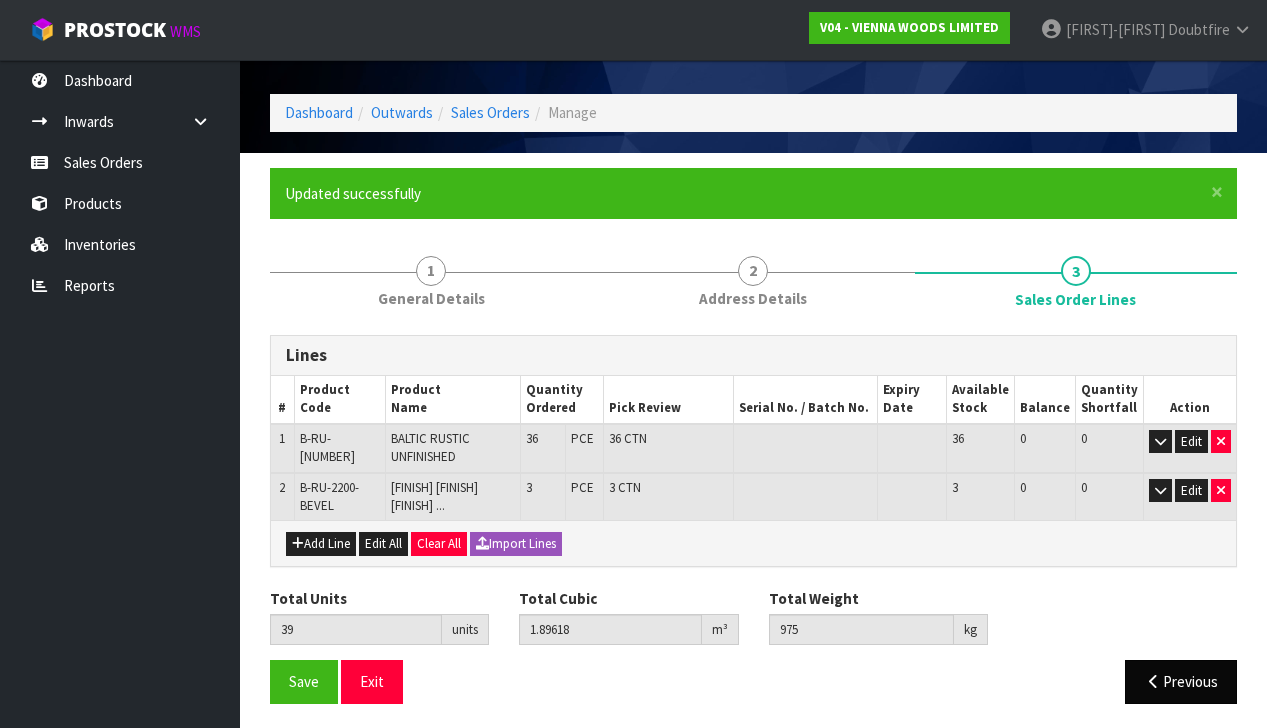 scroll, scrollTop: 51, scrollLeft: 0, axis: vertical 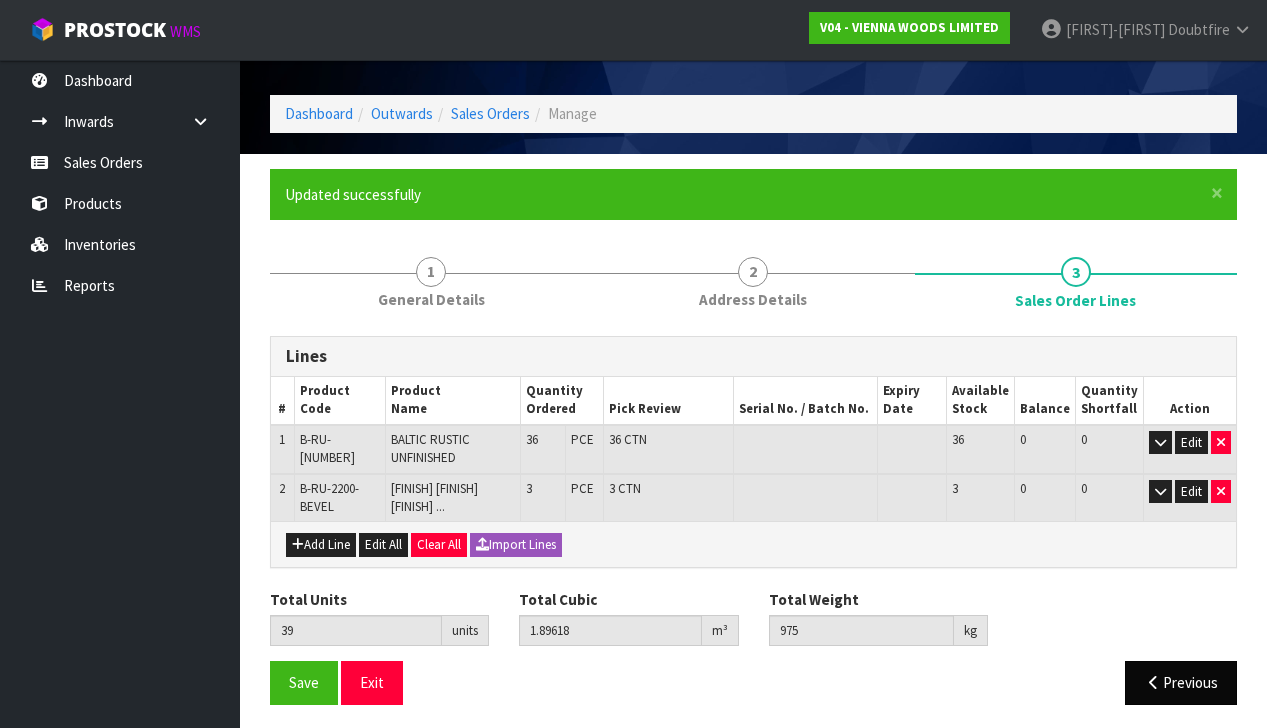 click on "Previous" at bounding box center [1181, 682] 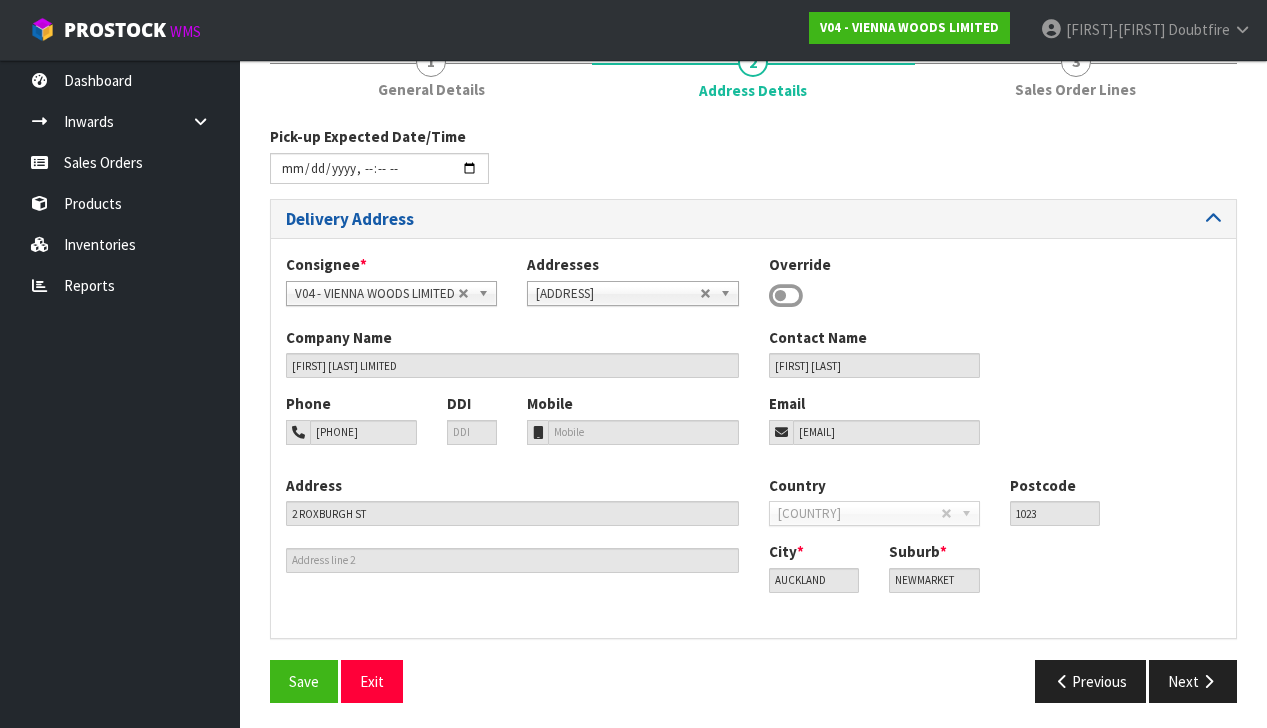 scroll, scrollTop: 260, scrollLeft: 0, axis: vertical 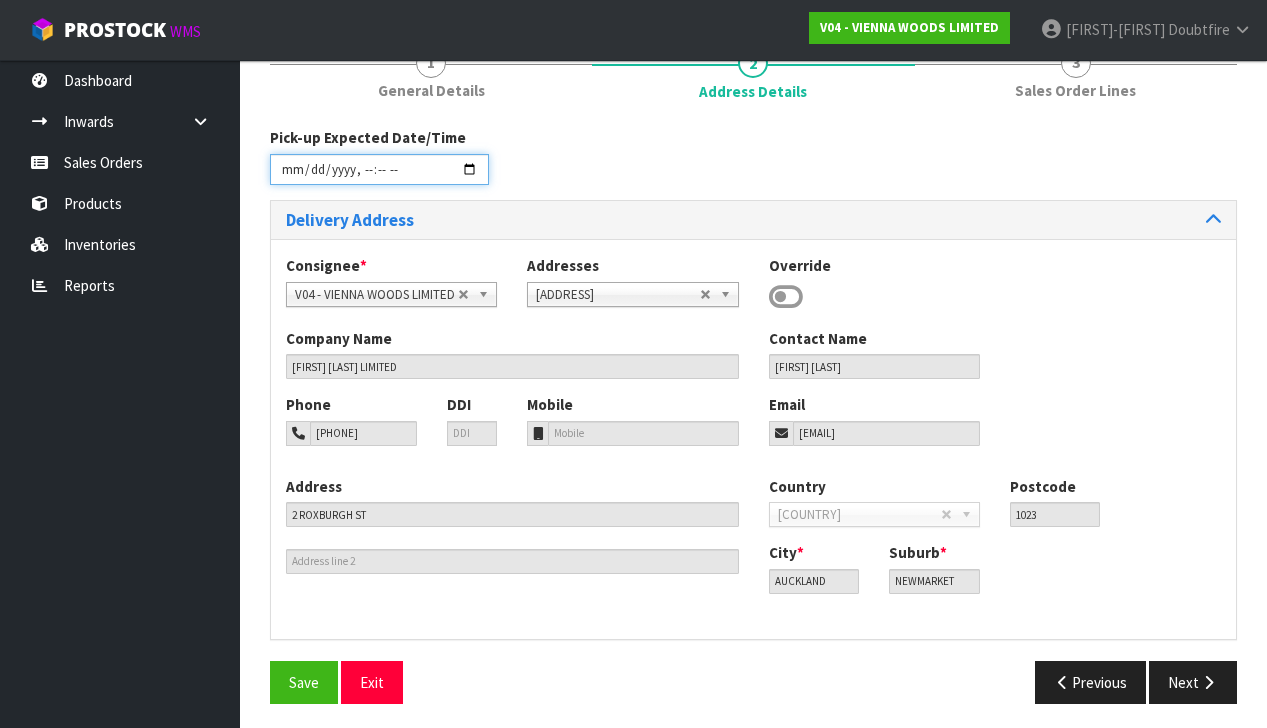 click at bounding box center [379, 169] 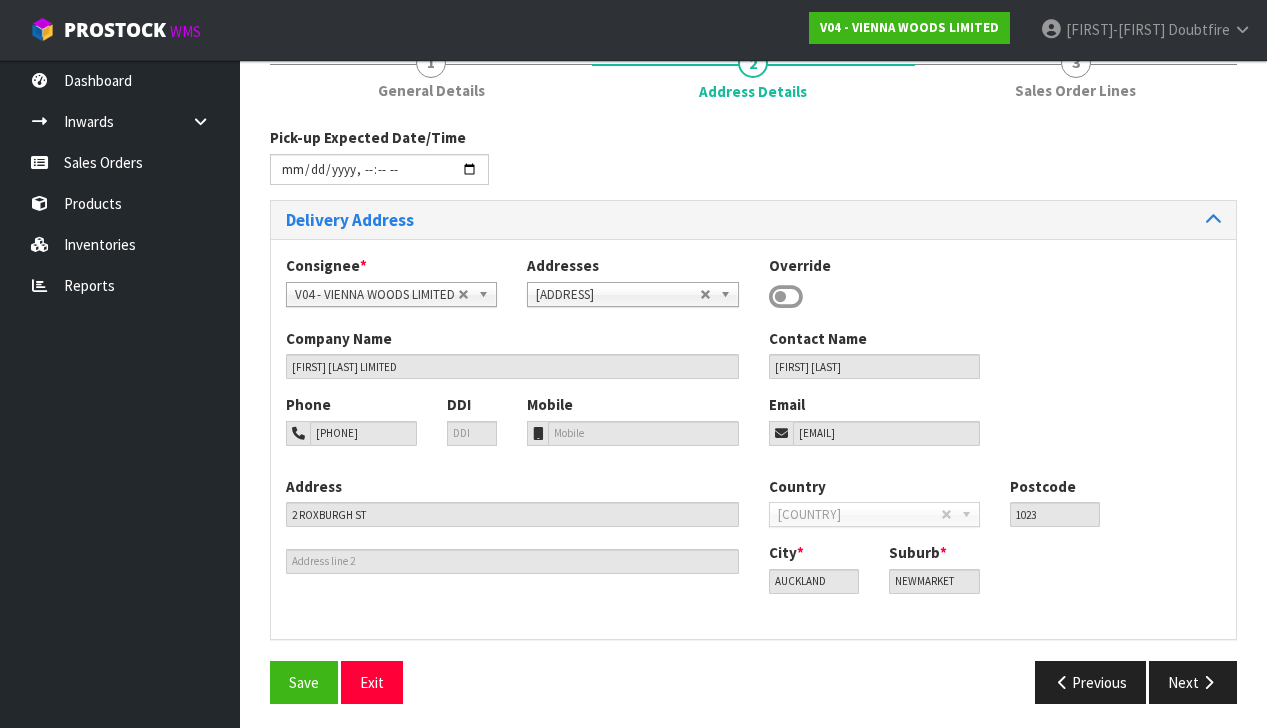 click on "Delivery Address" at bounding box center [753, 220] 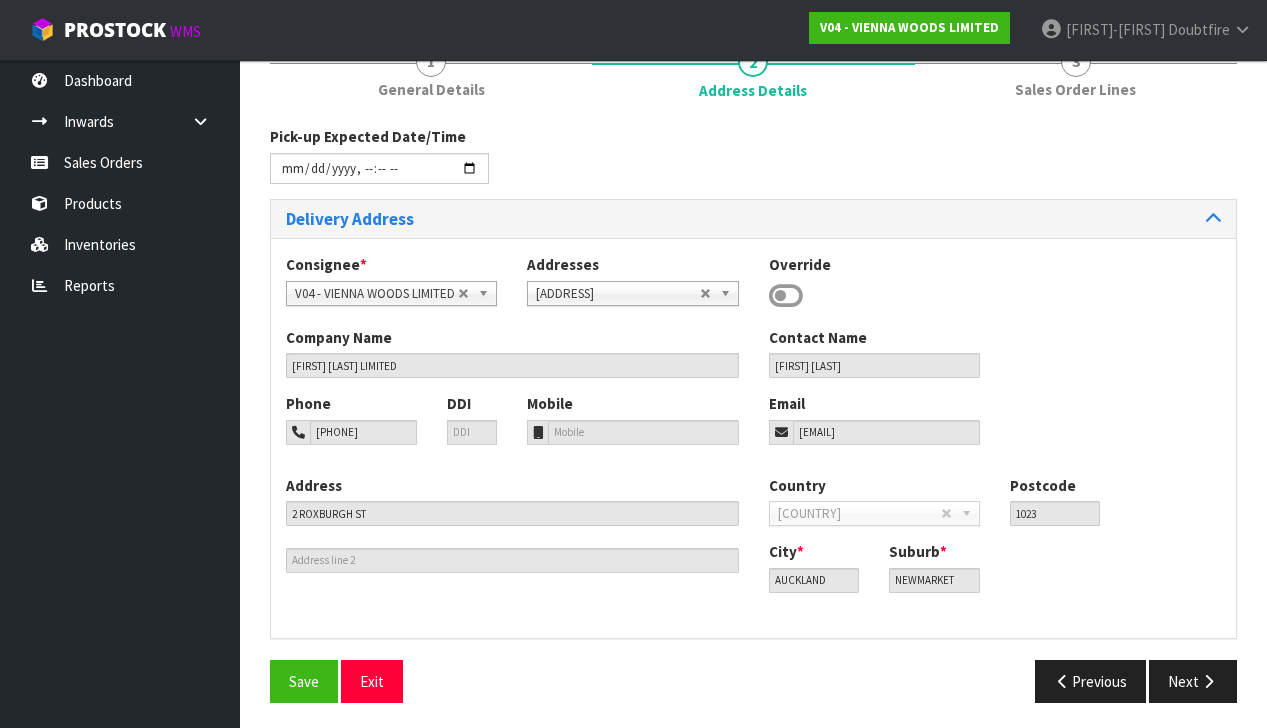 scroll, scrollTop: 260, scrollLeft: 0, axis: vertical 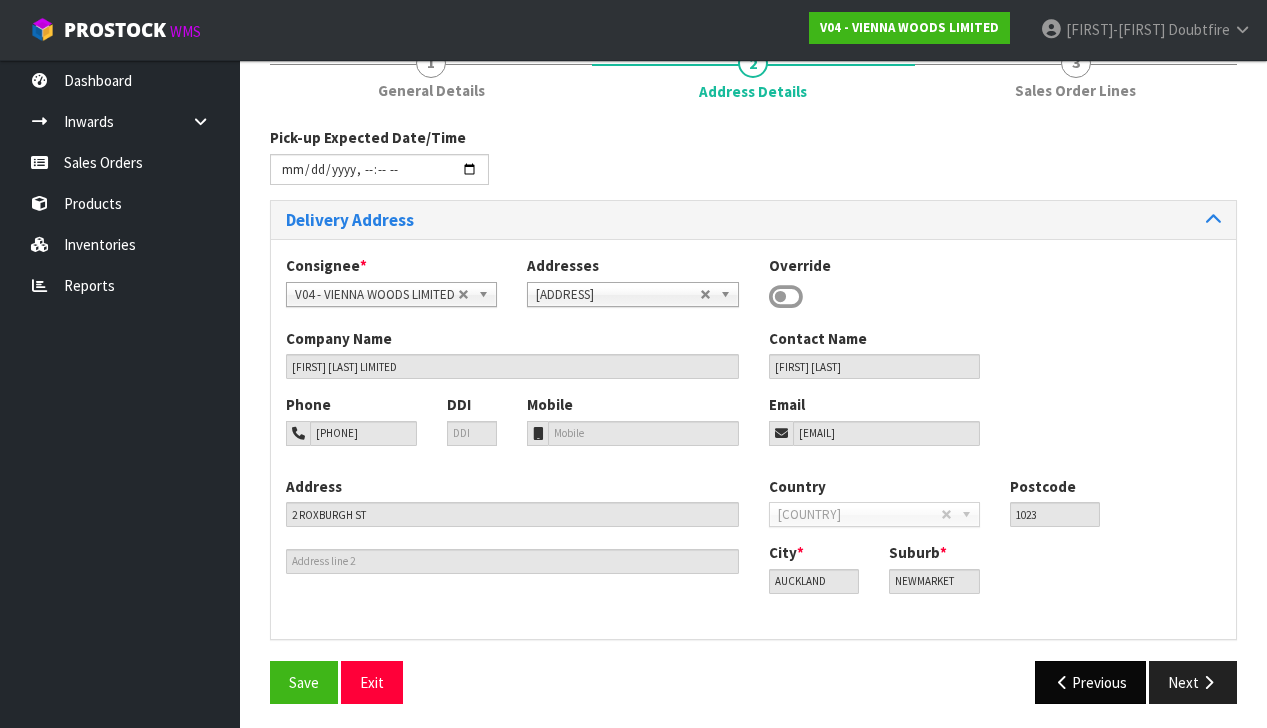 click on "Previous" at bounding box center (1091, 682) 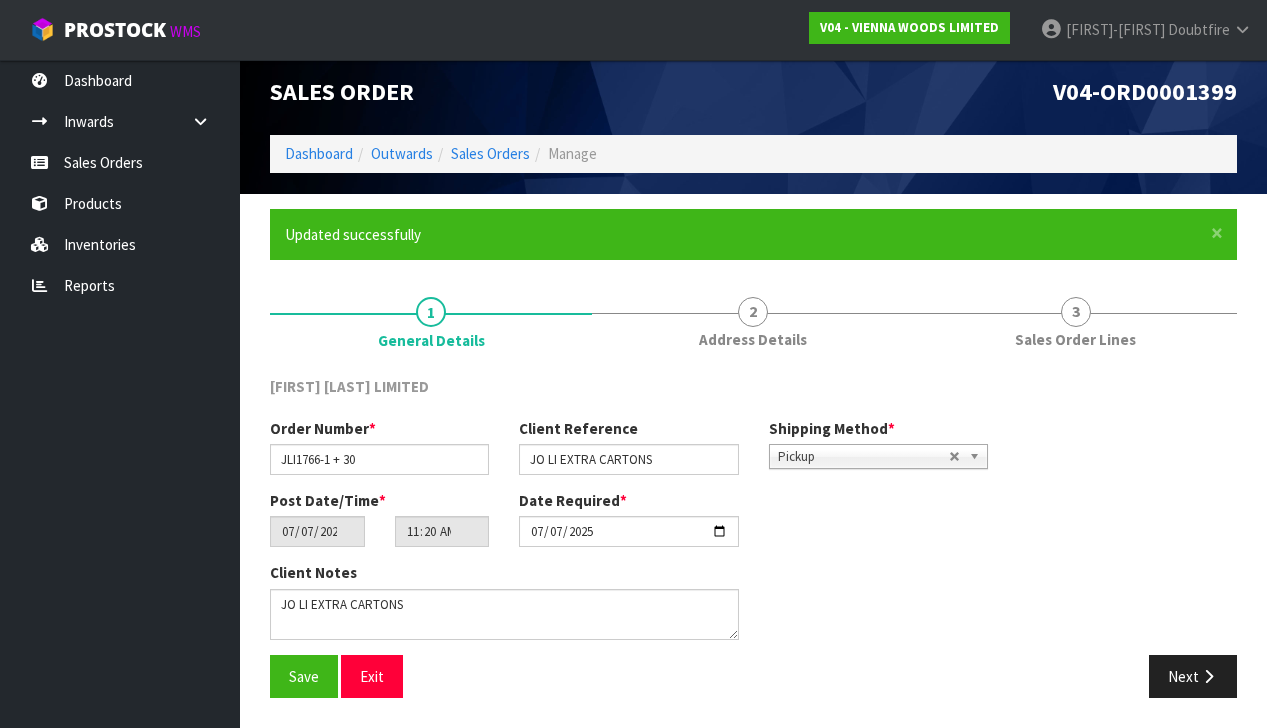 scroll, scrollTop: 6, scrollLeft: 0, axis: vertical 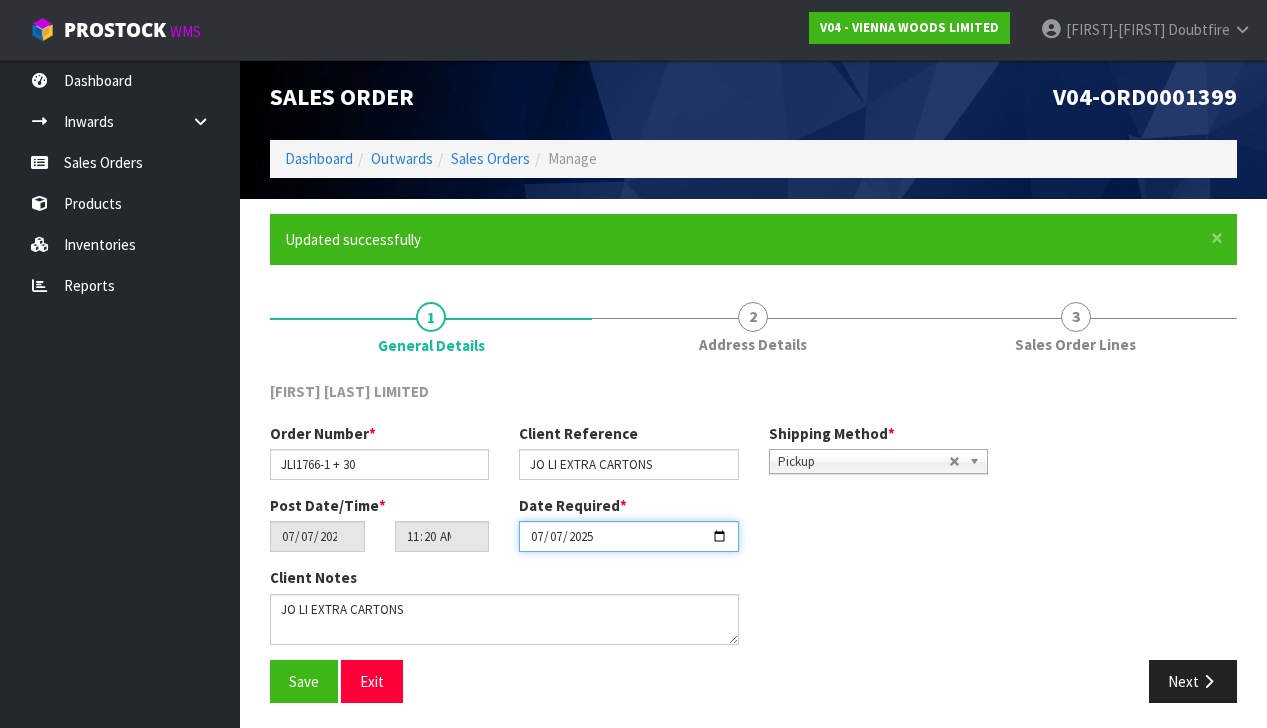 click on "2025-07-07" at bounding box center (628, 536) 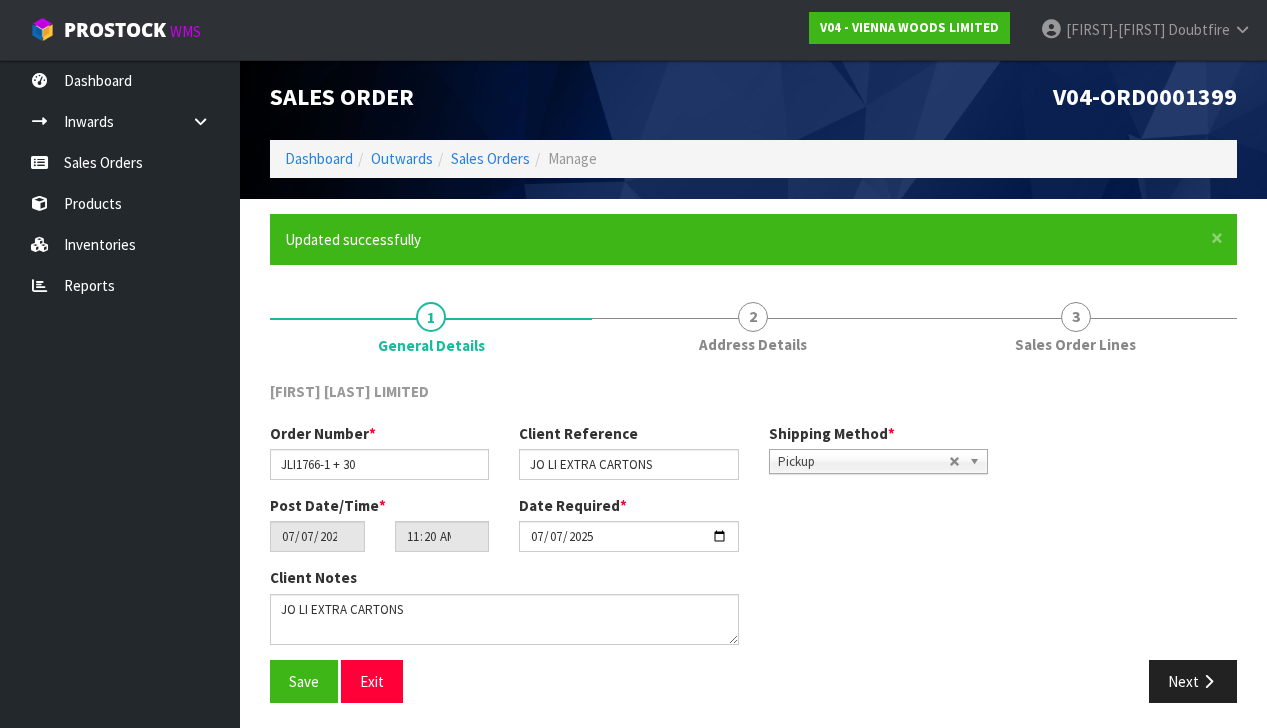 click on "Client Notes" at bounding box center (629, 613) 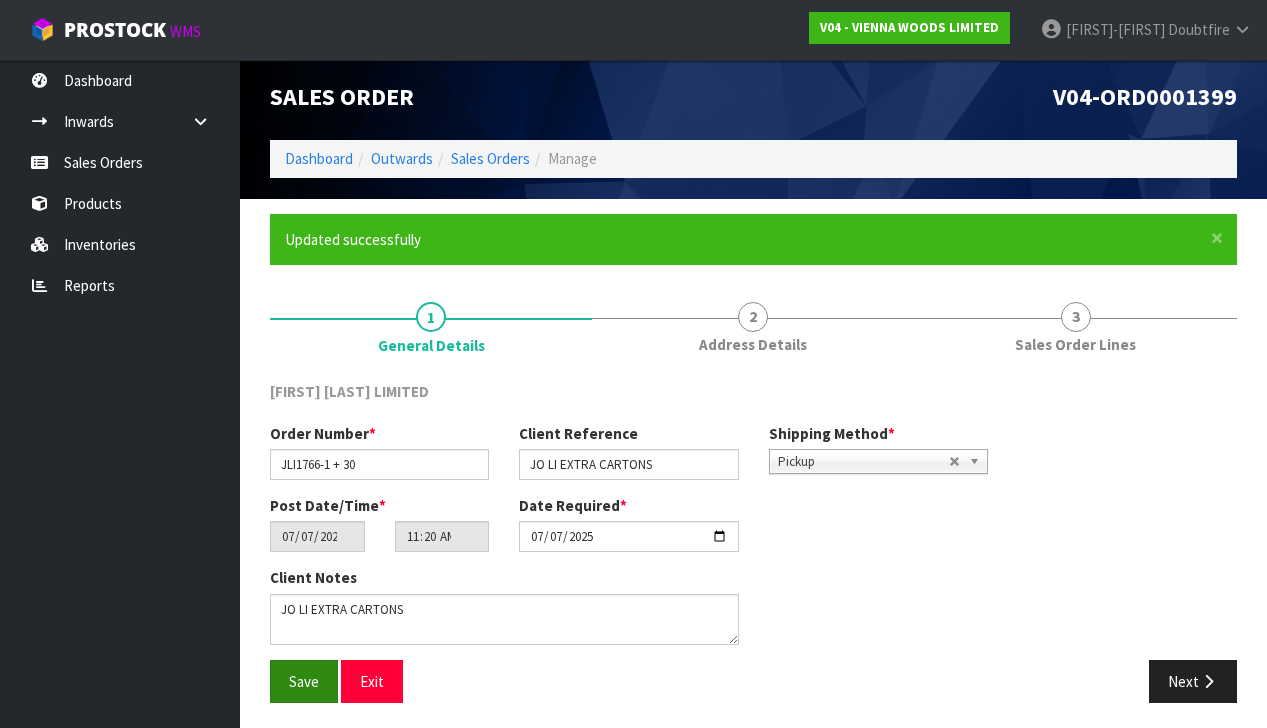 click on "Save" at bounding box center [304, 681] 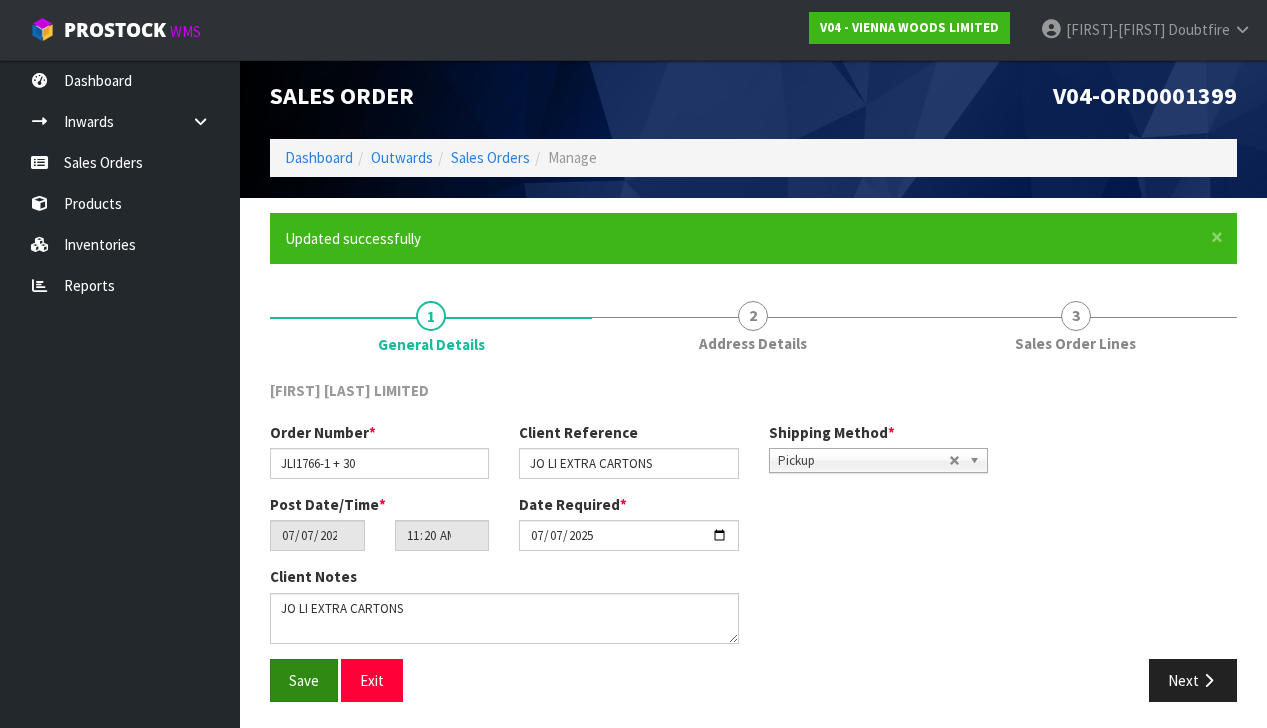scroll, scrollTop: 6, scrollLeft: 1, axis: both 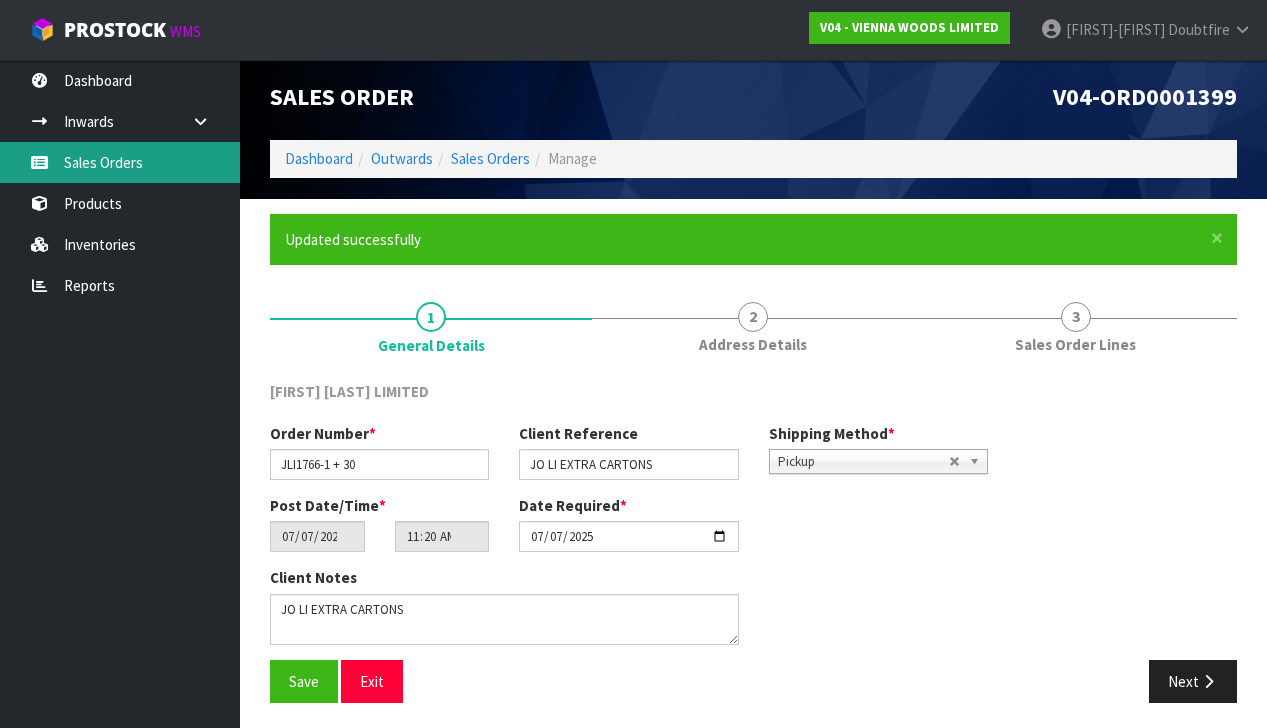 click on "Sales Orders" at bounding box center [120, 162] 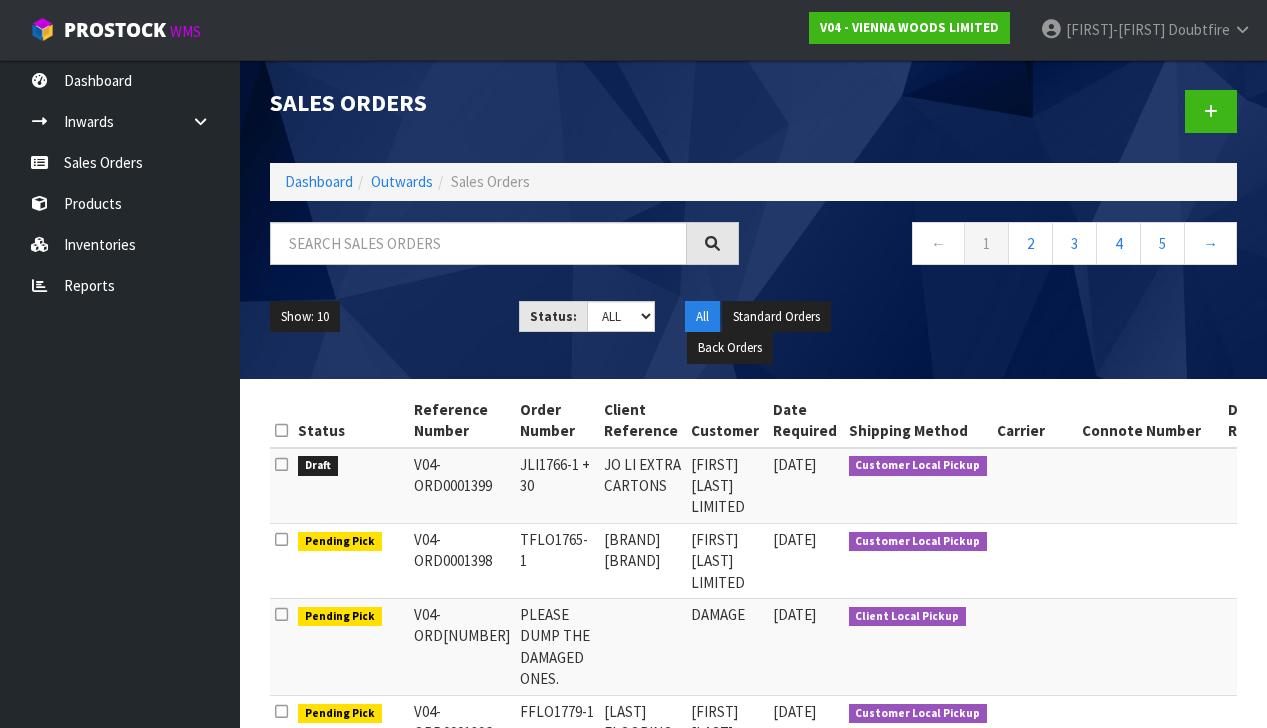 click on "Draft" at bounding box center [351, 486] 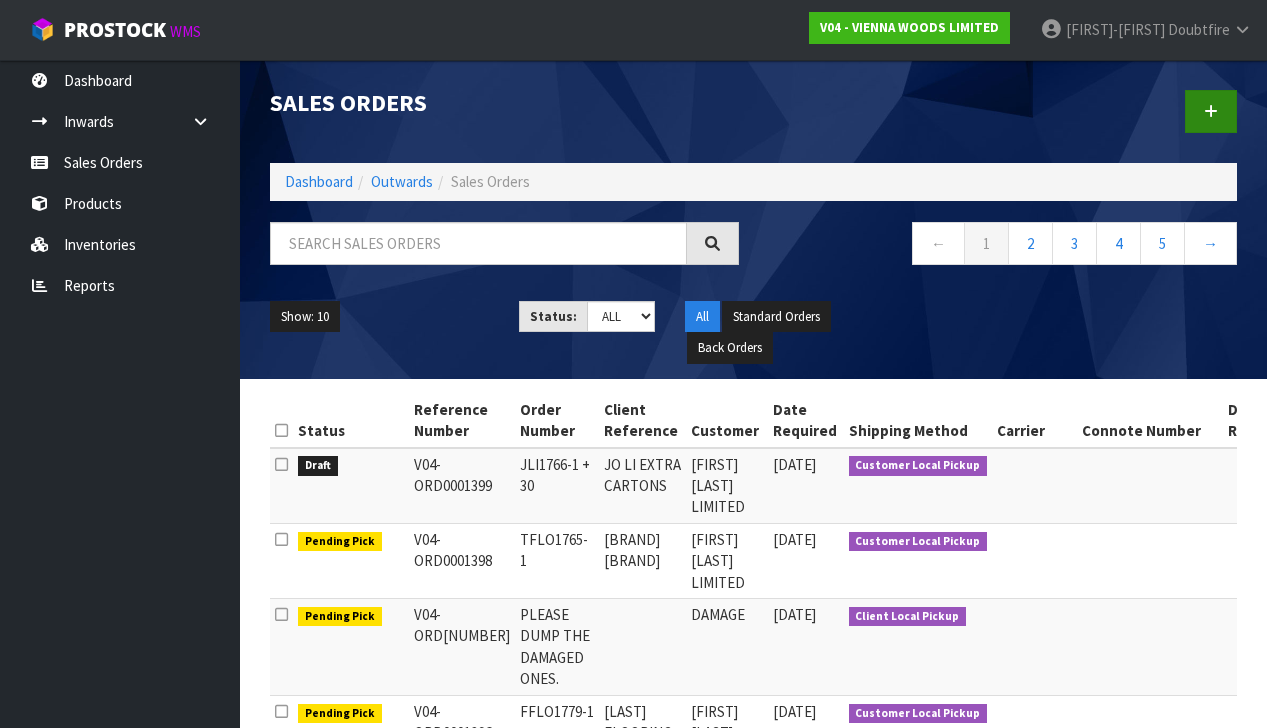 click at bounding box center [1211, 111] 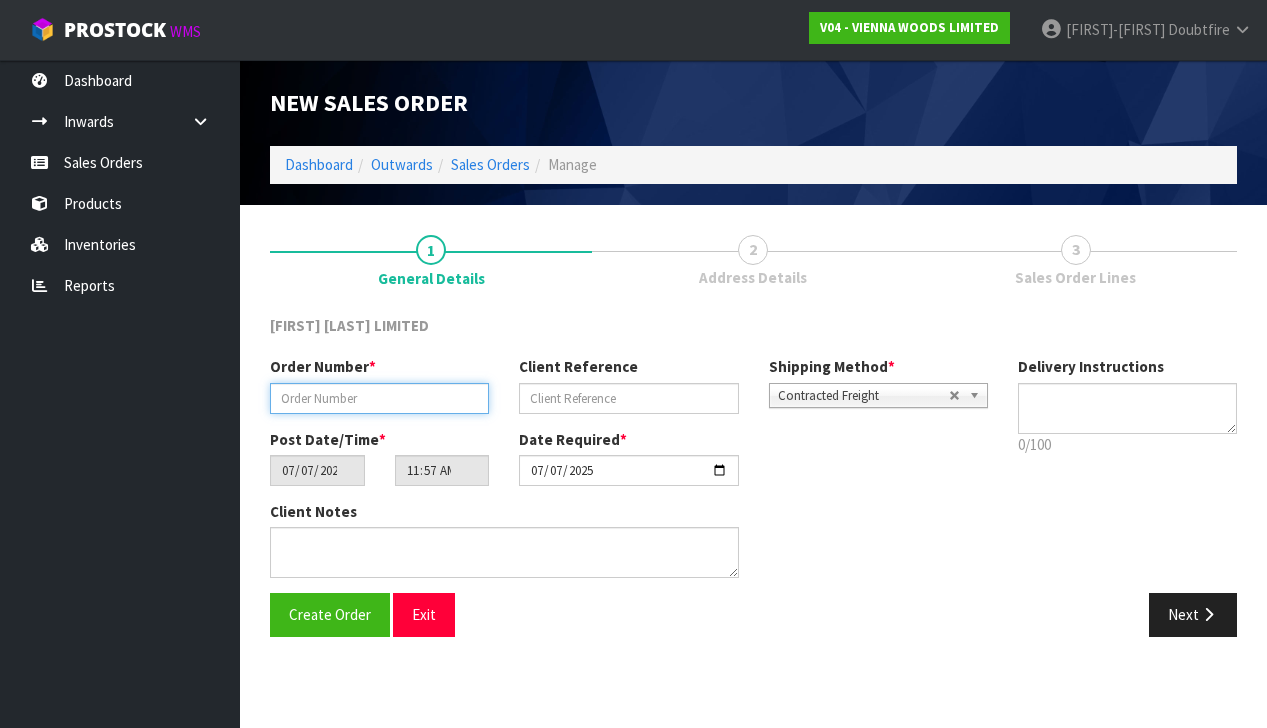 paste on "S650-138" 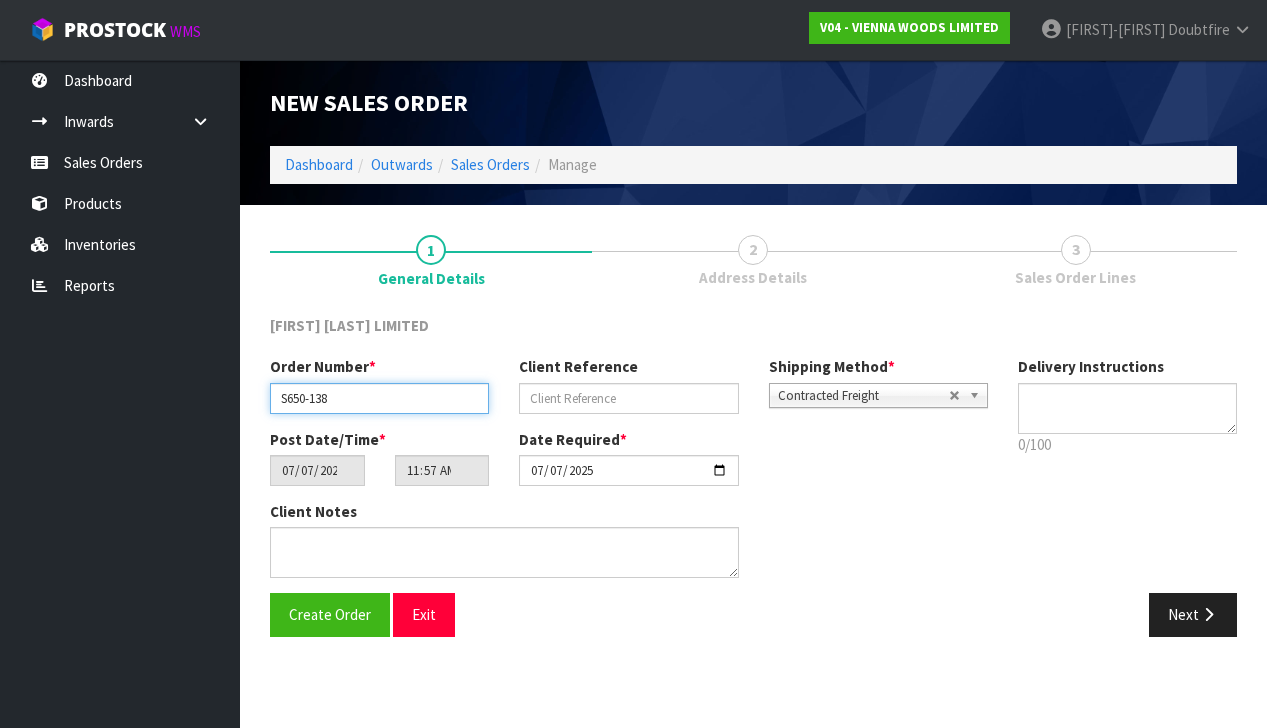 type on "S650-138" 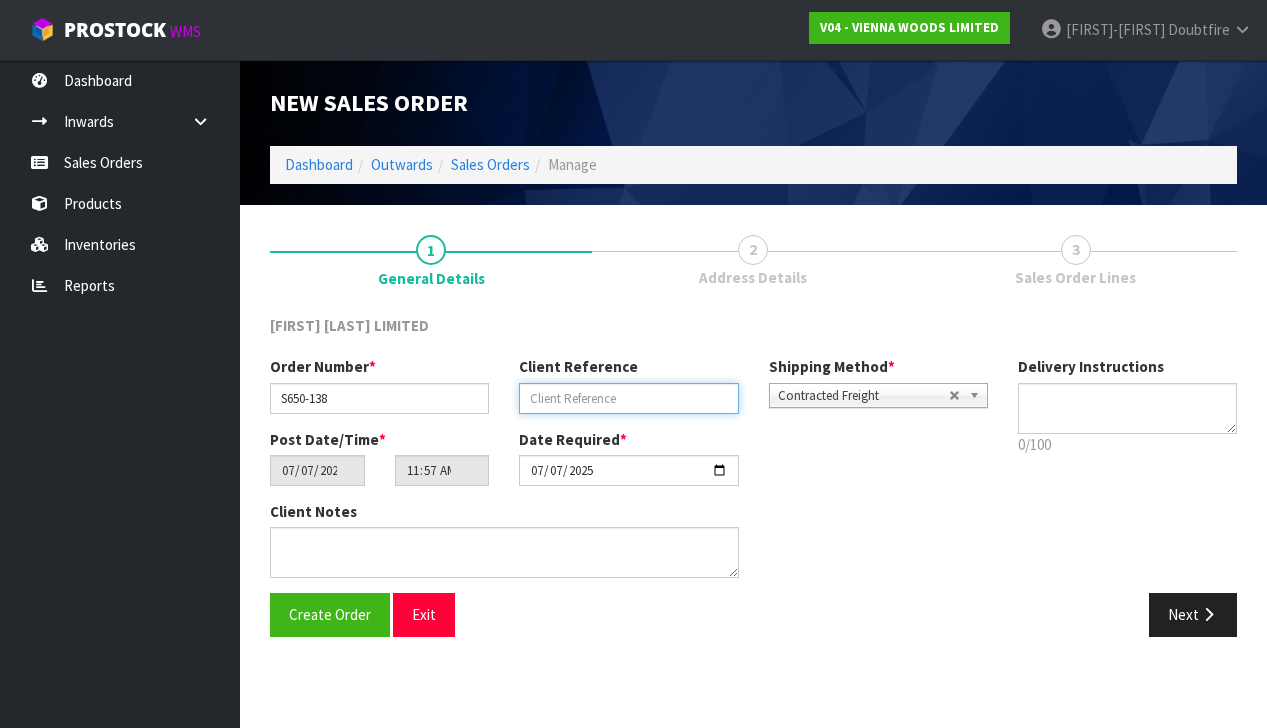 click at bounding box center [628, 398] 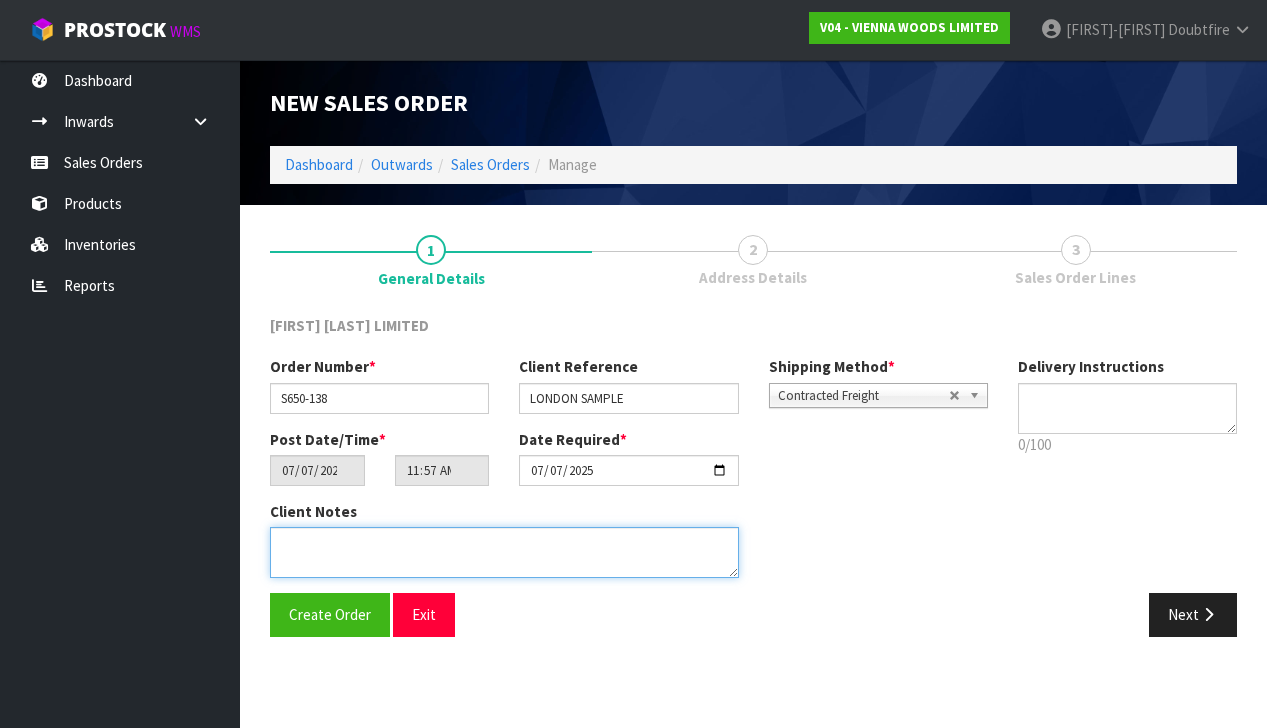 click at bounding box center [504, 552] 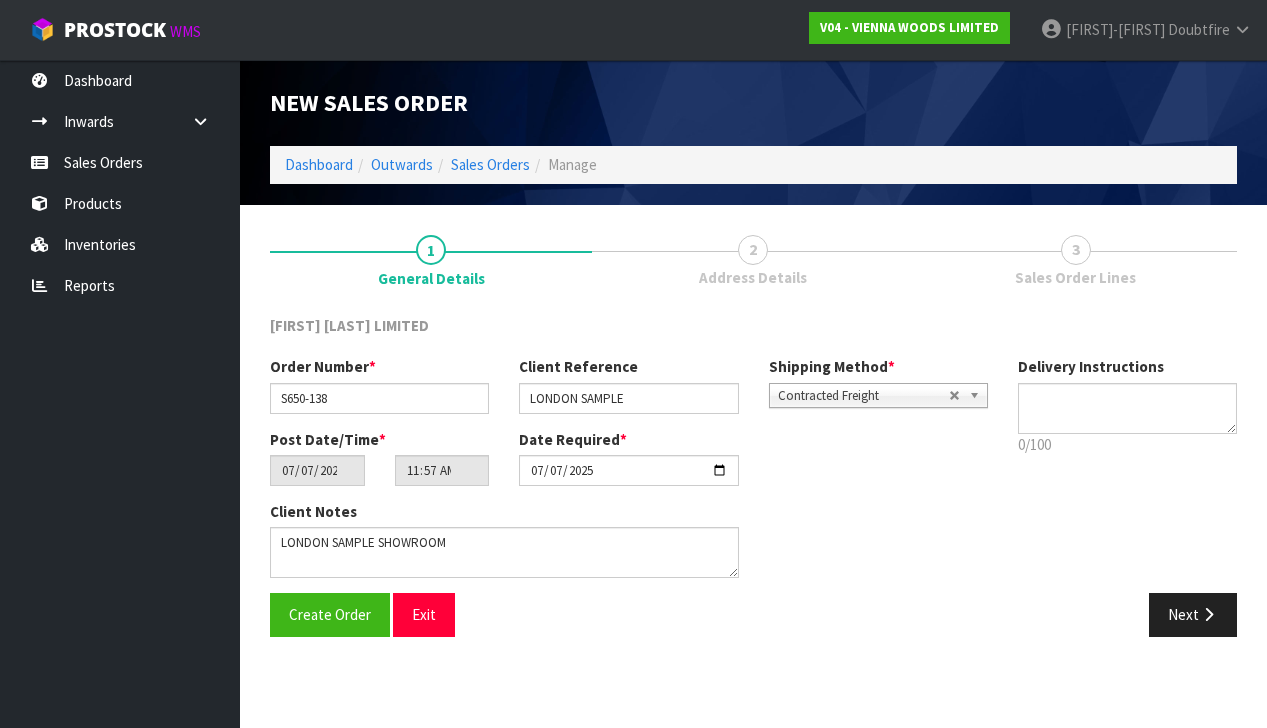 click on "Contracted Freight" at bounding box center [863, 396] 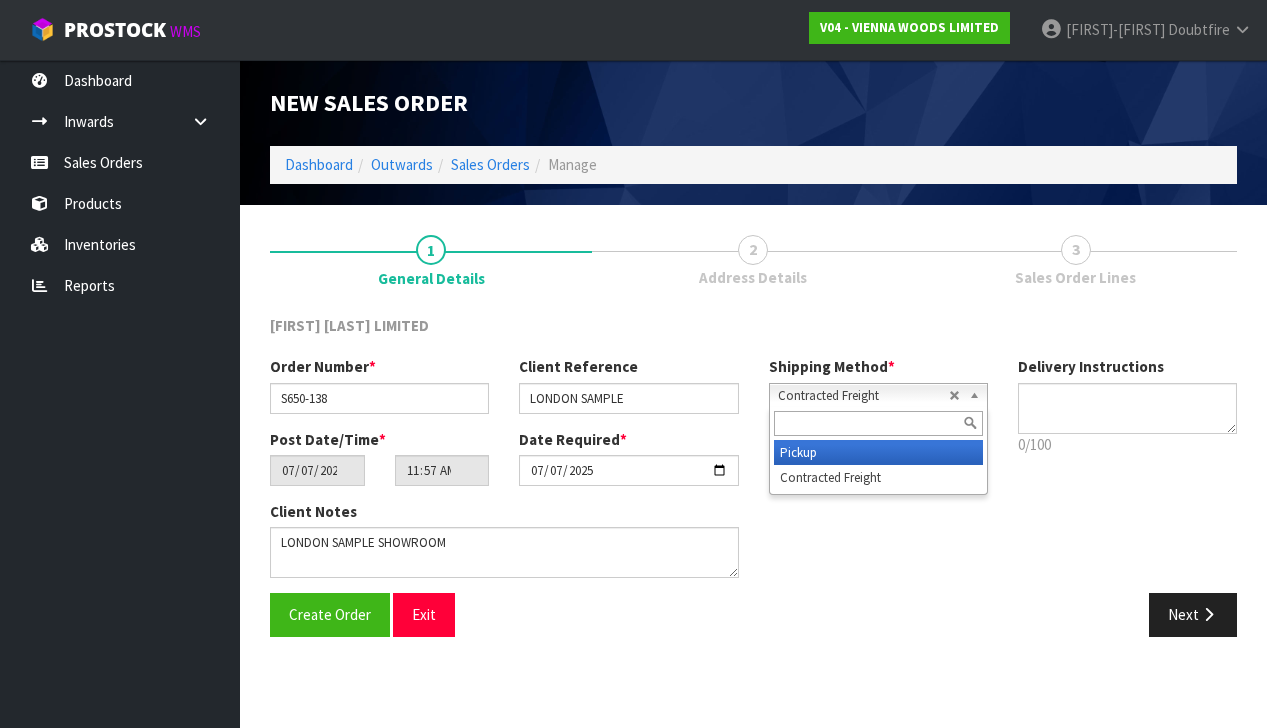 click on "Pickup" at bounding box center (878, 452) 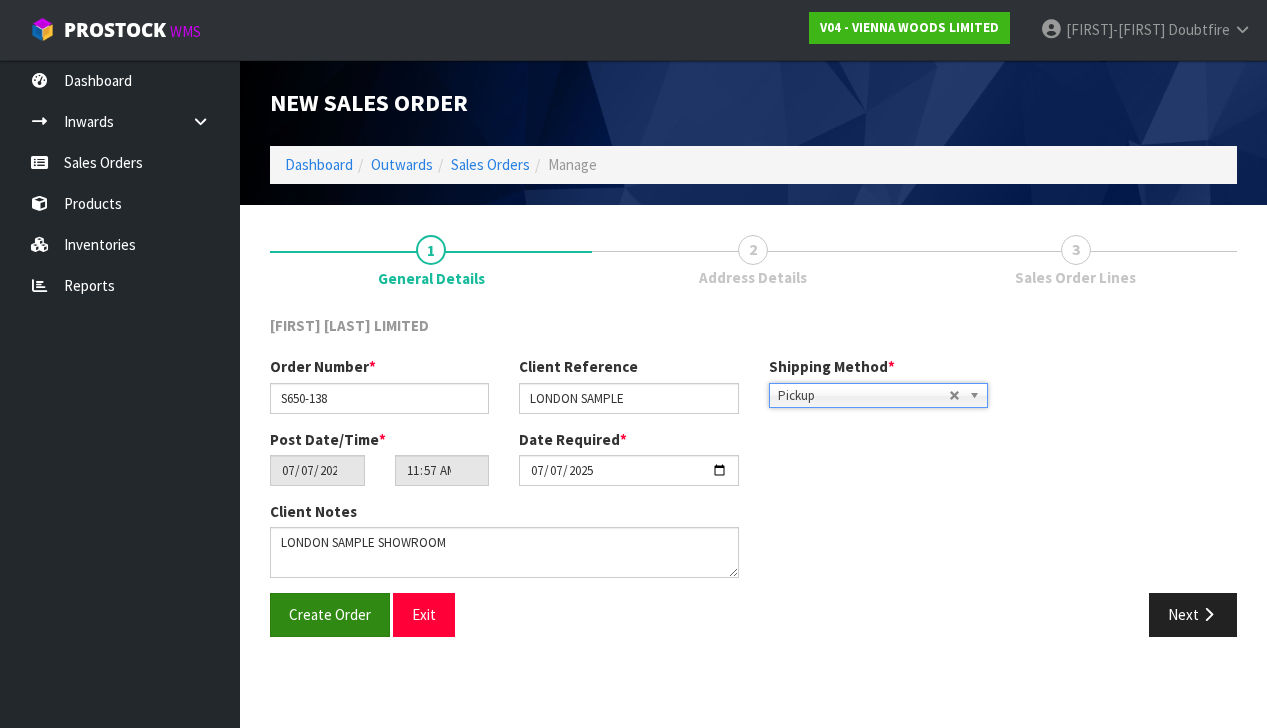 click on "Create Order" at bounding box center (330, 614) 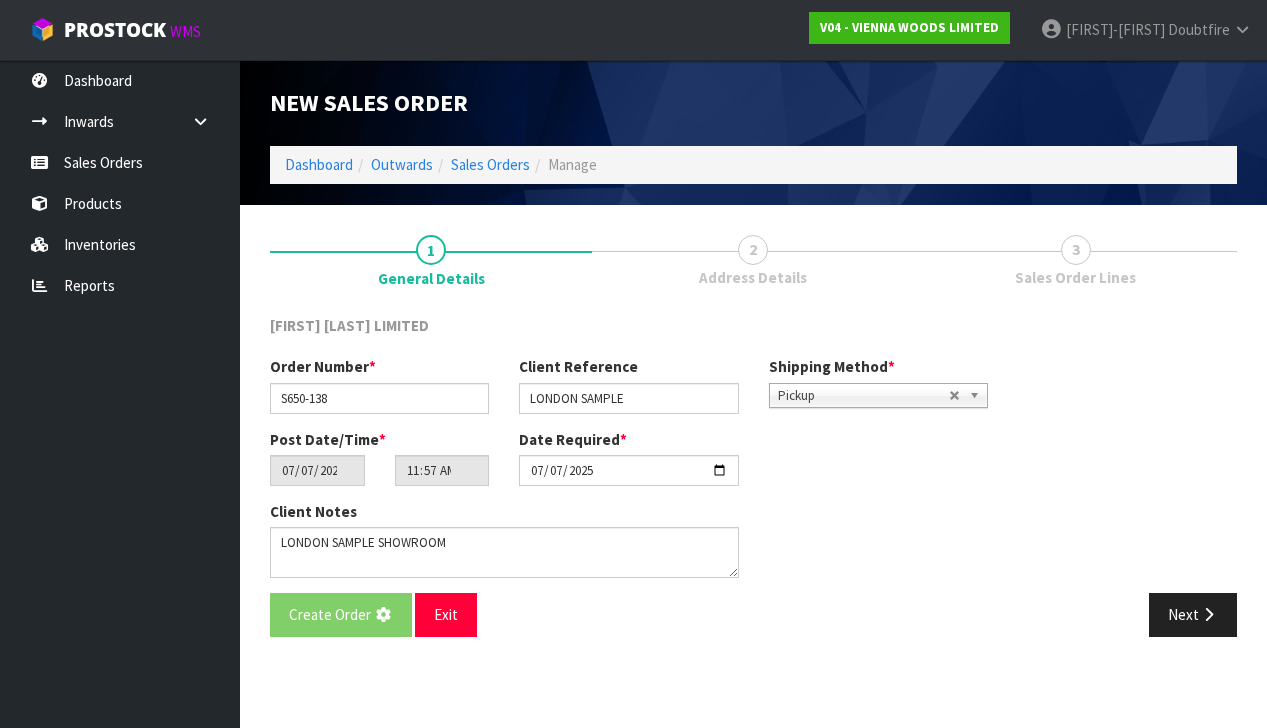 scroll, scrollTop: 0, scrollLeft: 0, axis: both 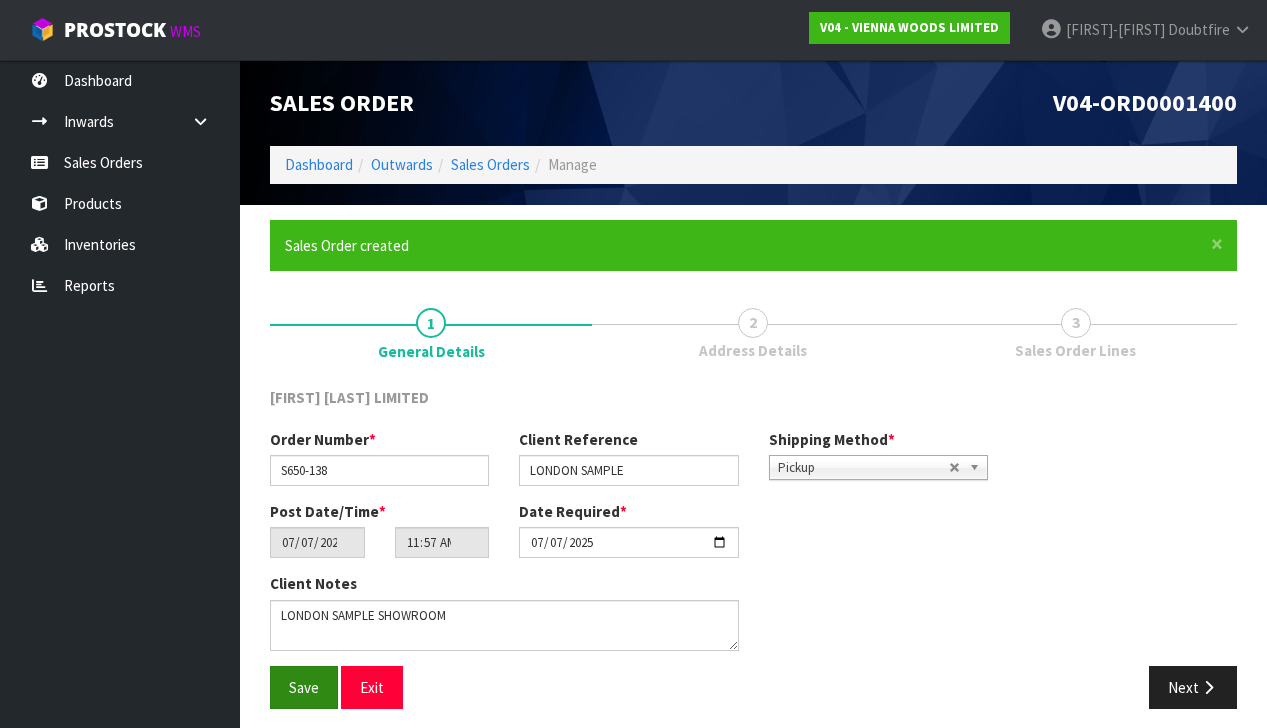 click on "Save" at bounding box center [304, 687] 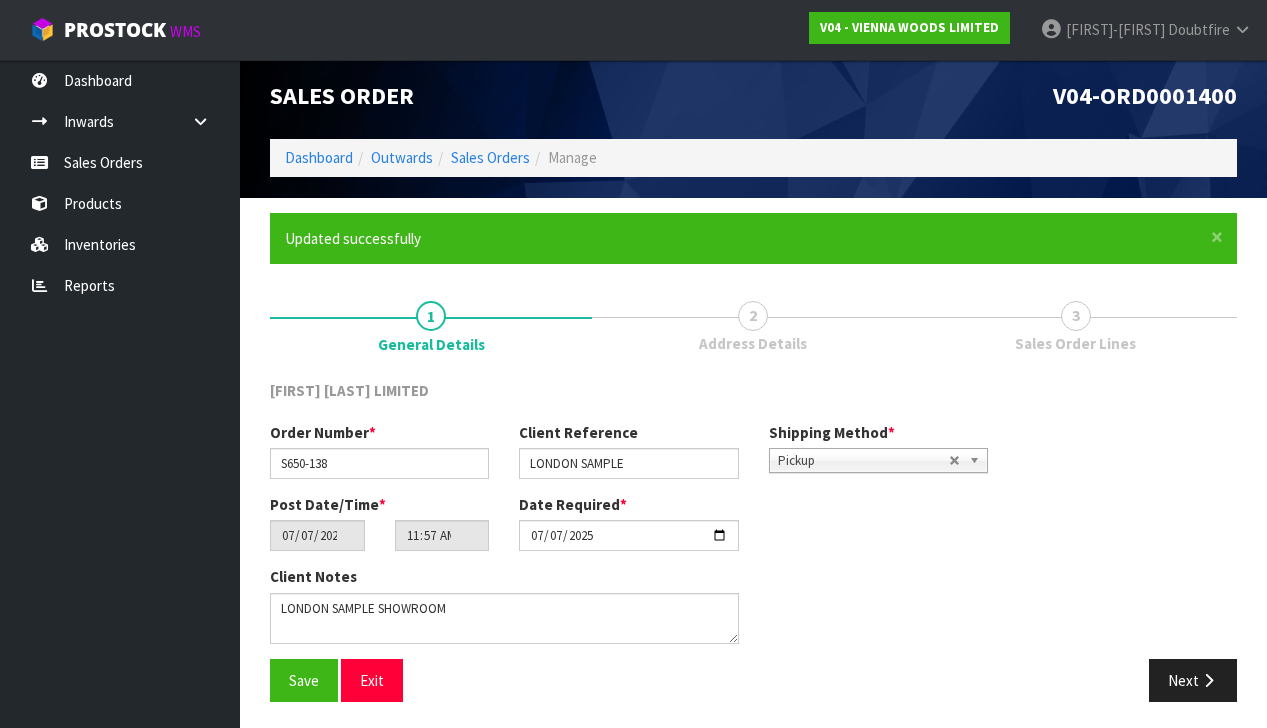 scroll, scrollTop: 6, scrollLeft: 0, axis: vertical 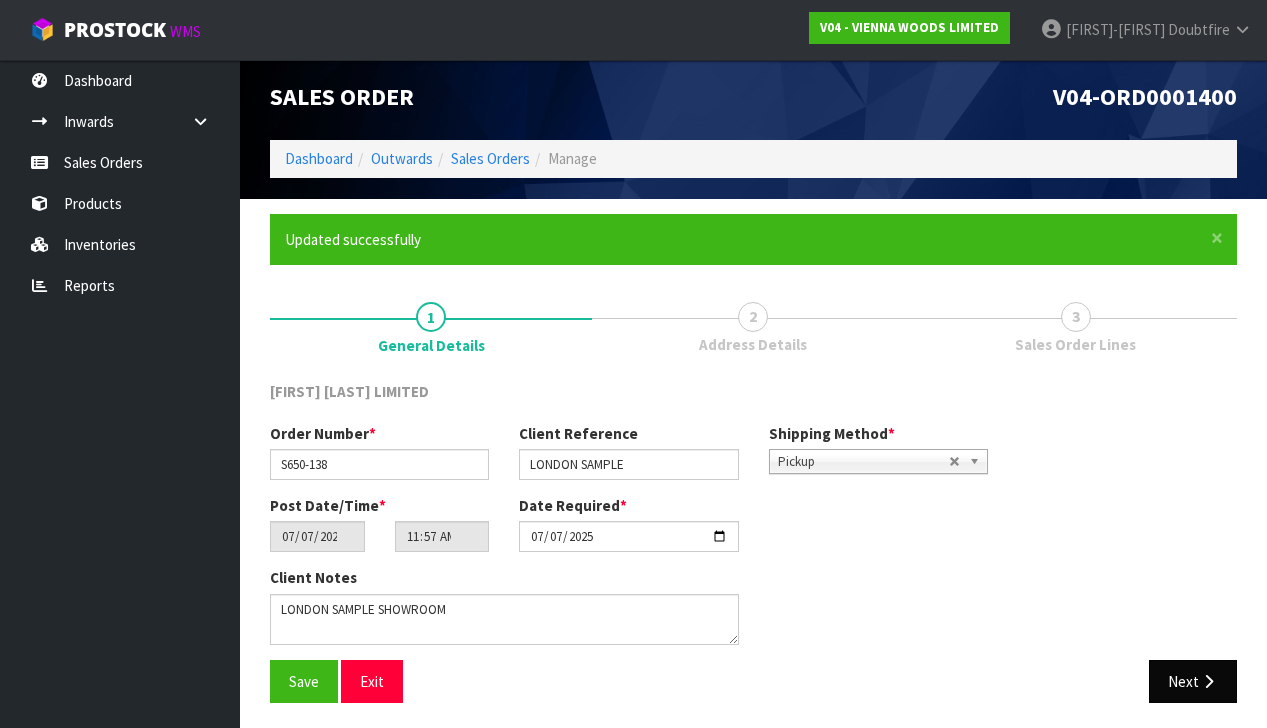 click on "Next" at bounding box center [1193, 681] 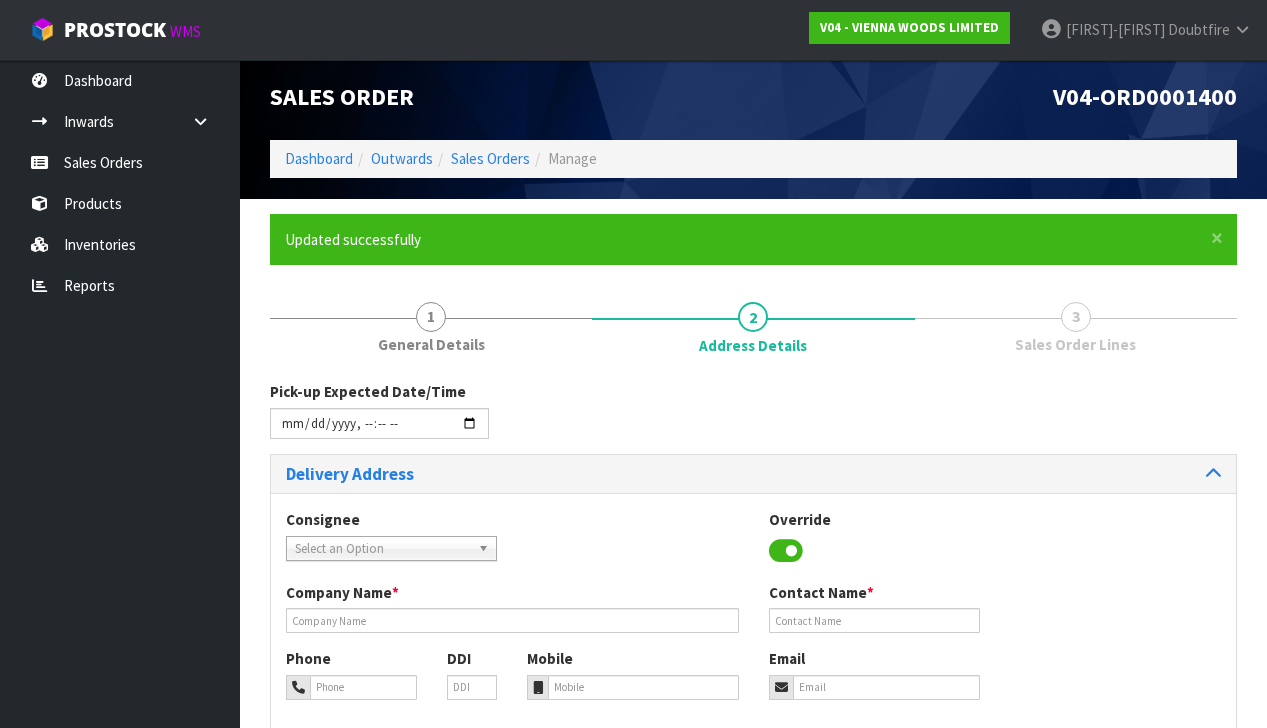 scroll, scrollTop: 0, scrollLeft: 0, axis: both 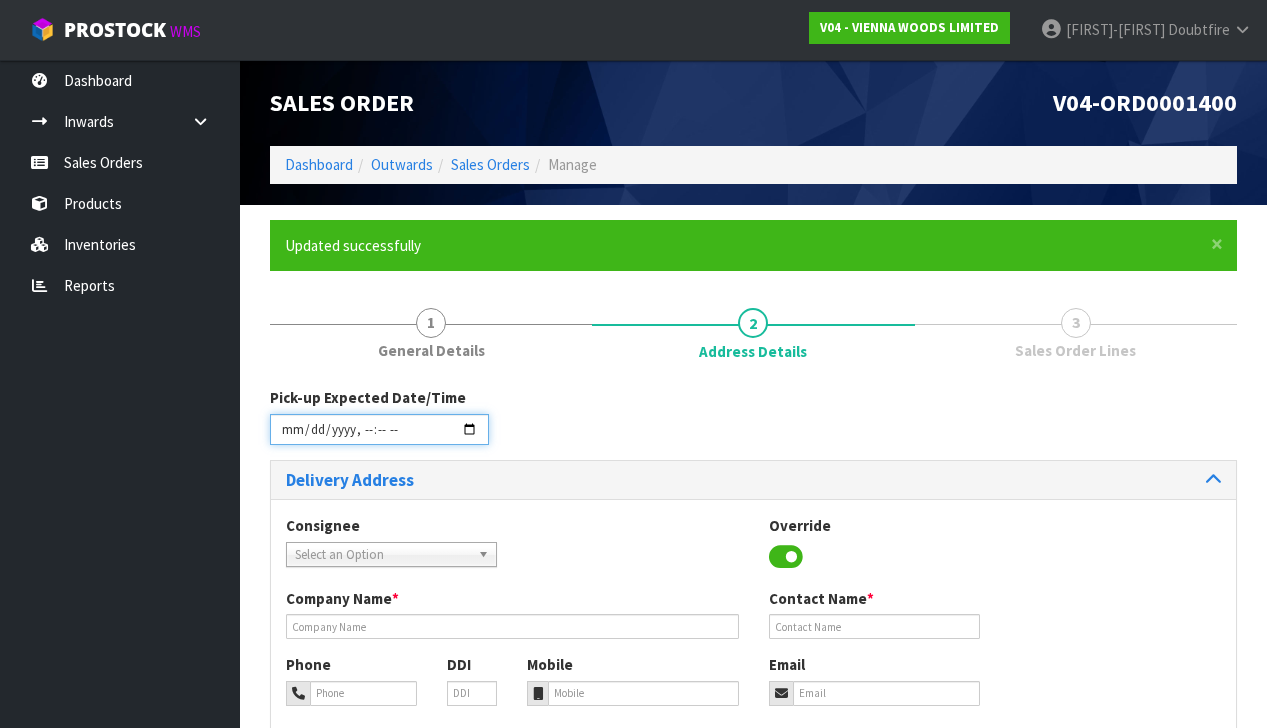 click at bounding box center [379, 429] 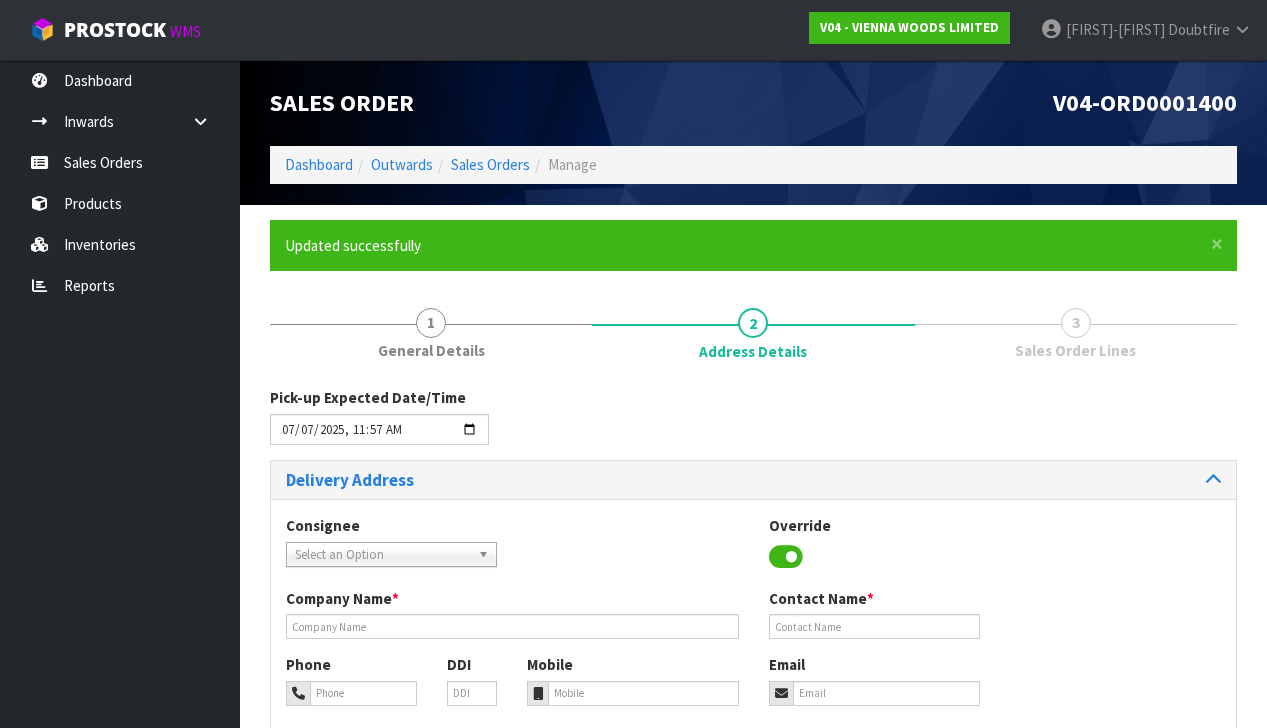 click on "Consignee
000001.BAY MECHANICS - BAY MECHANICS 000001A - BRAKE & TRANSMISSION NZ LTD 000003 - AUTOLIGN ALBANY 21 000003.1 - AUTOLIGN ALBANY 21 000005 - AUTOLIGN MT WELLINGTON 000006 - AUTOLIGN MANUKAU 000006.1 - GENERAL AUTO & DIESEL 000008 - AUTOLIGN PALMERSTON NORTH 000010 - ROTHFORD - WAIRARAPA HEAD OFFICE 000010.AUTOLIGN CHRISTCHURCH - AUTOLIGN CHRISTCHURCH 000011.AUTOLIGN DUNEDIN - AUTOLIGN DUNEDIN 000012 - AUTOLIGN MT MAUNGANUI 000013 - BNTNZ TAURIKO 000013-BNTNZ TAURIKO - BNTNZ TAURIKO 42 000013-DTECH AUTOMOTIVE - DTECH AUTOMOTIVE 000013.1 - GO BUS TRANSPORT 000013.2 - NORTHERN AUTO 000013.CROSS AUTOS - CROSS AUTOS 000013.ROWE MOTORS TGA LTD - ROWE MOTORS TGA LTD 000013.TRANSPORT MAINTENANCE LTD - TRANSPORT MAINTENANCE LTD 000013.WATERFORD AUTO SERVICES - WATERFORD AUTO SERVICES LTD 0000133. THE LAKES - THE LAKES AUTOMOTIVE 000014 - BNTNZ FIELDING 5 000015.BNT QUEENSTOWN - BNT QUEENSTOWN 000017 - BNTNZ PETONE 020201 - RUSSELL PHARMACY 060202 - THE TIPSY TULIP 24 SURF - 24 SURF" at bounding box center (753, 551) 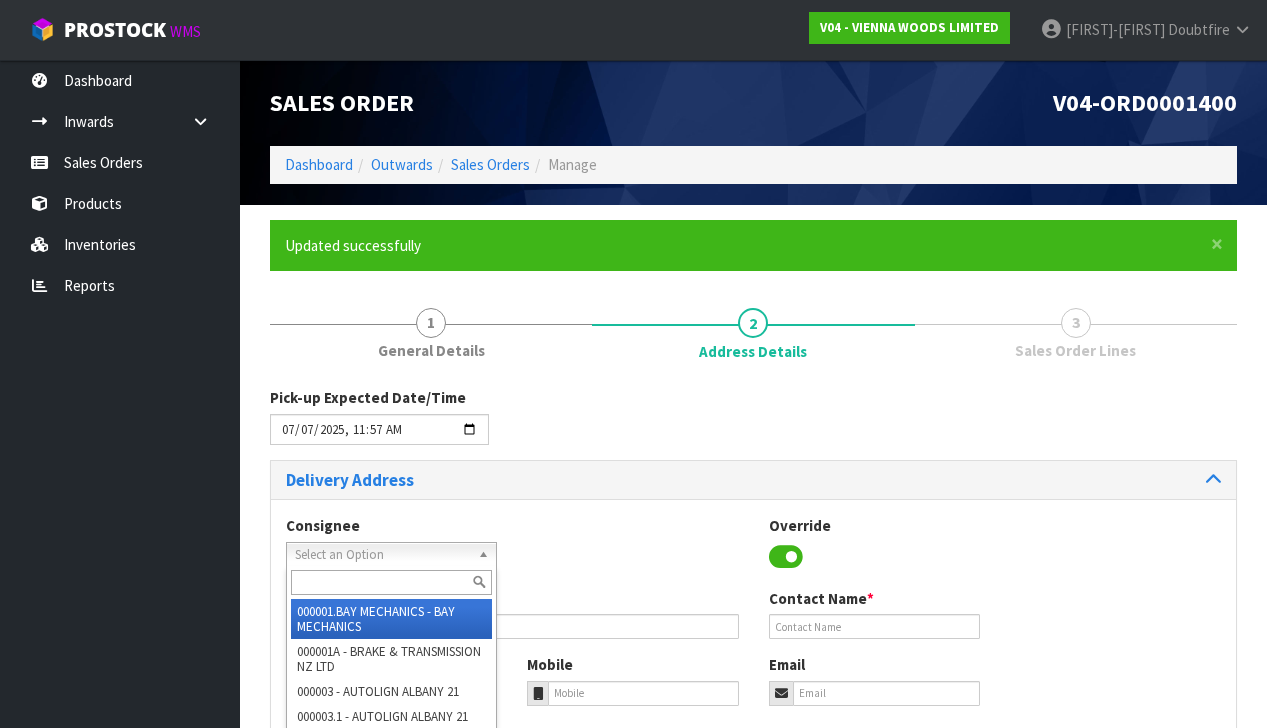 click on "Select an Option" at bounding box center (382, 555) 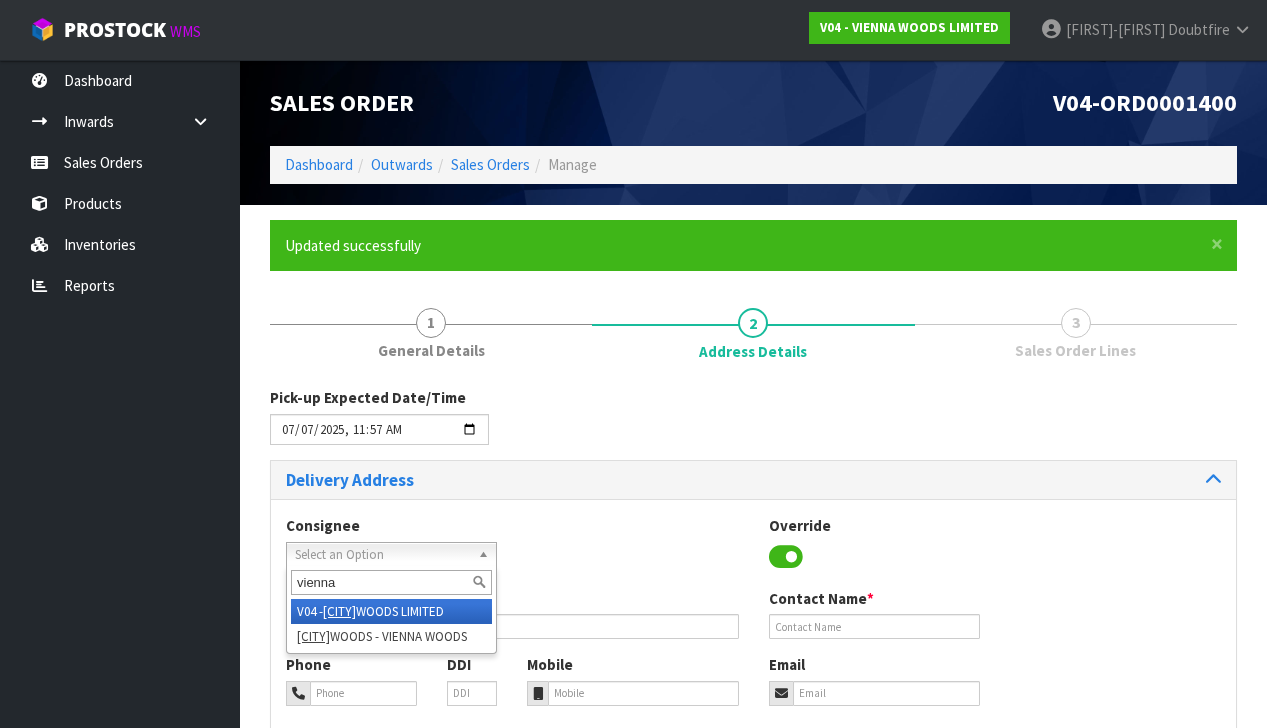 type on "vienna" 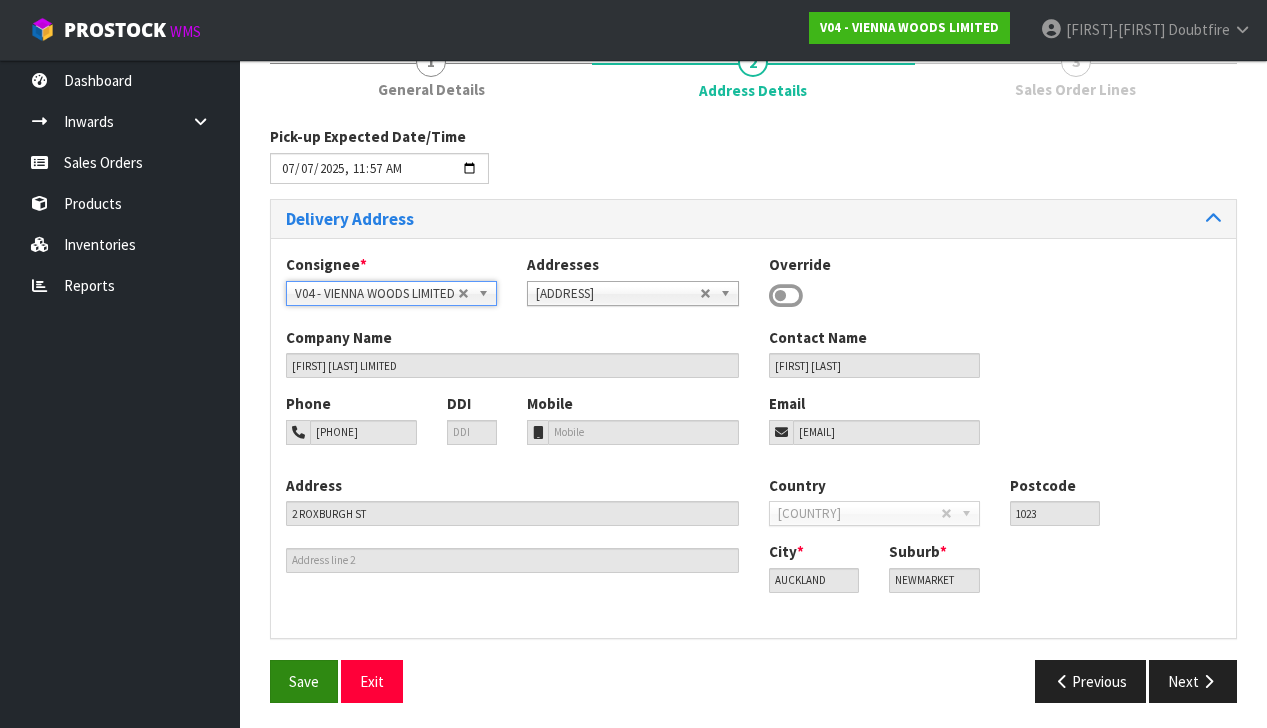 scroll, scrollTop: 260, scrollLeft: 0, axis: vertical 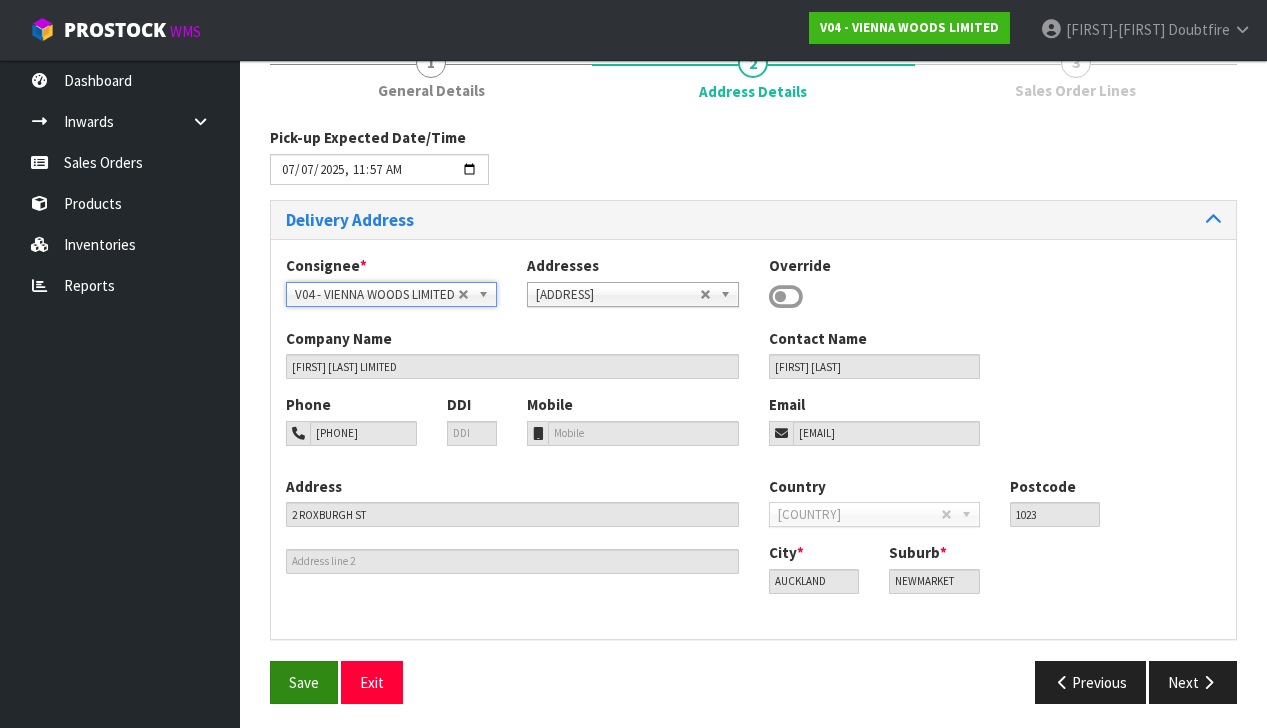 click on "Save" at bounding box center [304, 682] 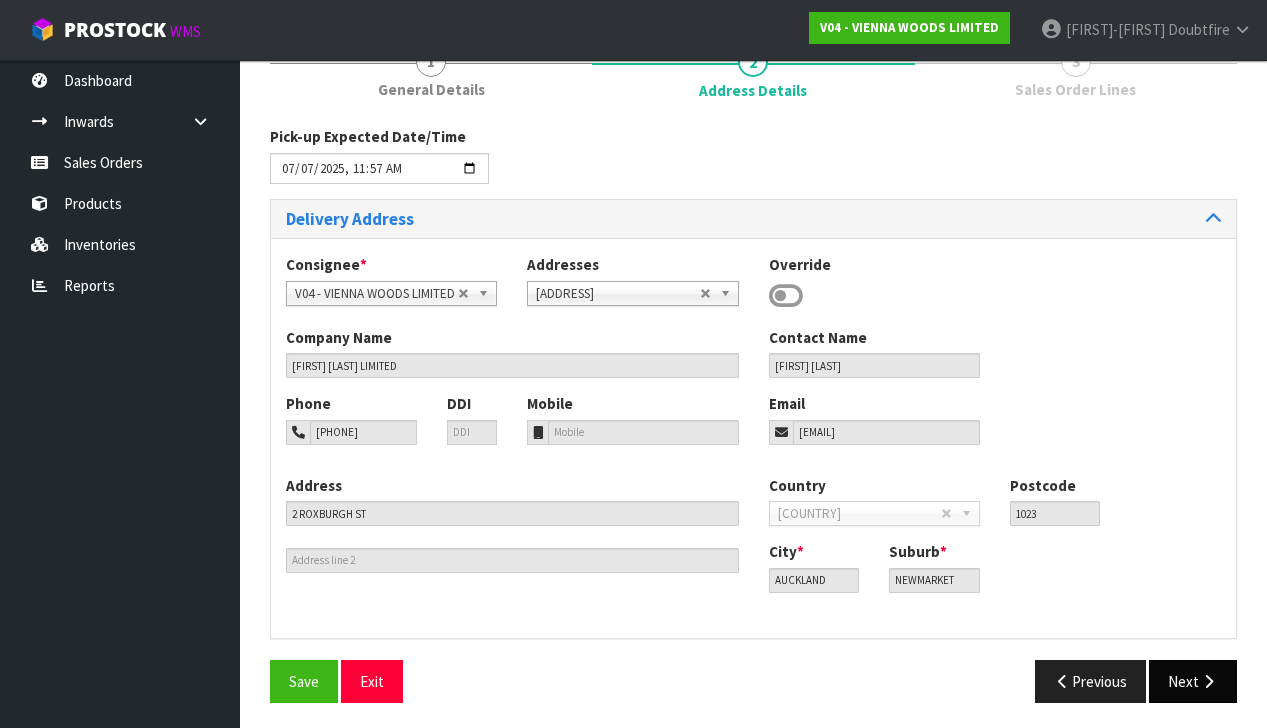 scroll, scrollTop: 260, scrollLeft: 0, axis: vertical 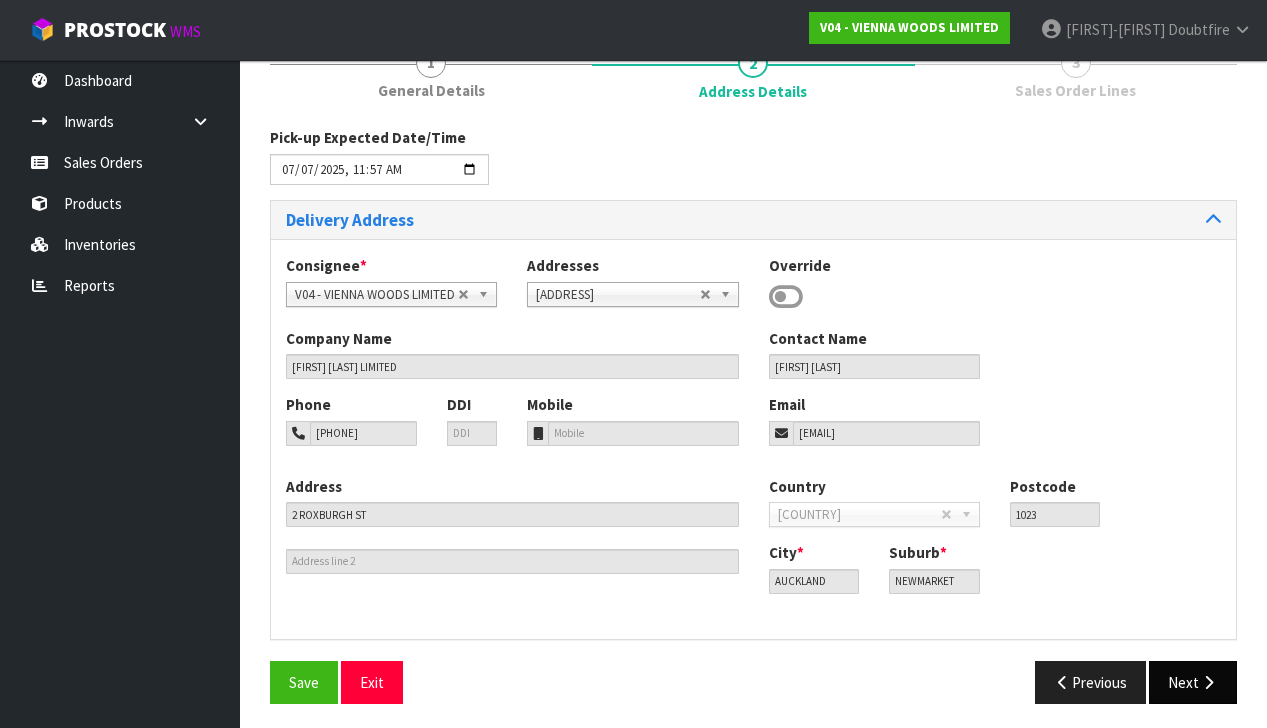 click on "Next" at bounding box center (1193, 682) 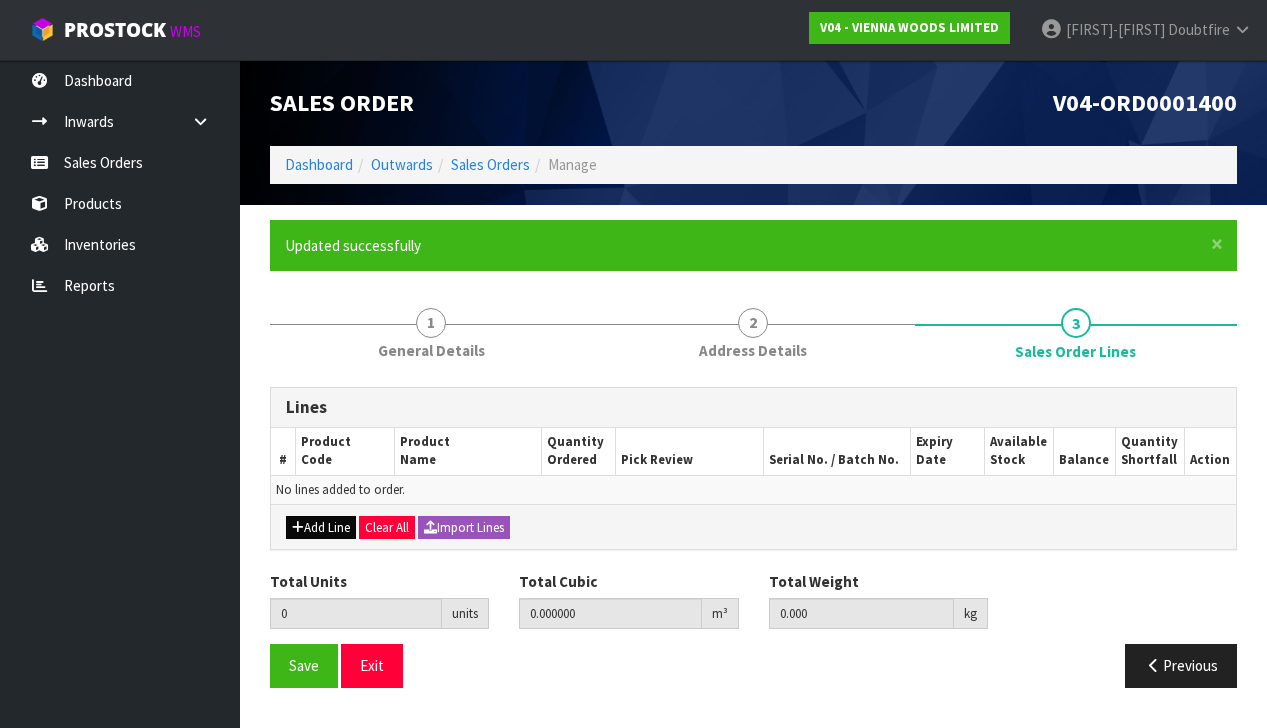 click on "Add Line" at bounding box center (321, 528) 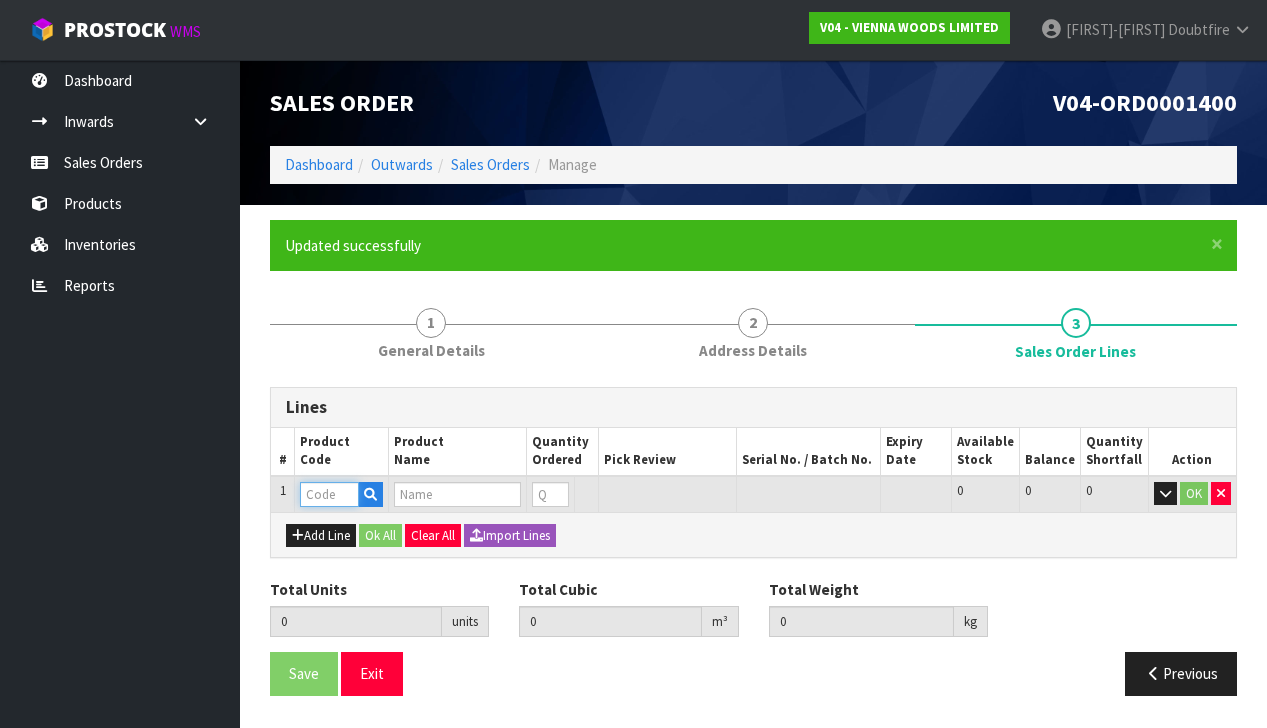 click at bounding box center (329, 494) 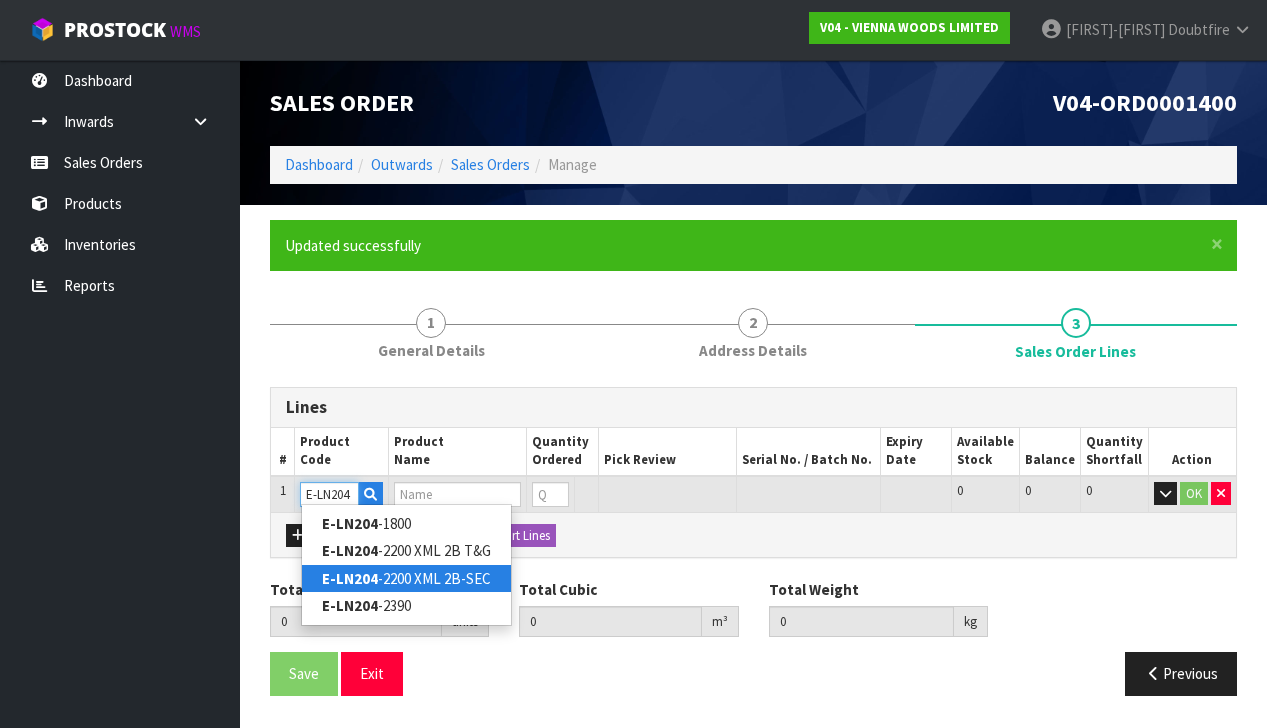 scroll, scrollTop: 0, scrollLeft: 0, axis: both 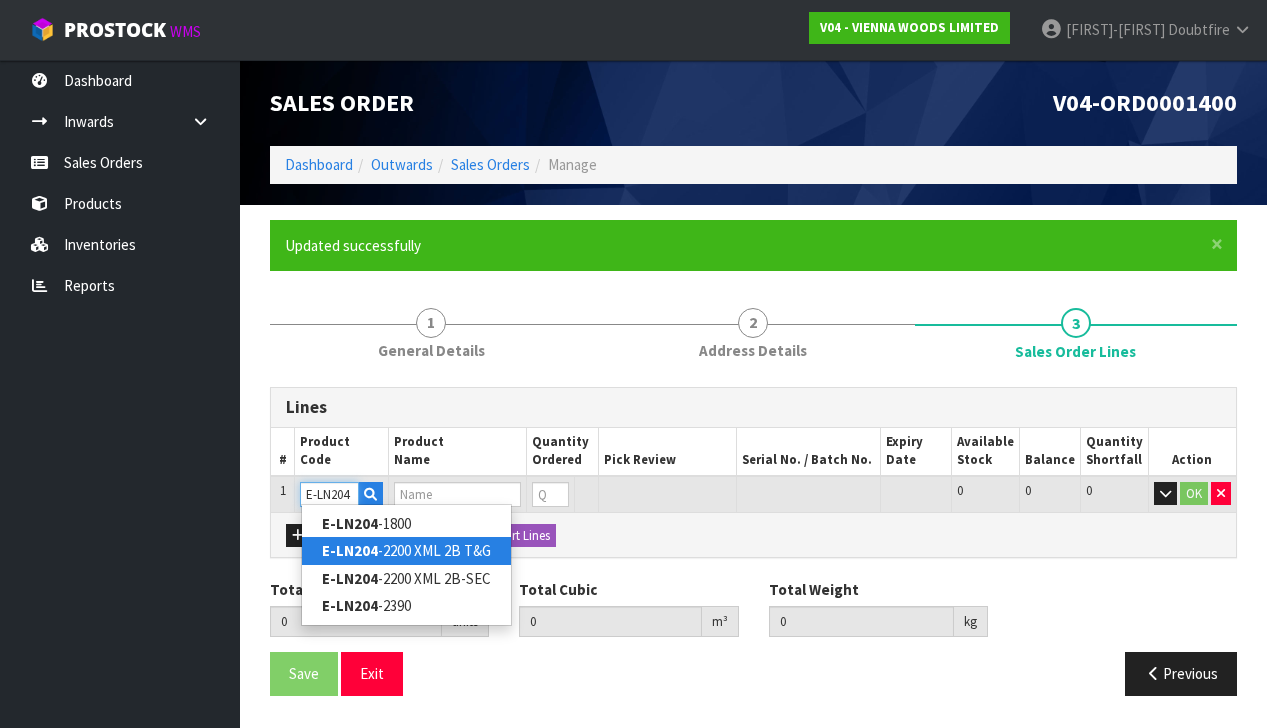 type on "E-LN204" 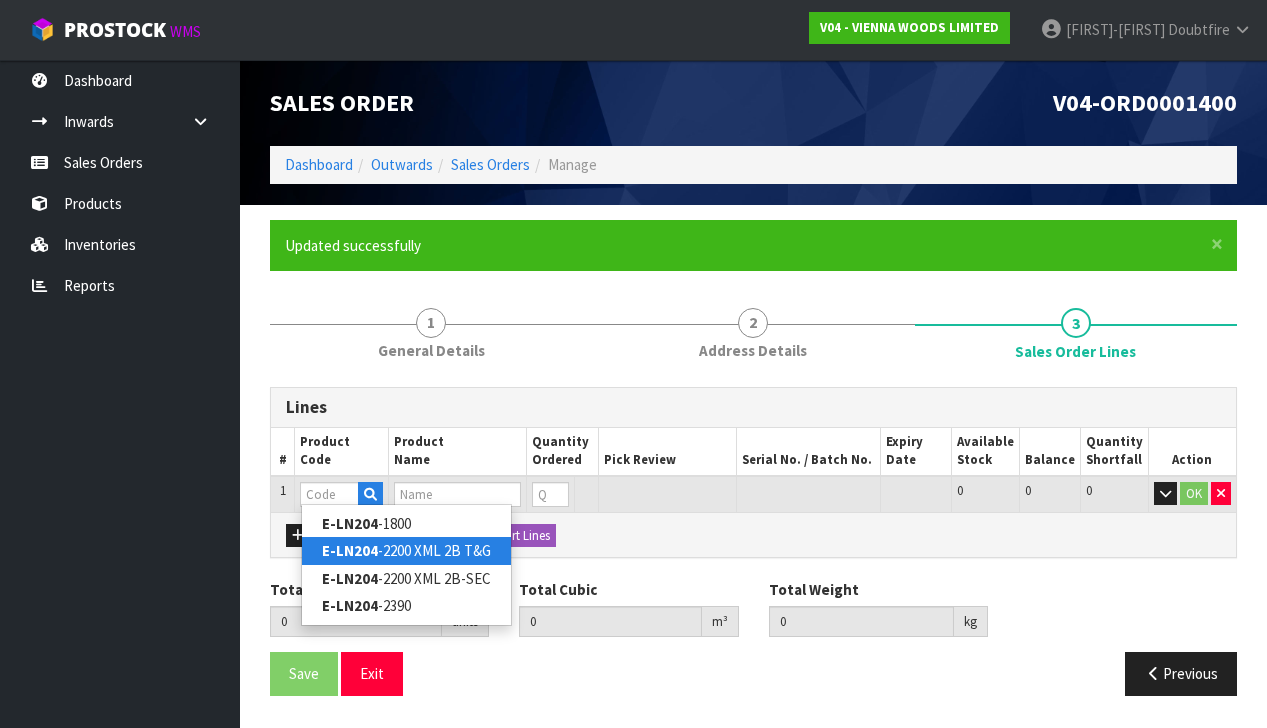 click on "E-LN204 -2200 XML 2B T&G" at bounding box center [406, 550] 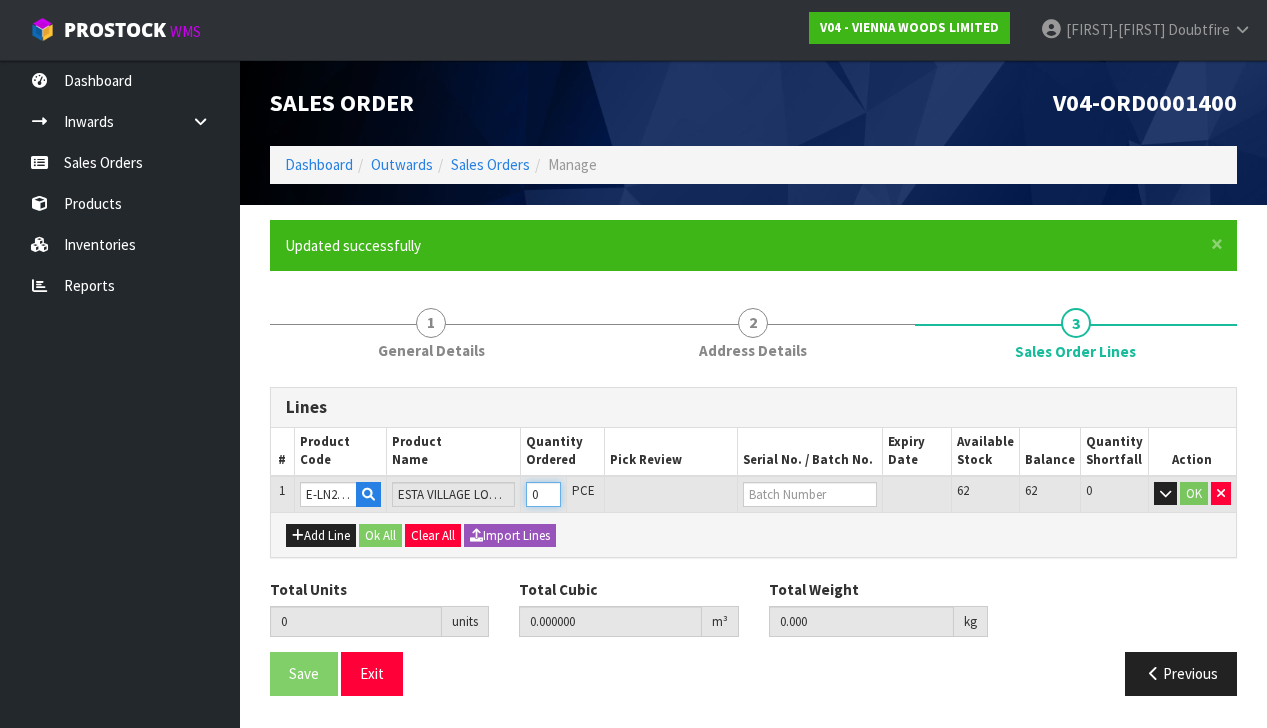 type on "1" 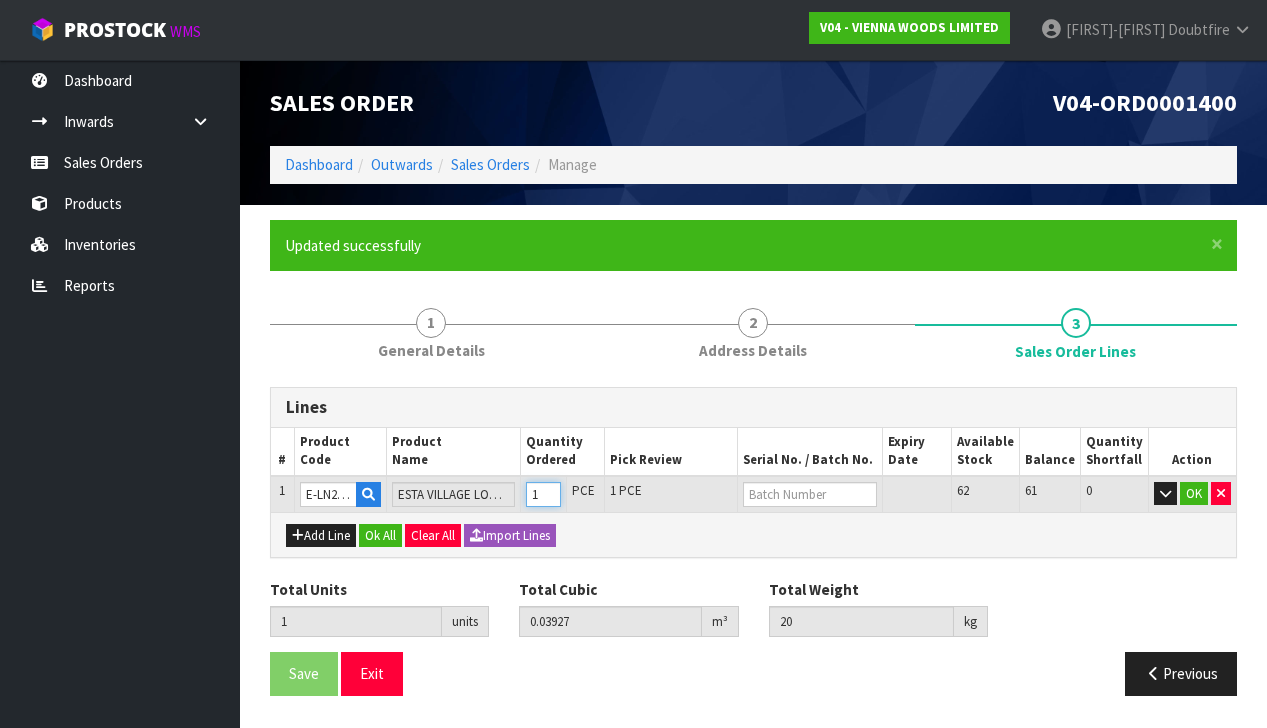 click on "1" at bounding box center (543, 494) 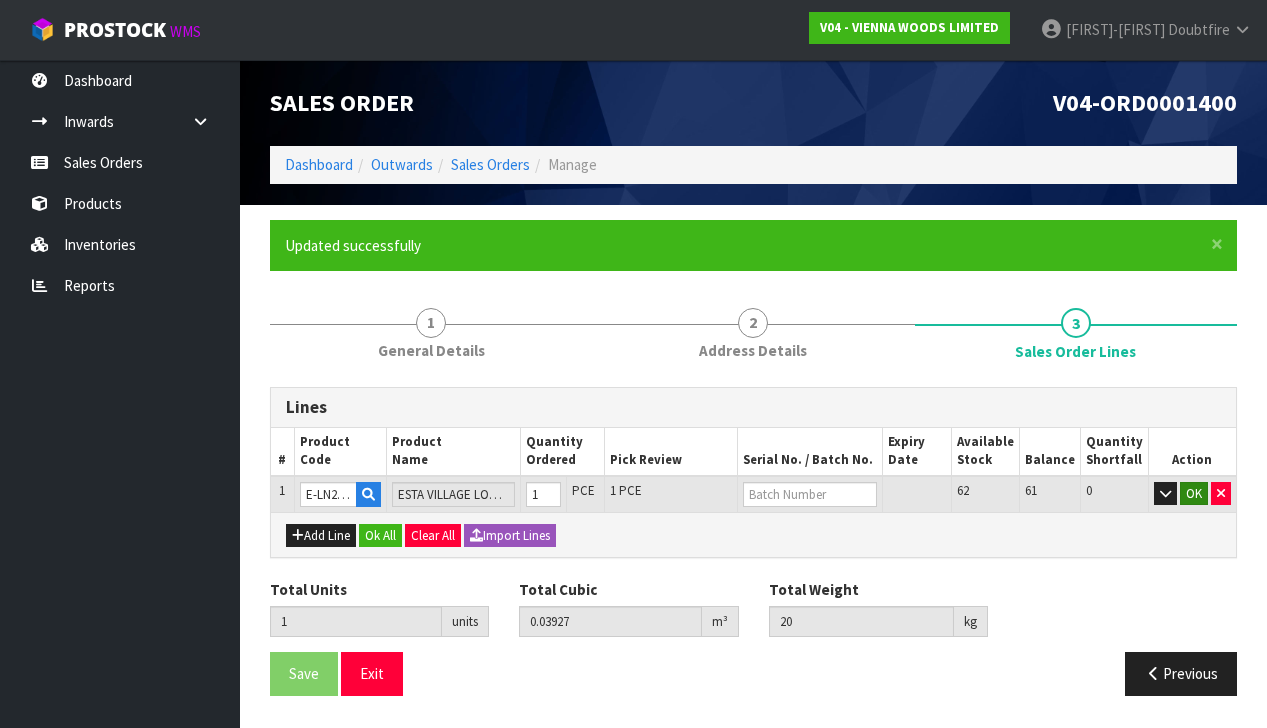 click on "OK" at bounding box center [1194, 494] 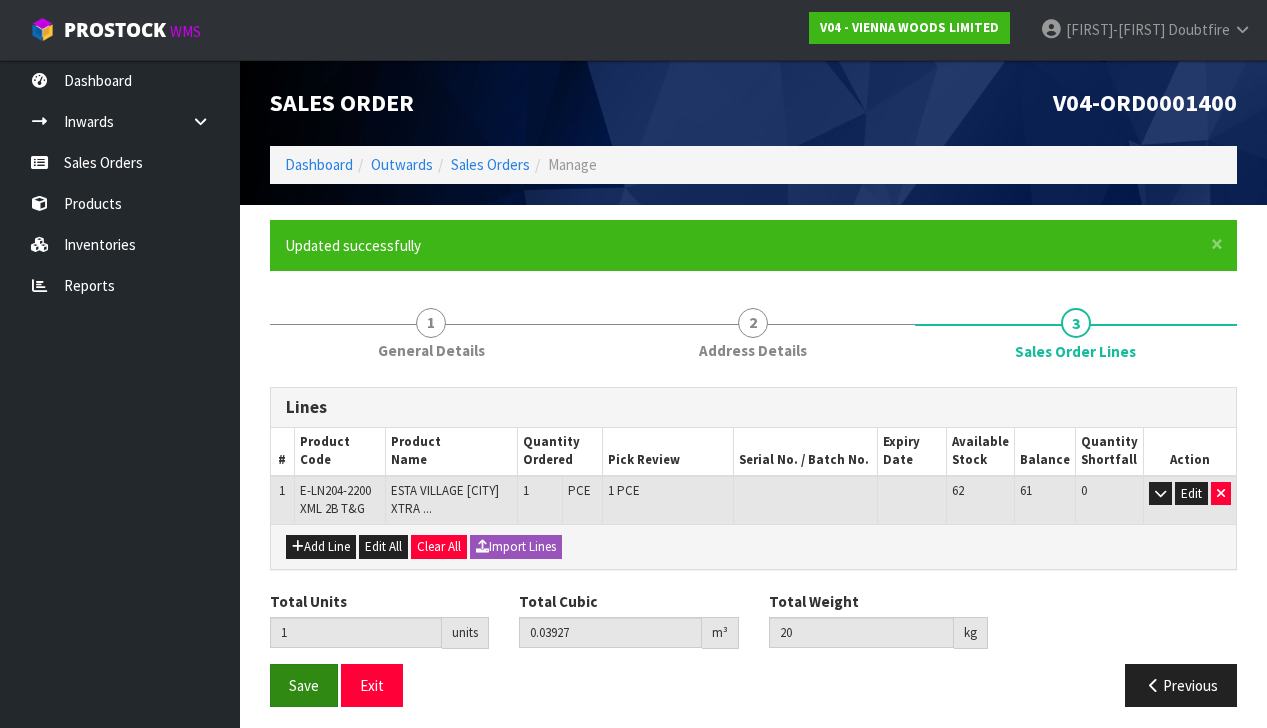 click on "Save" at bounding box center (304, 685) 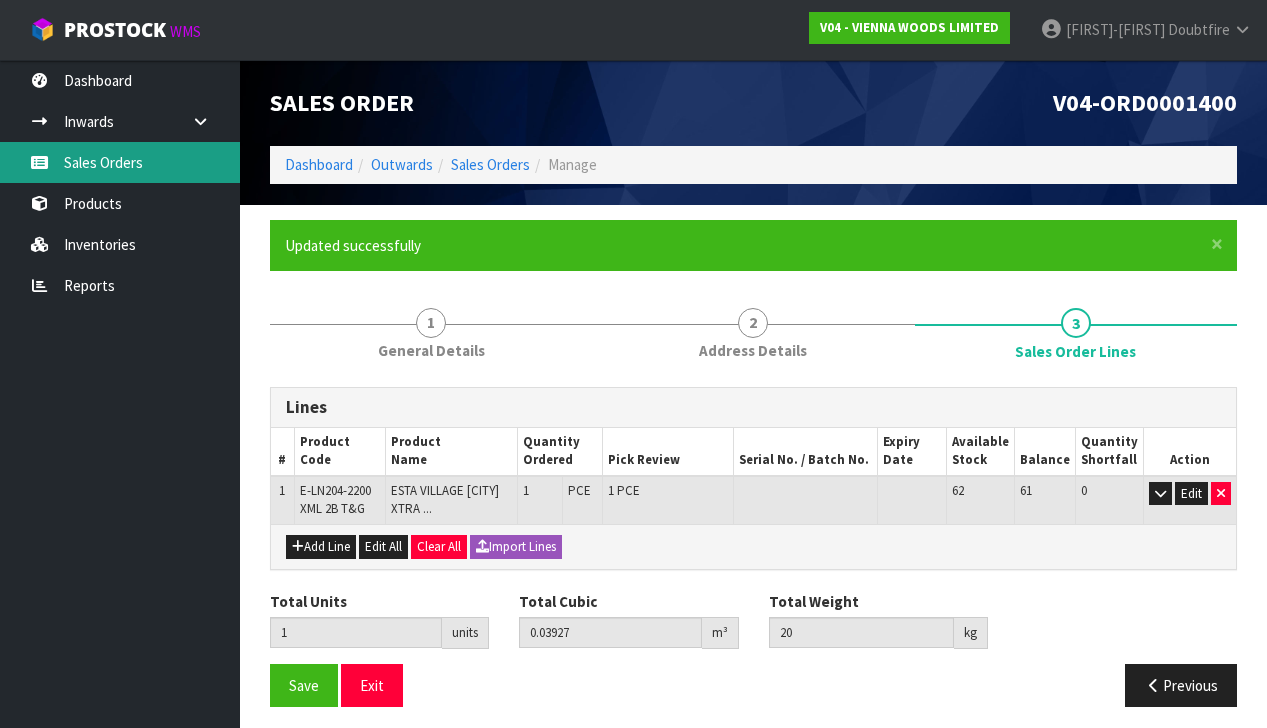 click on "Sales Orders" at bounding box center [120, 162] 